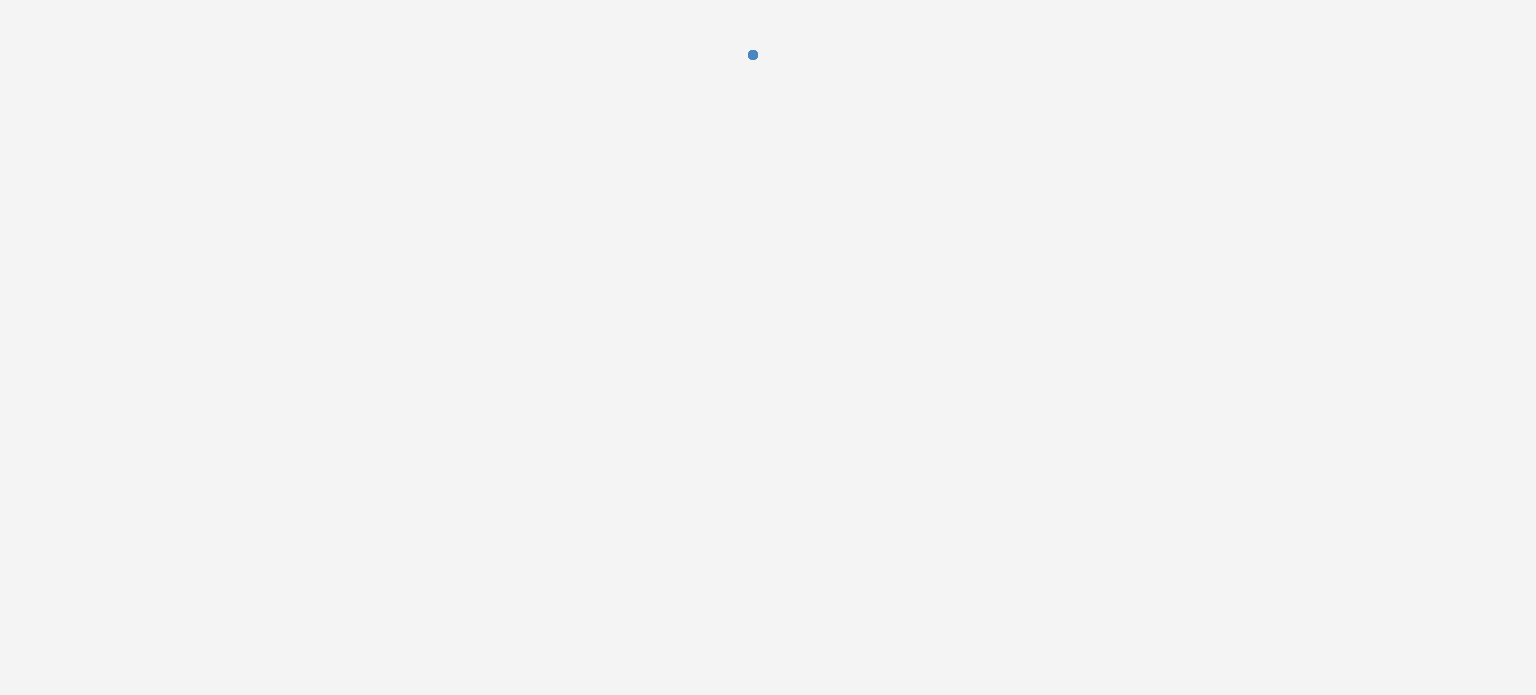 scroll, scrollTop: 0, scrollLeft: 0, axis: both 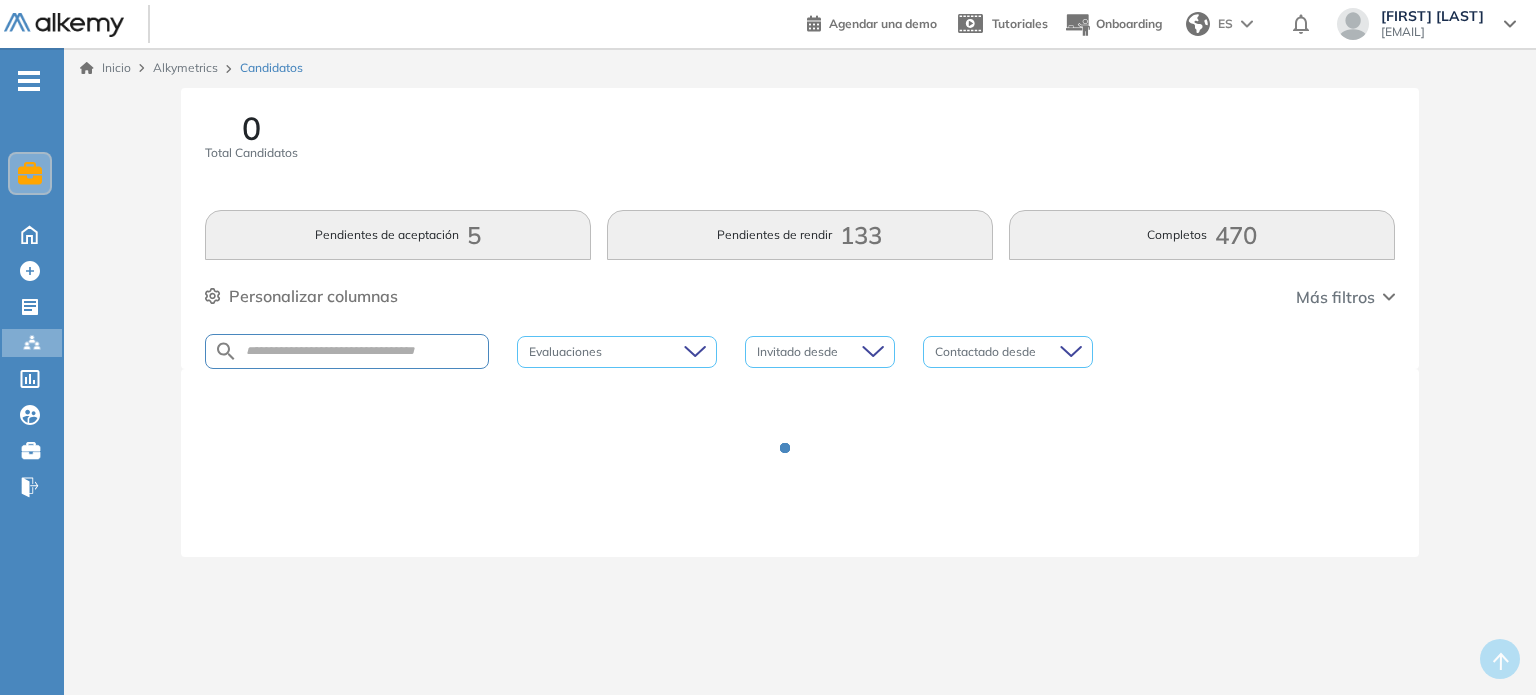 click on "Completos 470" at bounding box center (1202, 235) 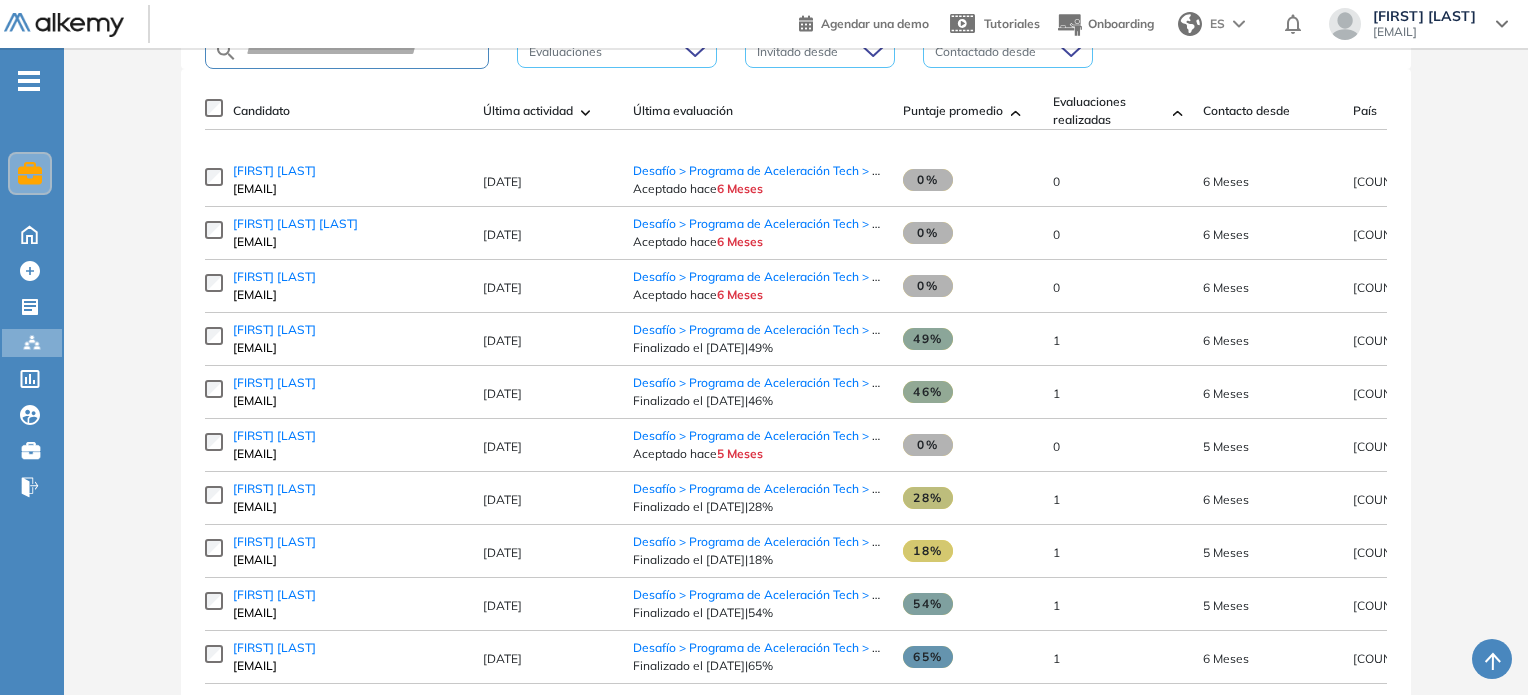 scroll, scrollTop: 200, scrollLeft: 0, axis: vertical 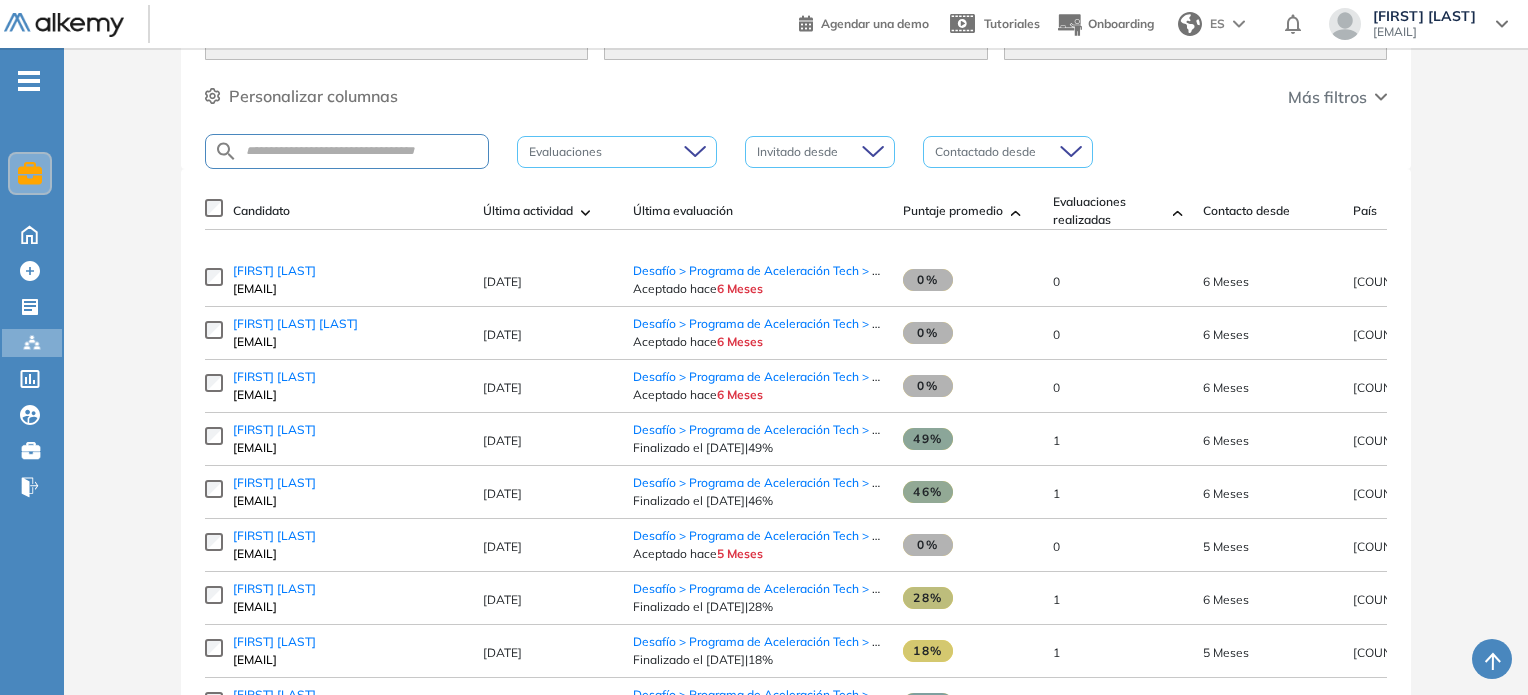 click at bounding box center (607, 152) 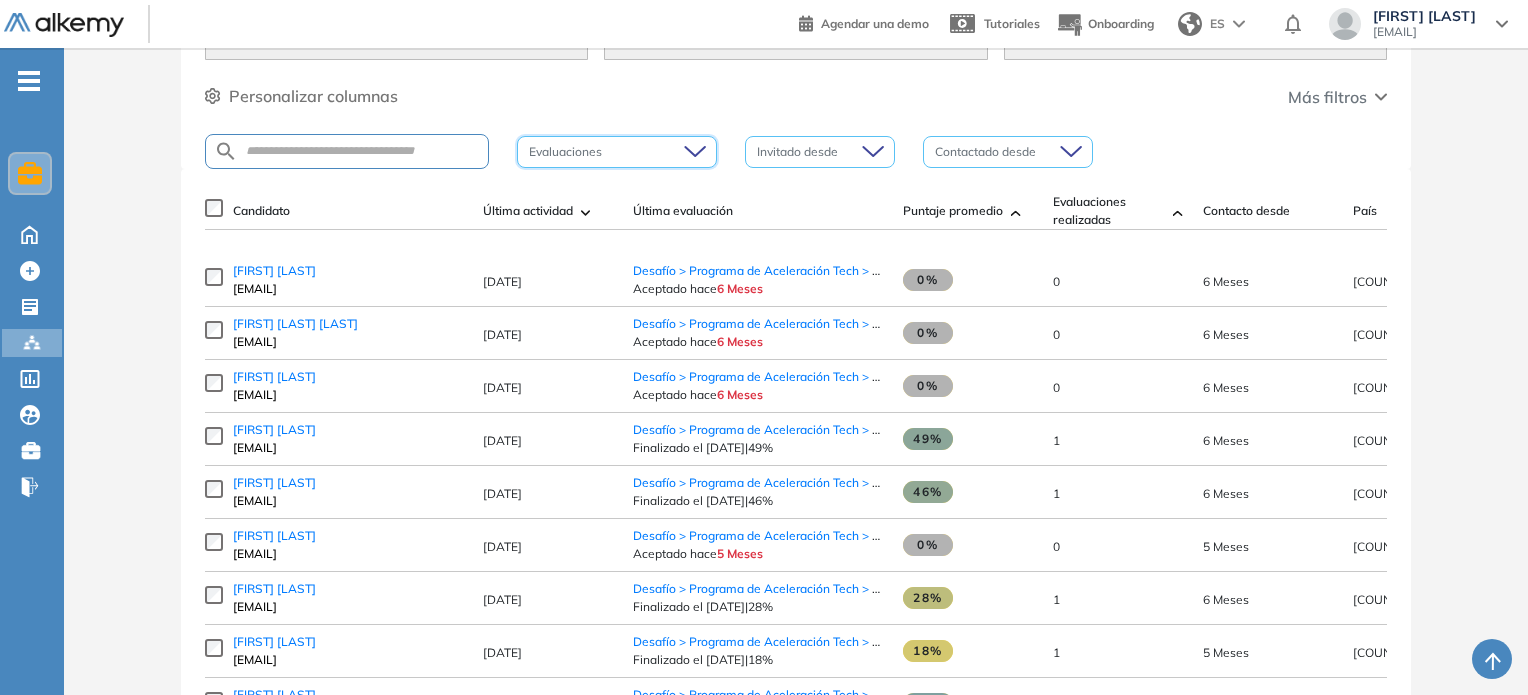 drag, startPoint x: 696, startPoint y: 146, endPoint x: 803, endPoint y: 151, distance: 107.11676 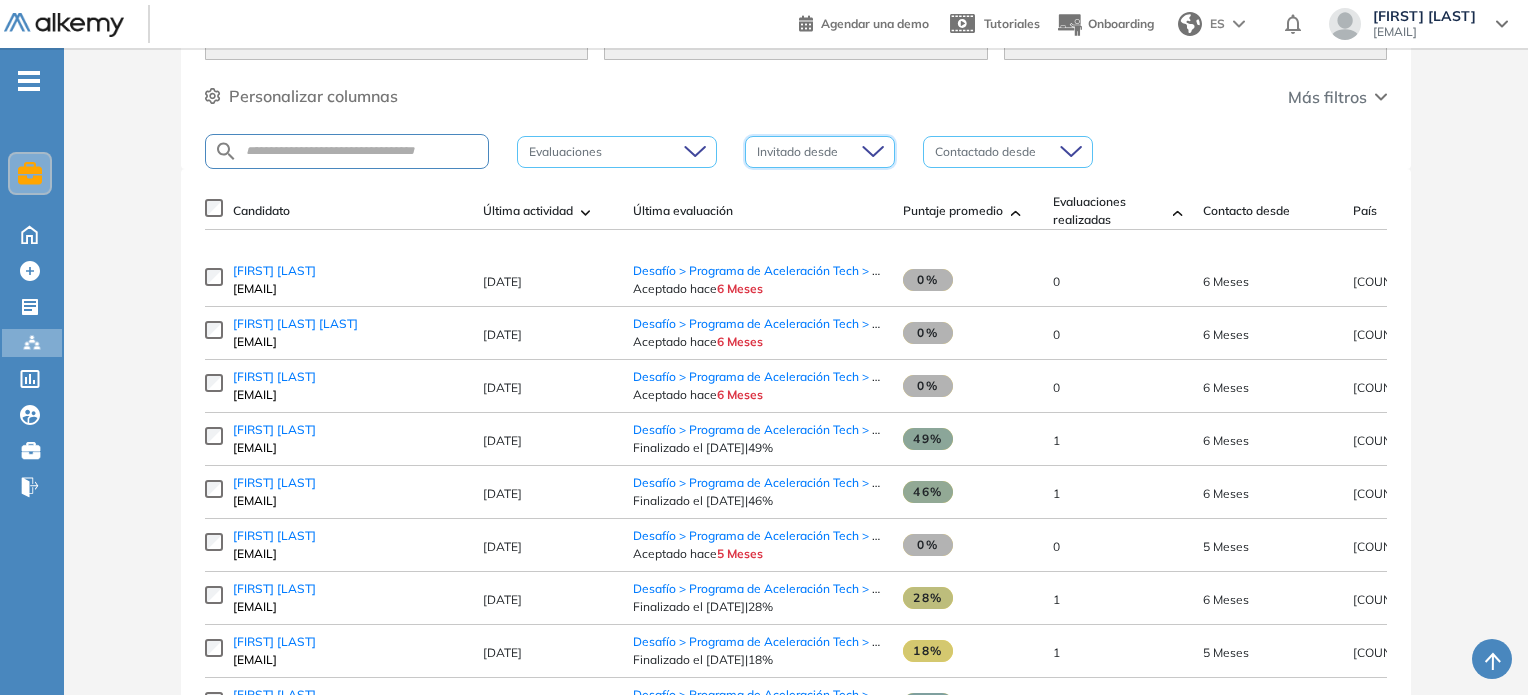 click at bounding box center (813, 152) 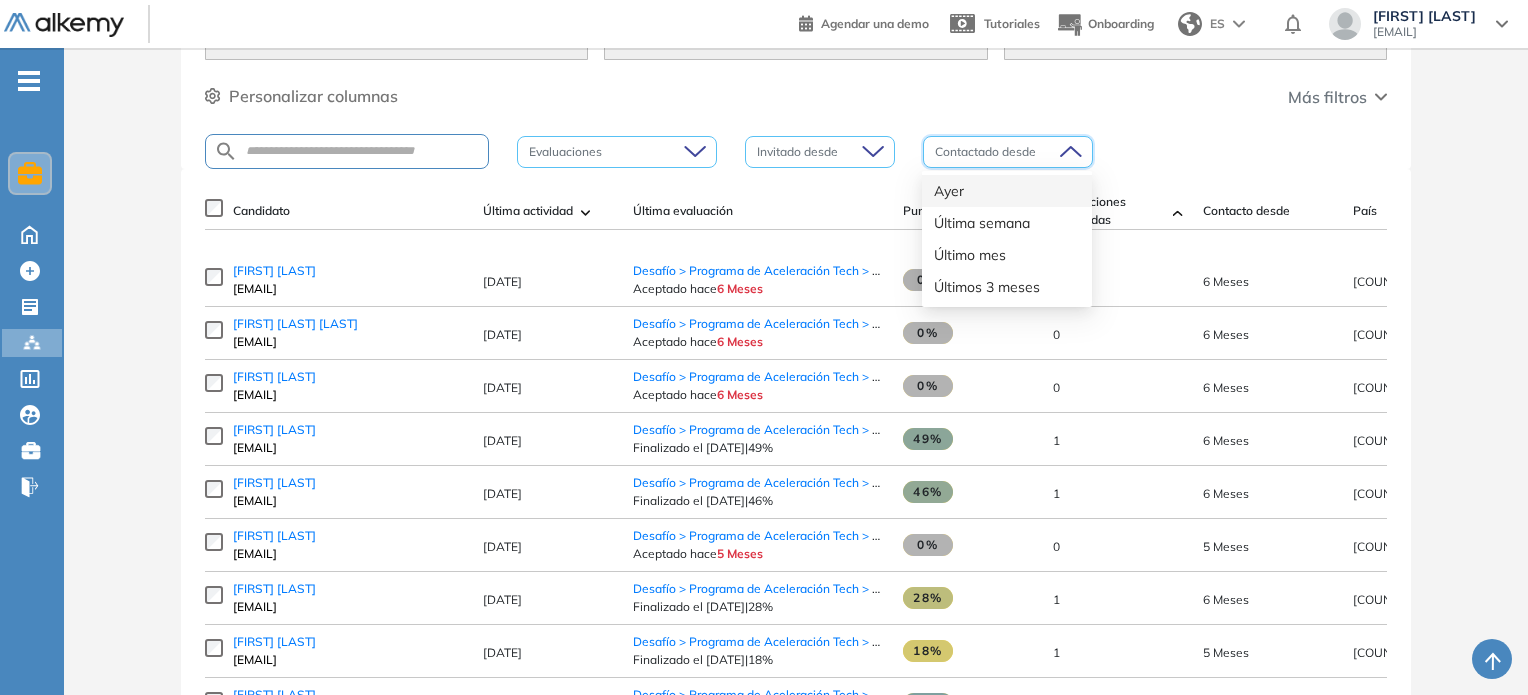 click at bounding box center (1001, 152) 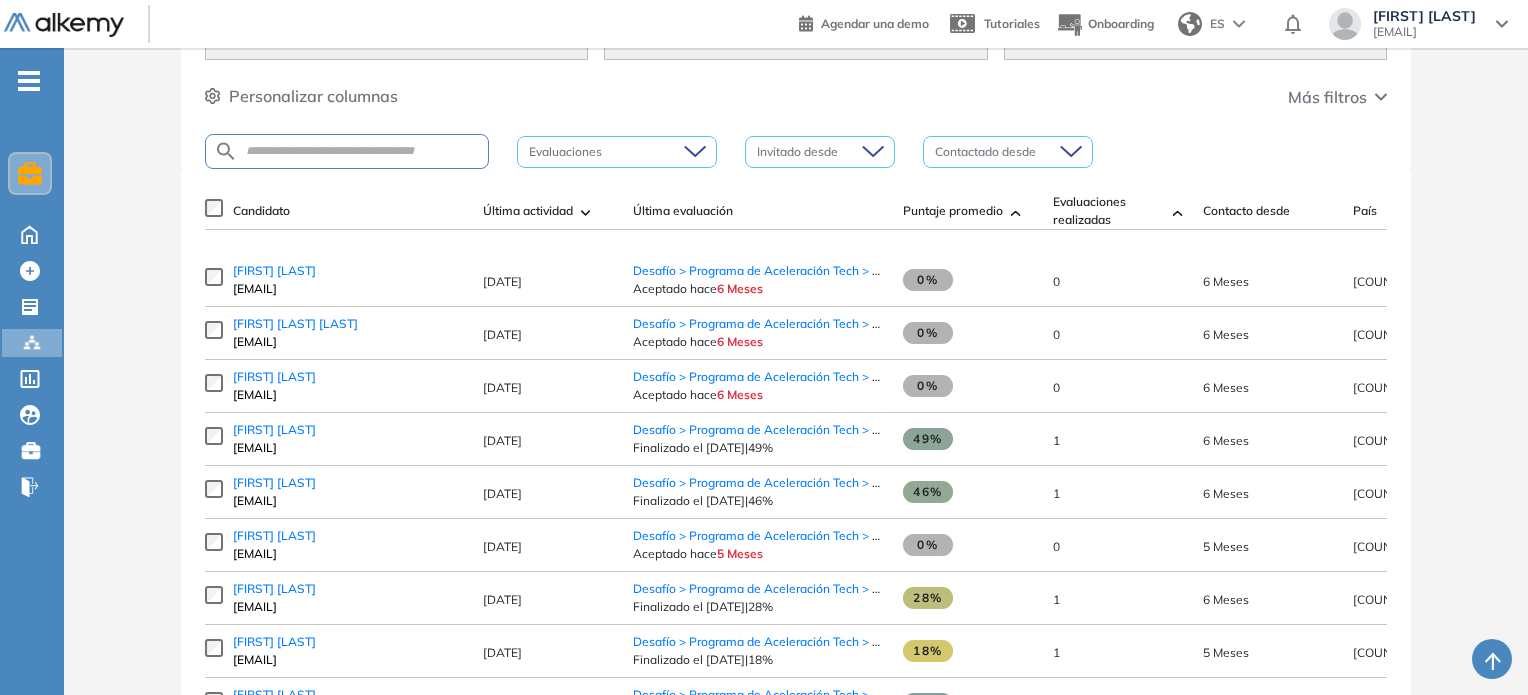 click on "Puntaje promedio" at bounding box center [968, 211] 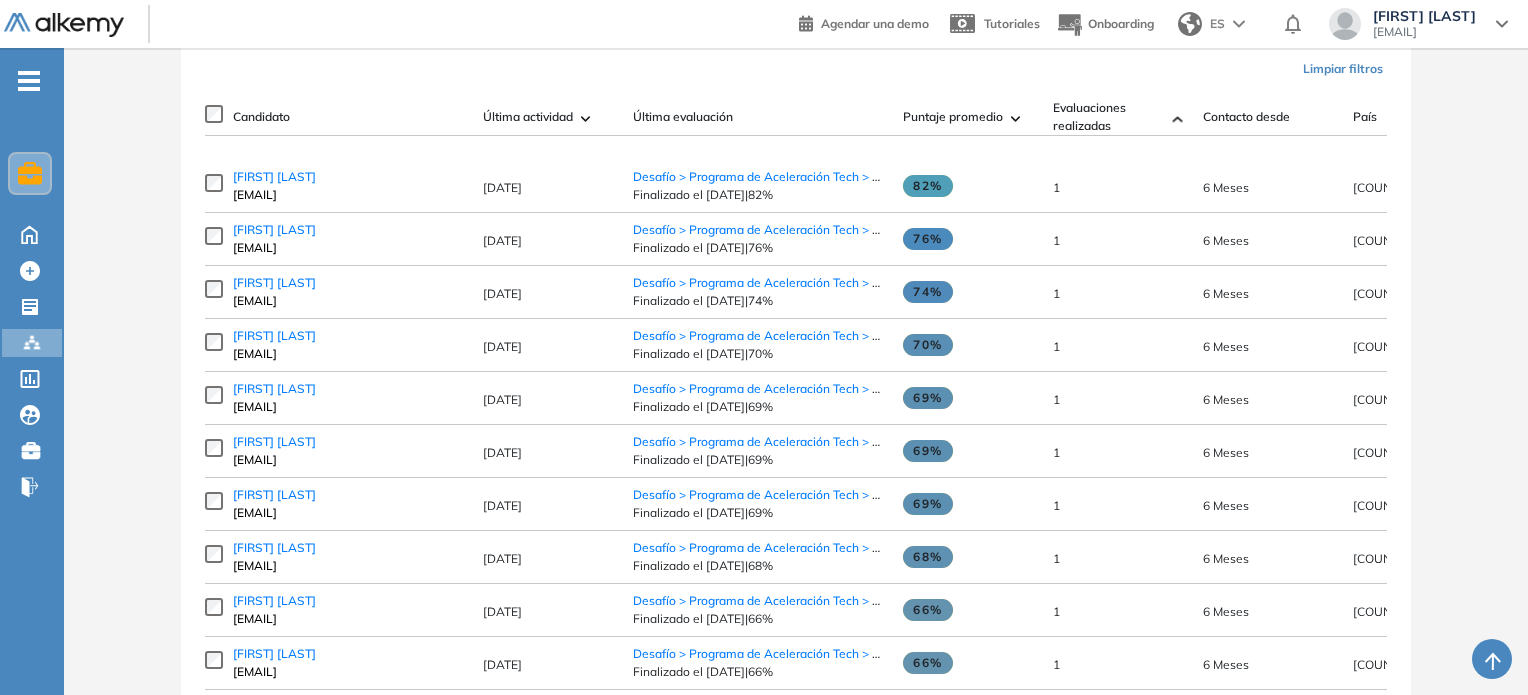 scroll, scrollTop: 258, scrollLeft: 0, axis: vertical 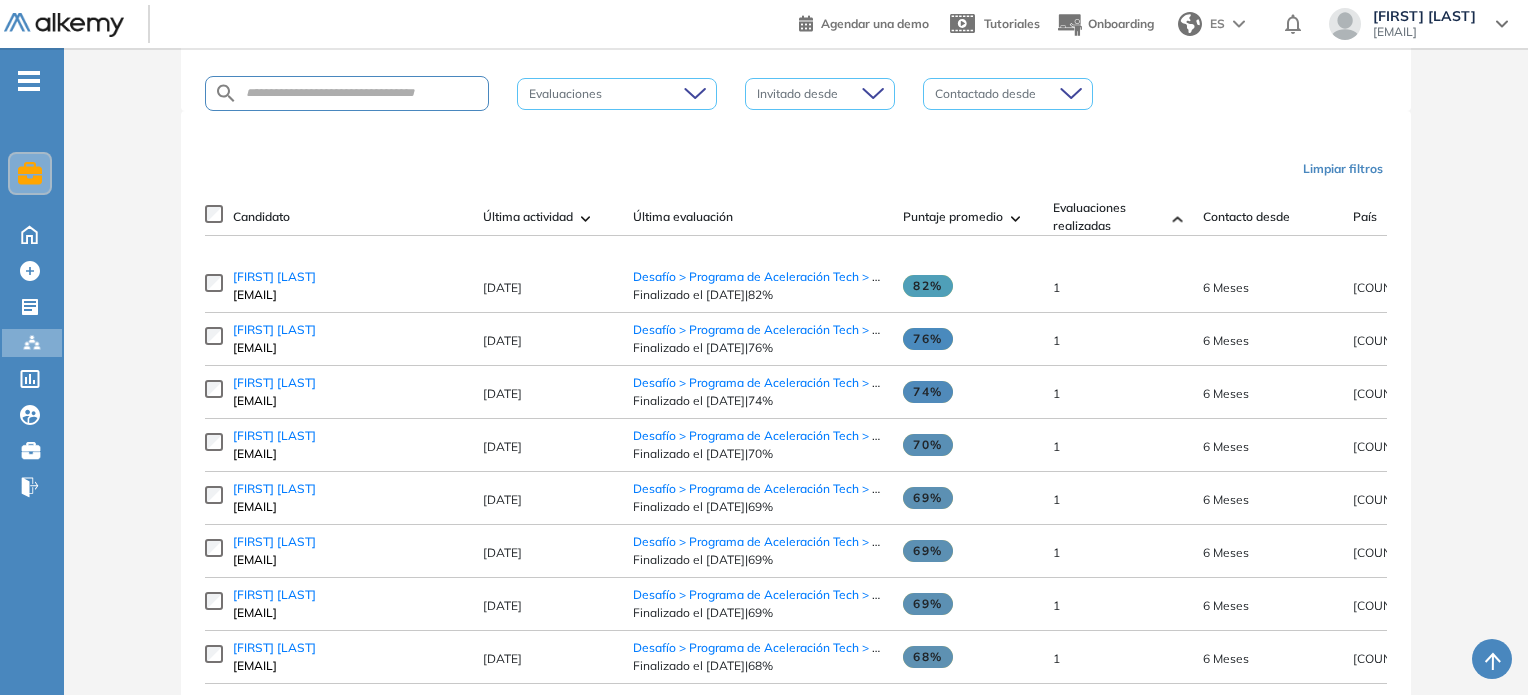click at bounding box center (1016, 219) 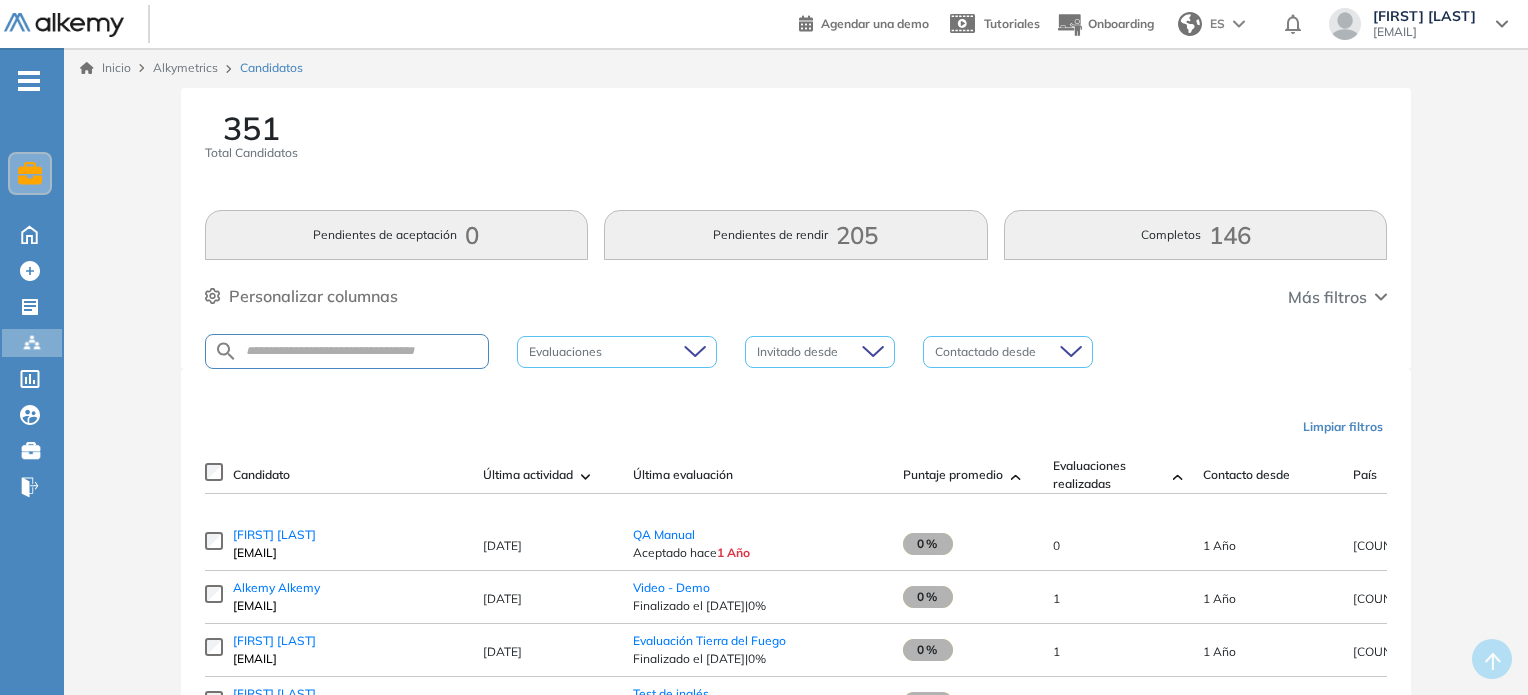 scroll, scrollTop: 200, scrollLeft: 0, axis: vertical 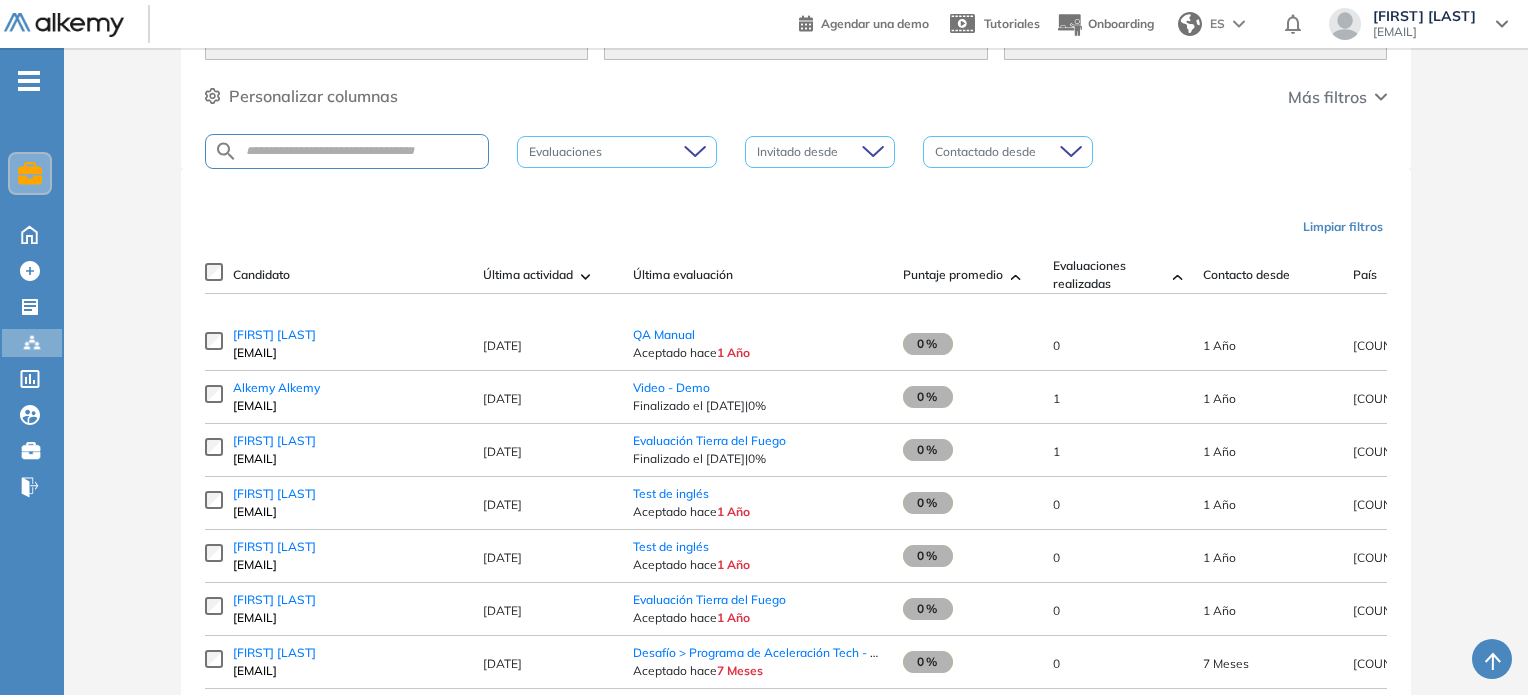 click at bounding box center (1016, 277) 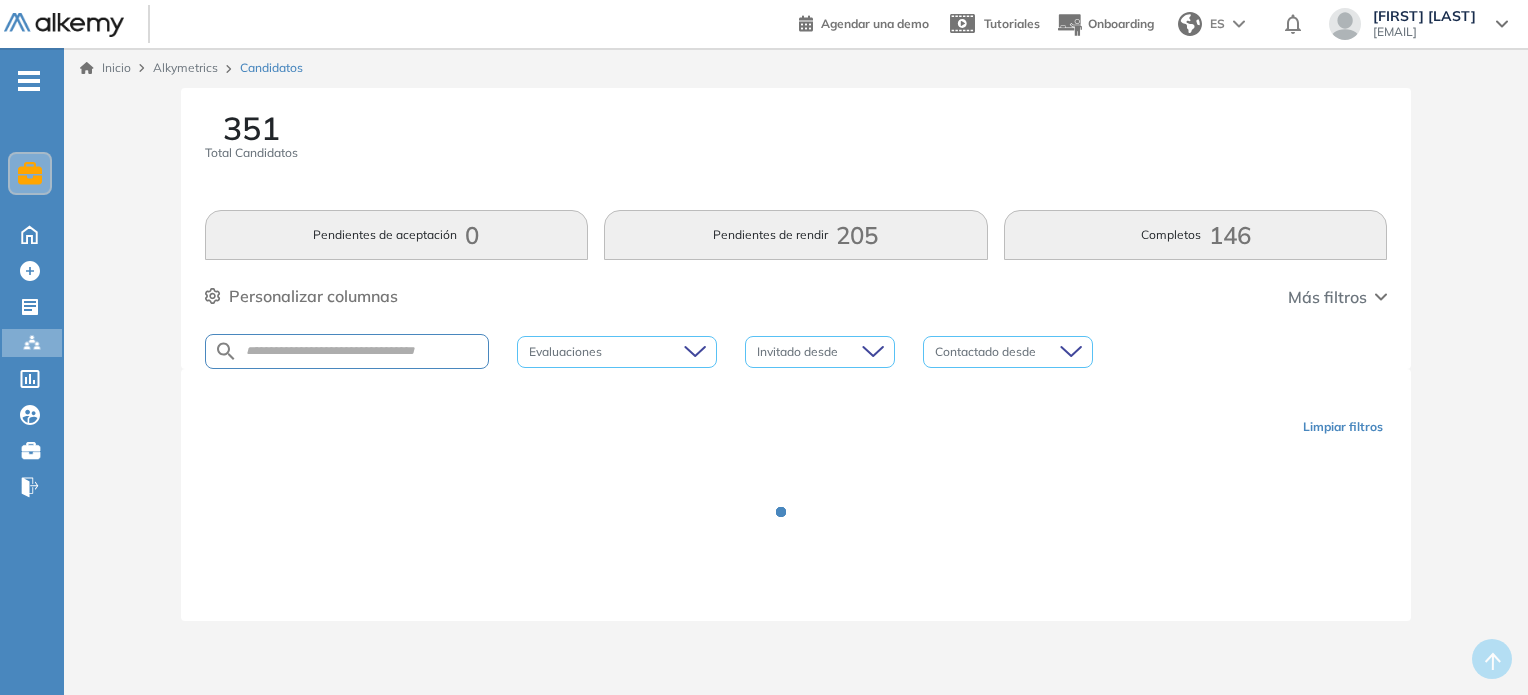 scroll, scrollTop: 0, scrollLeft: 0, axis: both 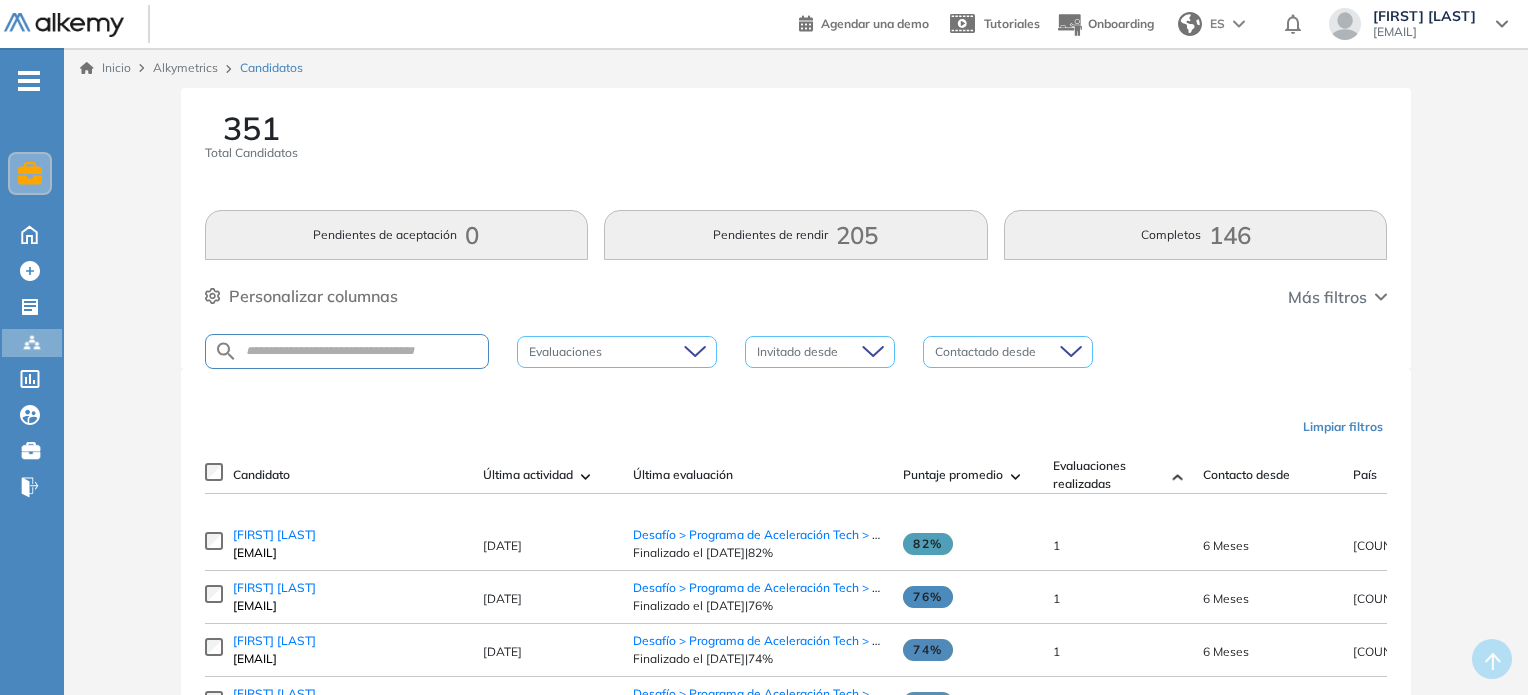 click at bounding box center (813, 352) 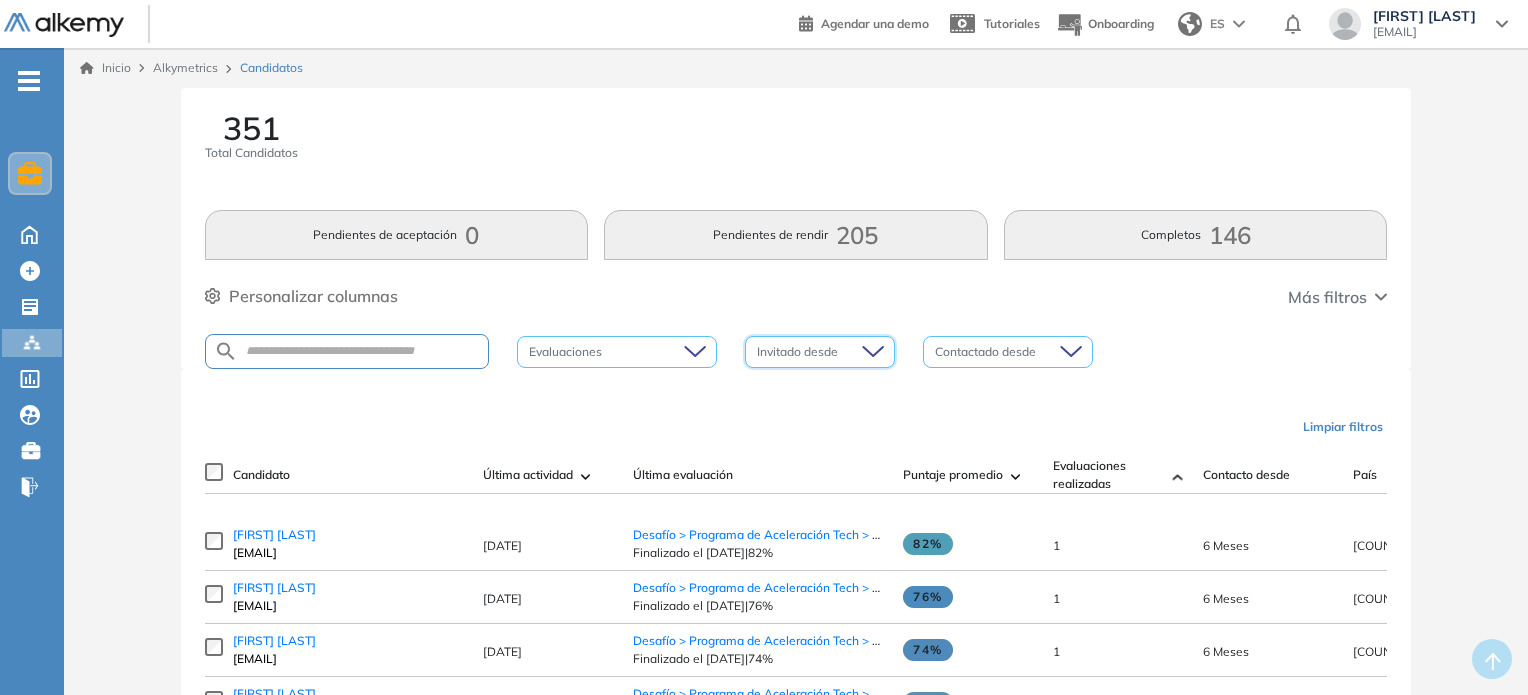 click at bounding box center (813, 352) 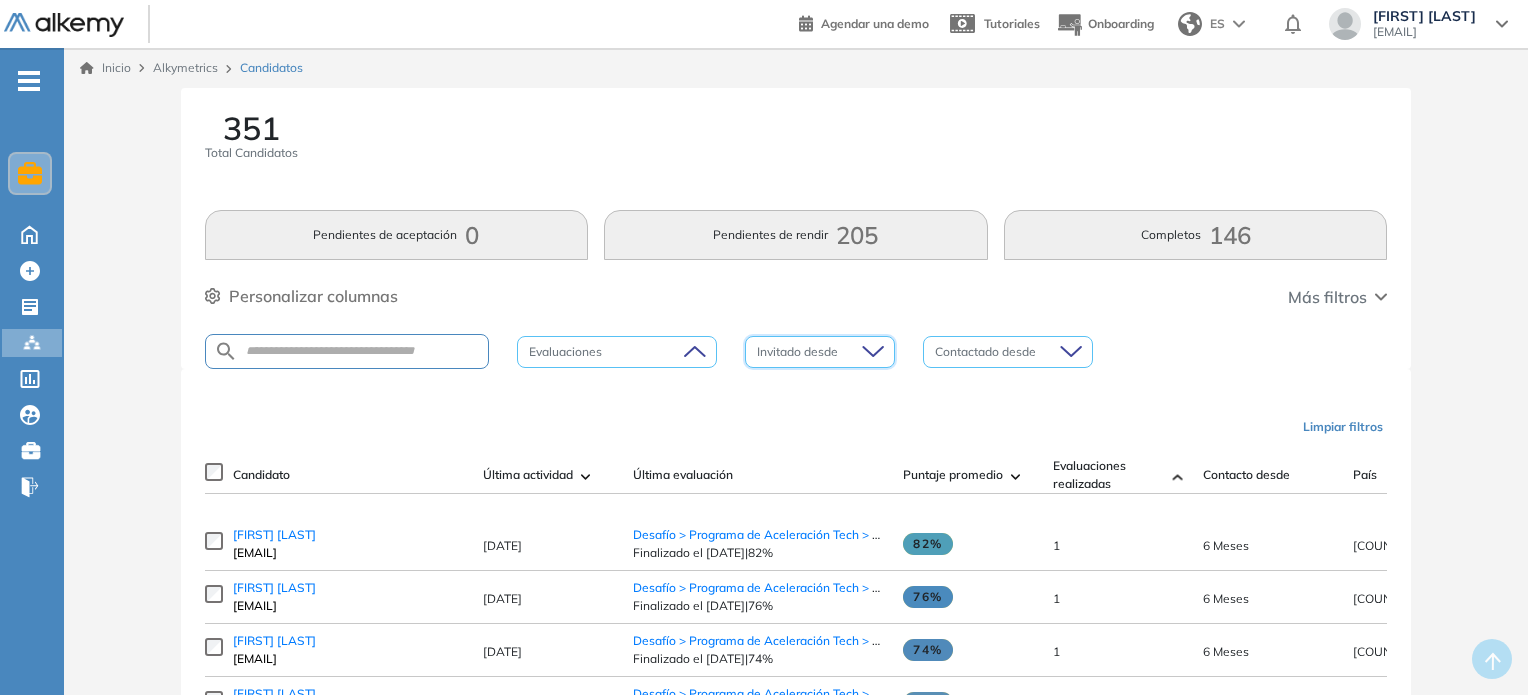 click on "Evaluaciones" at bounding box center (617, 352) 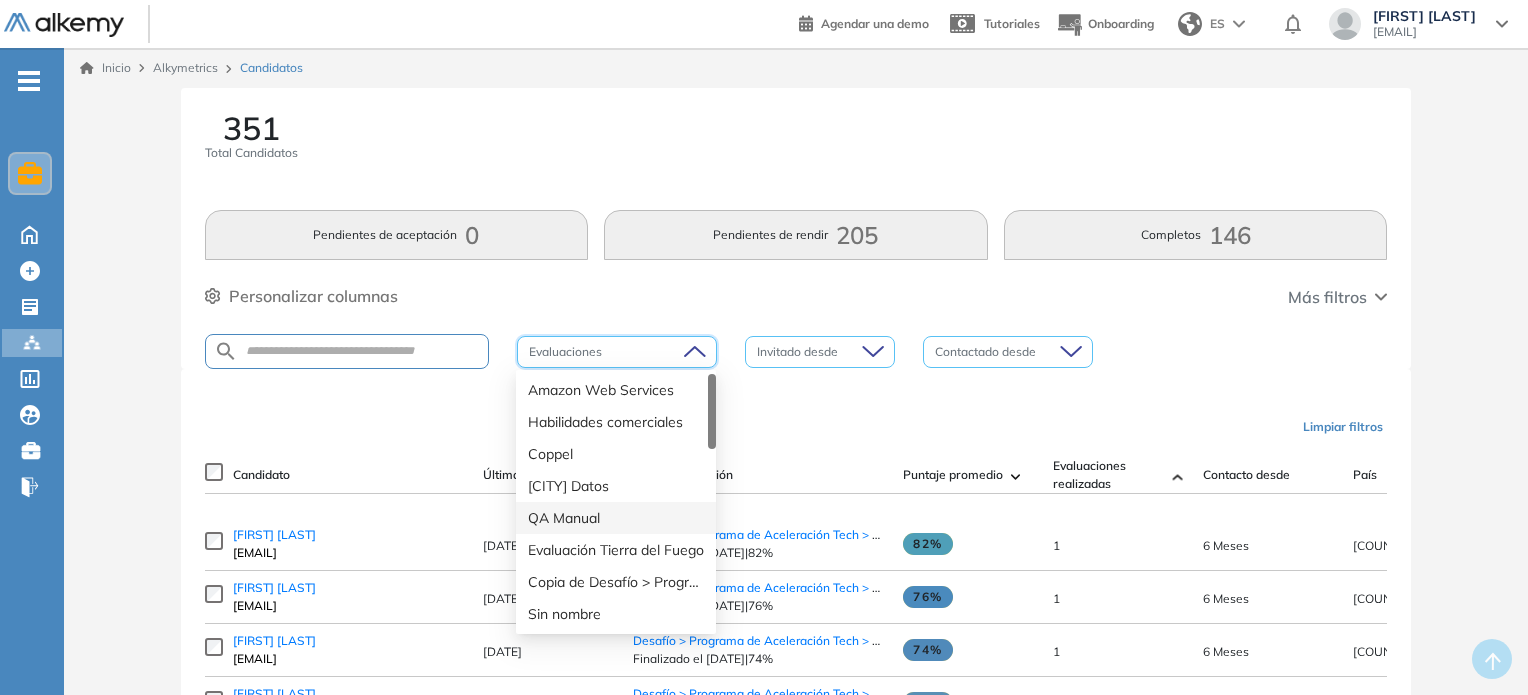 drag, startPoint x: 867, startPoint y: 424, endPoint x: 696, endPoint y: 391, distance: 174.1551 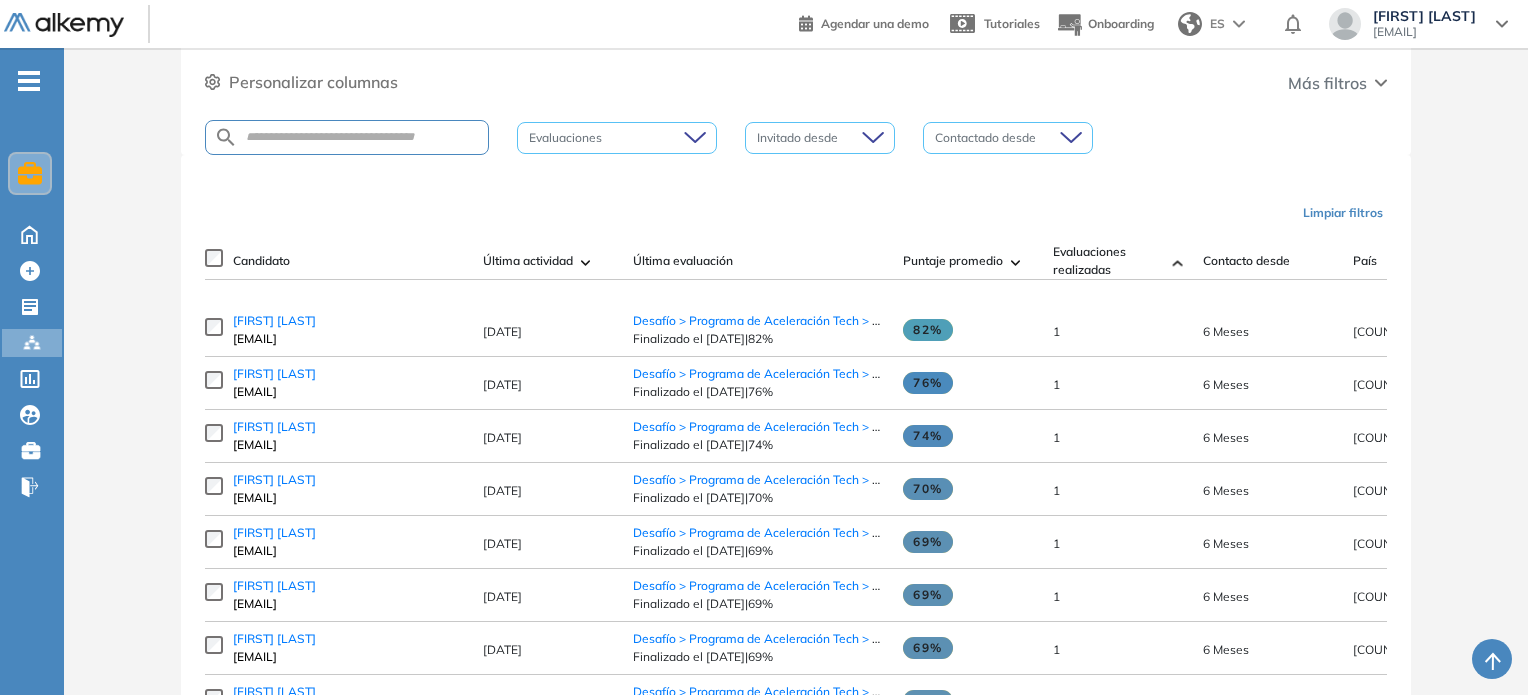 scroll, scrollTop: 0, scrollLeft: 0, axis: both 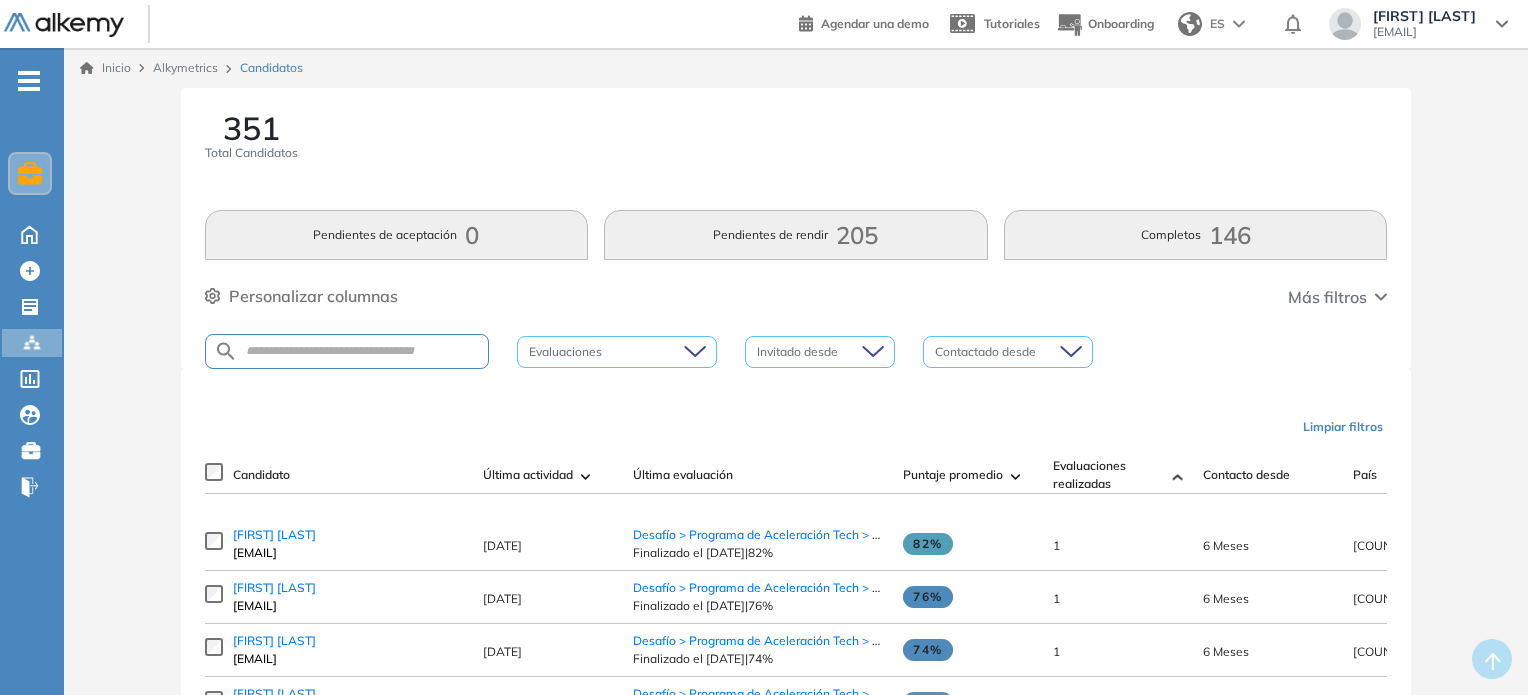 click at bounding box center [347, 351] 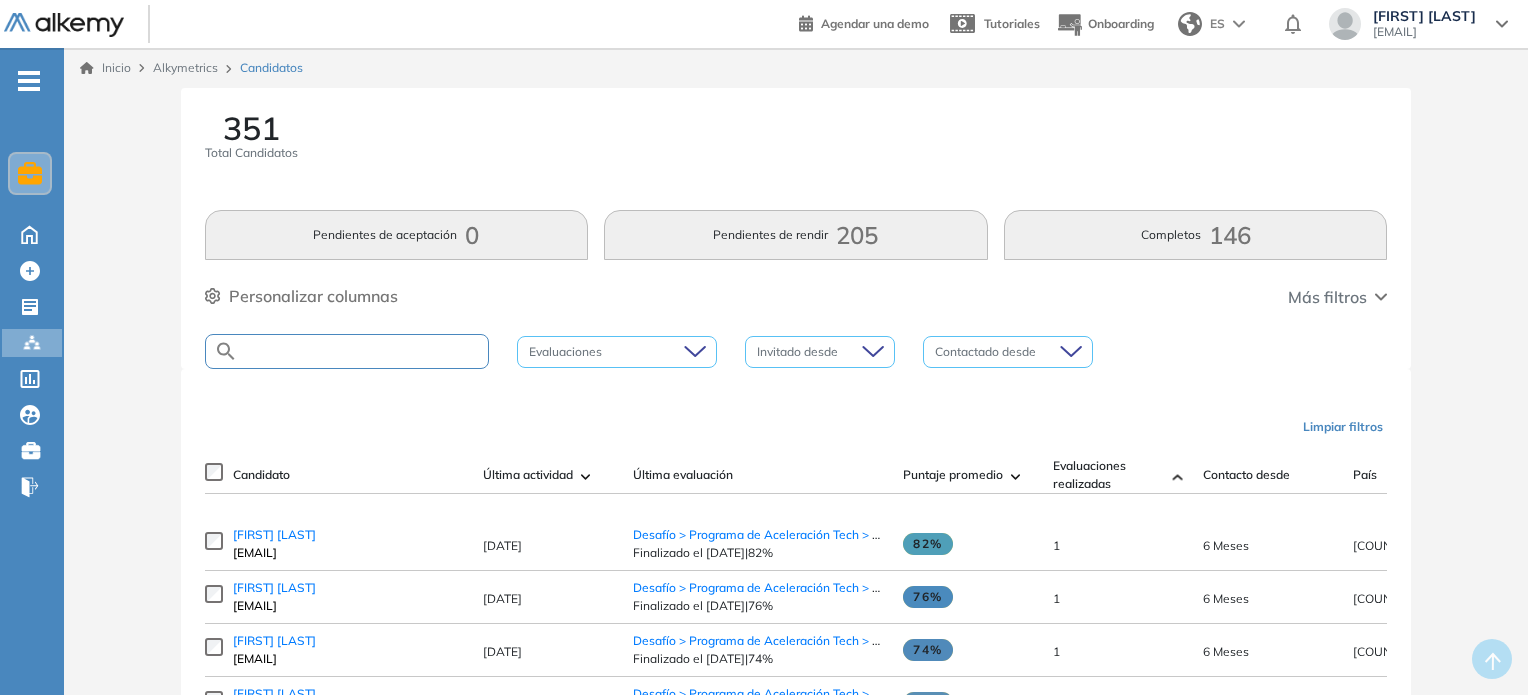 click at bounding box center (363, 351) 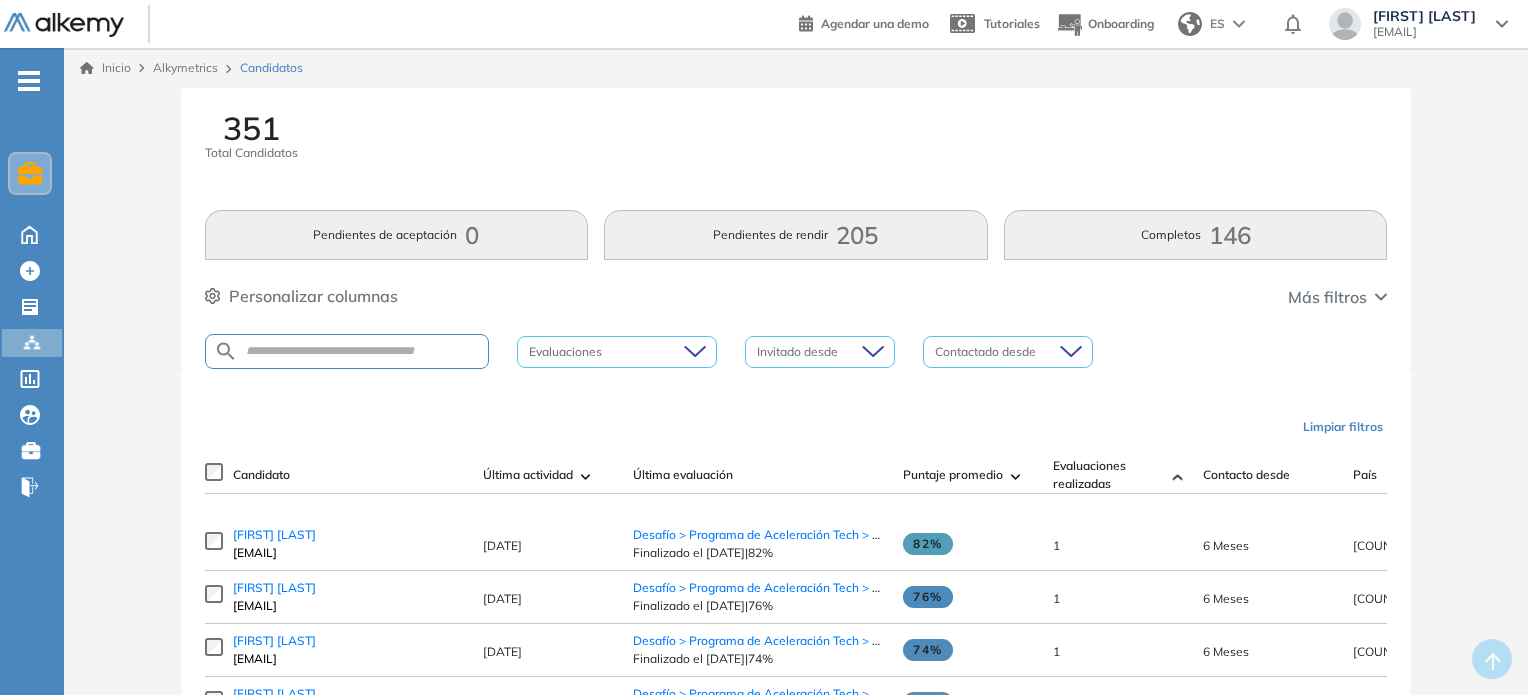 click on "Victor Mario [LAST] [LAST]@gmail.com [DATE] Desafío > Programa de Aceleración Tech > TDF Finalizado el [DATE] | 82% Nueva oportunidad de formación > Talento IT Fueguino 82% 1 6 Meses [COUNTRY] [STATE] e [STATE] linkedin Enviar email Darmo Agusto [LAST]@gmail.com [DATE] Desafío > Programa de Aceleración Tech > TDF Finalizado el [DATE] | 76% Nueva oportunidad de formación > Talento IT Fueguino 76% 1 6 Meses [COUNTRY] [STATE] e [STATE] linkedin Enviar email Matias Roman [LAST]@gmail.com [DATE] Desafío > Programa de Aceleración Tech > TDF Finalizado el [DATE] | 74% Tu oportunidad de formación > Talento IT Fueguino 74% 1 6 Meses [COUNTRY] [STATE] e [STATE] linkedin Enviar email Martin [LAST] [LAST]@gmail.com |" at bounding box center [796, 2045] 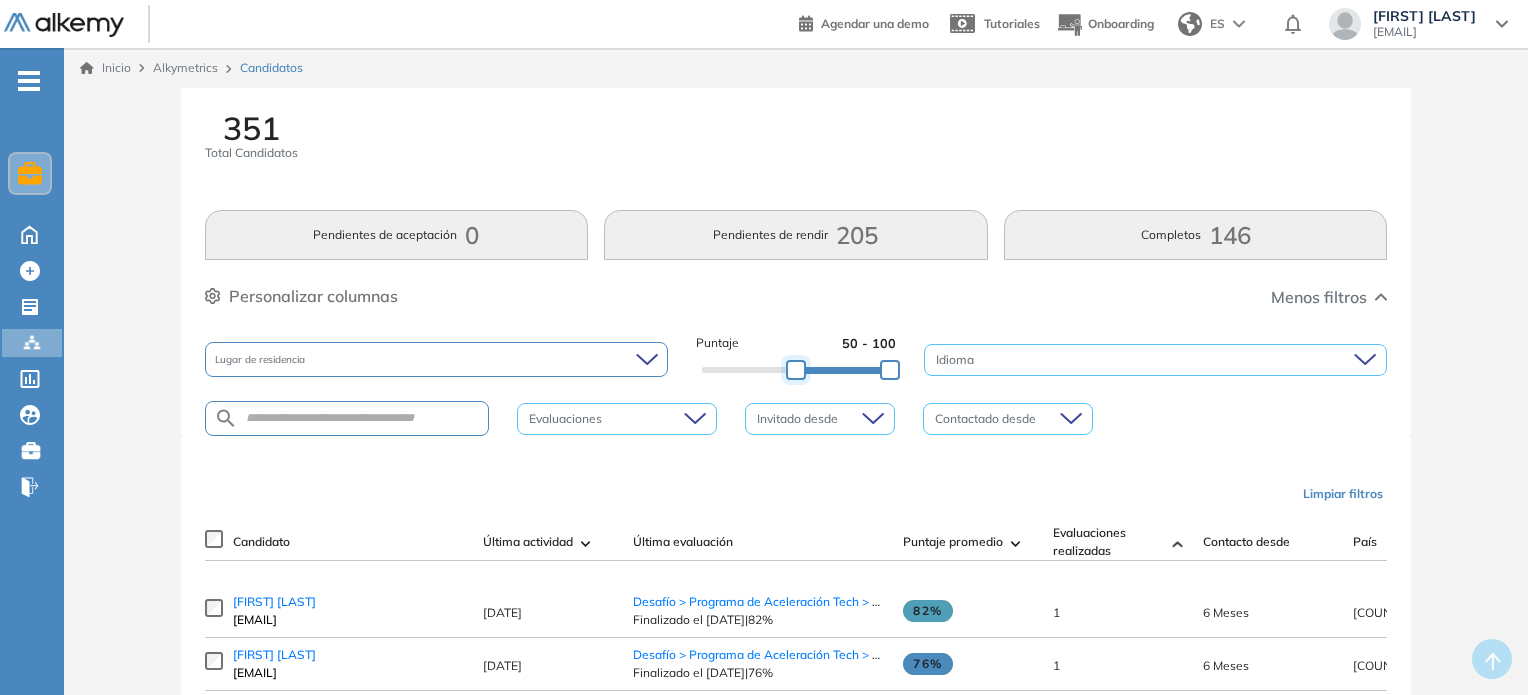 drag, startPoint x: 702, startPoint y: 359, endPoint x: 790, endPoint y: 377, distance: 89.822044 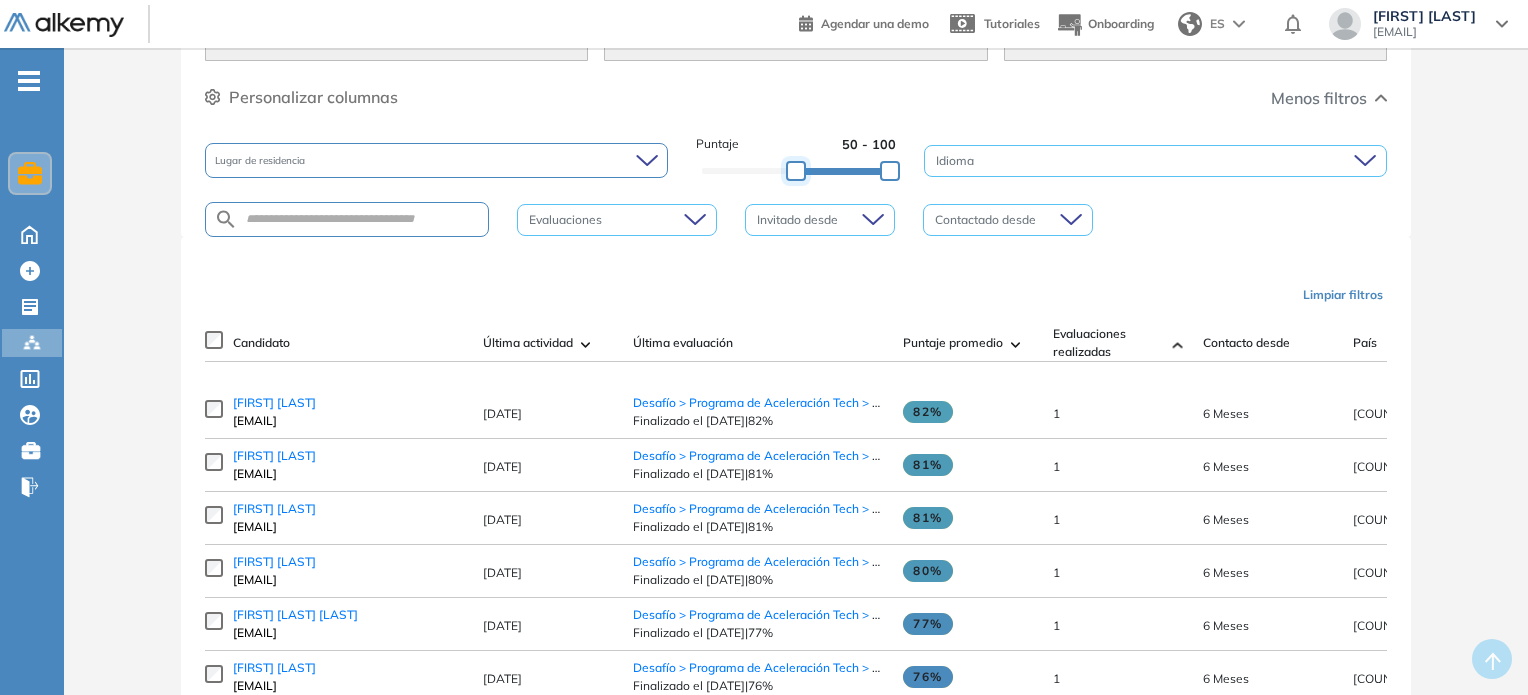 scroll, scrollTop: 99, scrollLeft: 0, axis: vertical 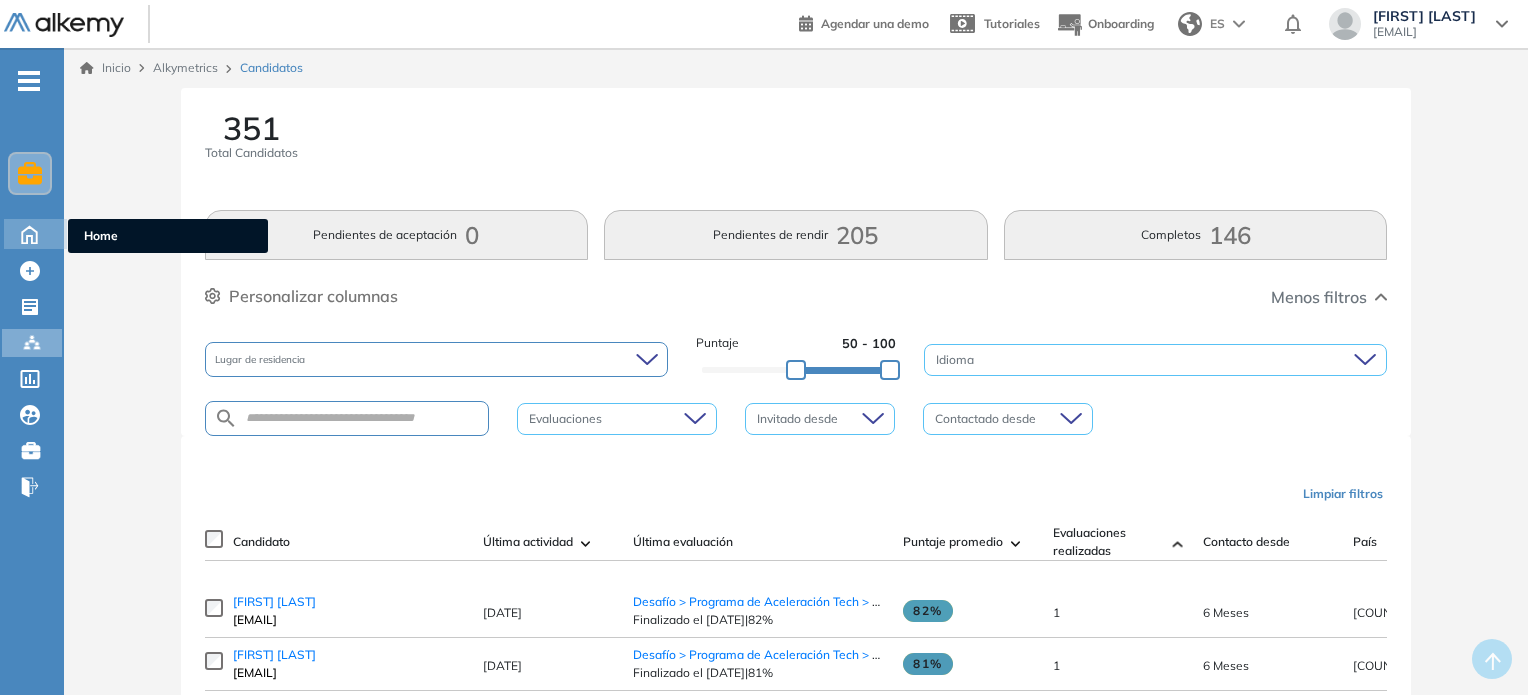 click at bounding box center [29, 232] 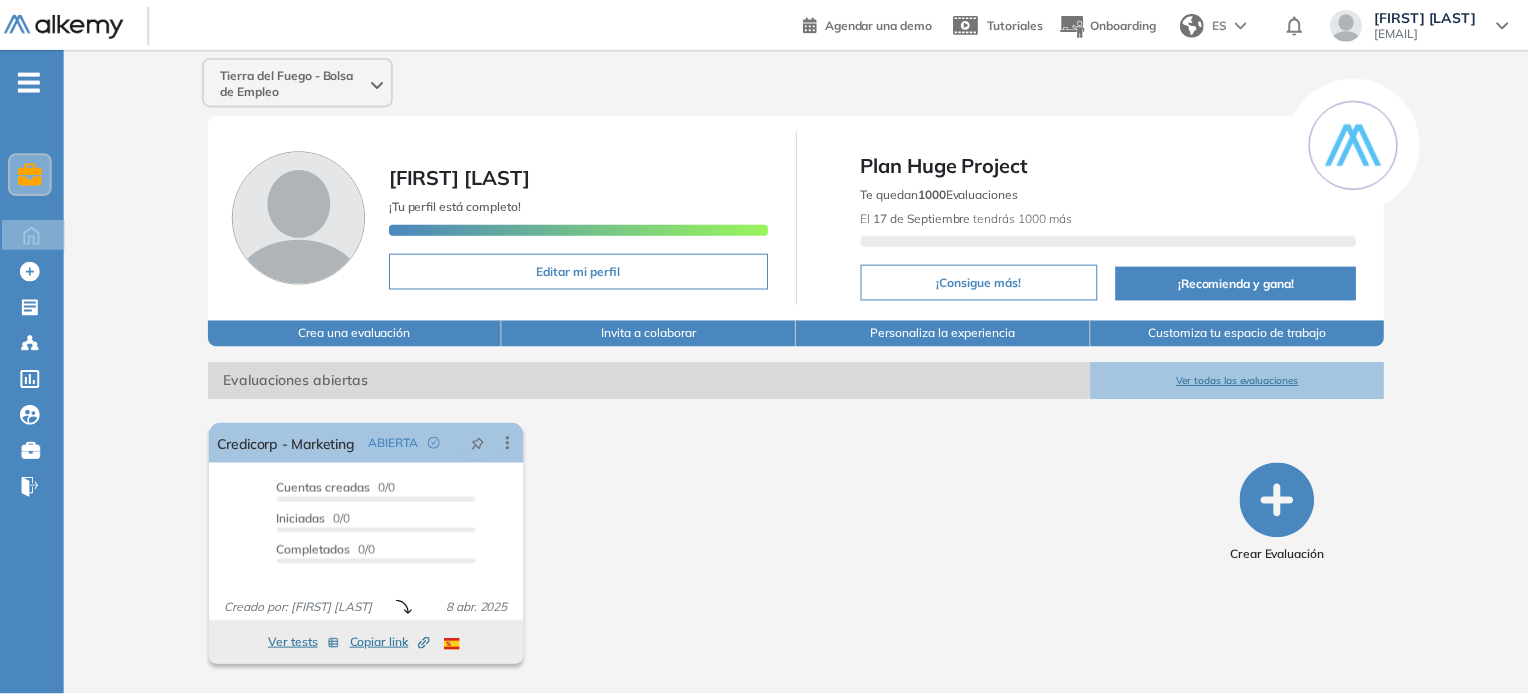 scroll, scrollTop: 0, scrollLeft: 0, axis: both 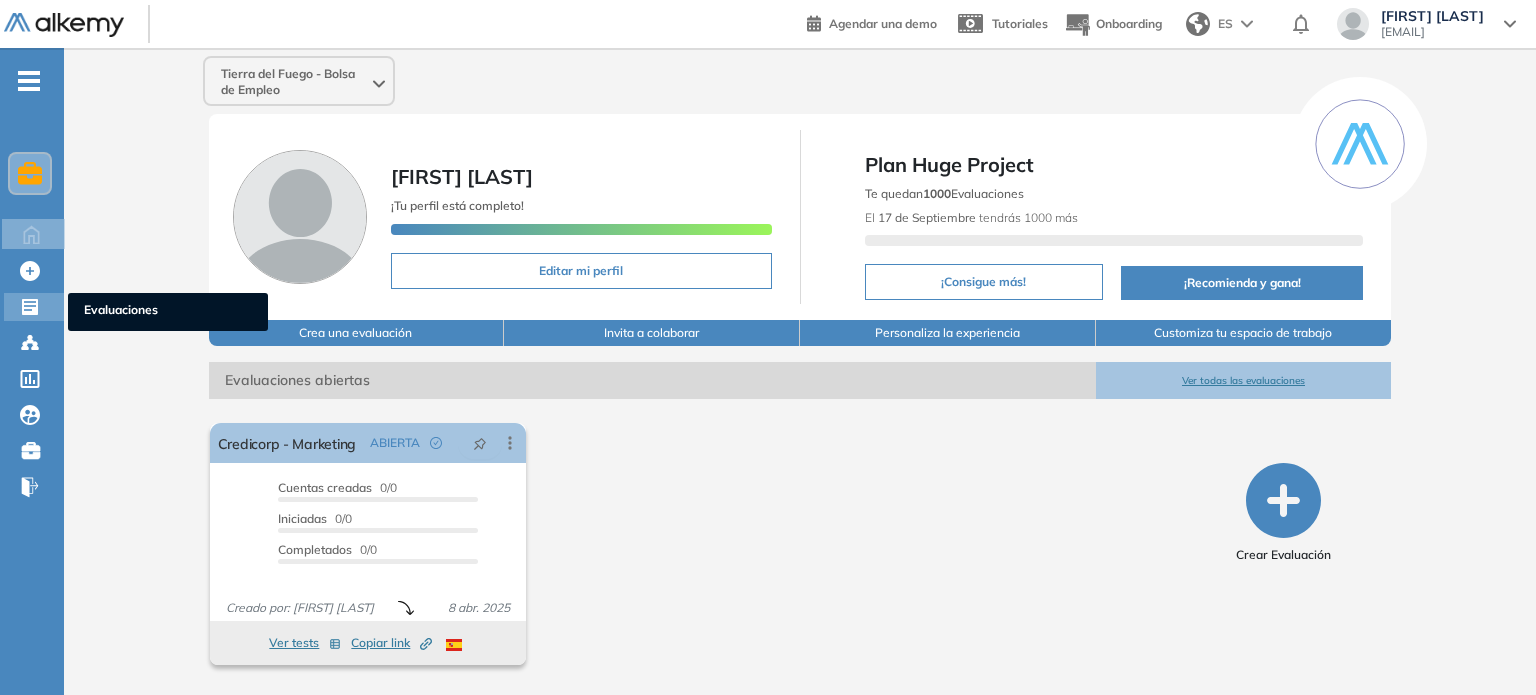 click 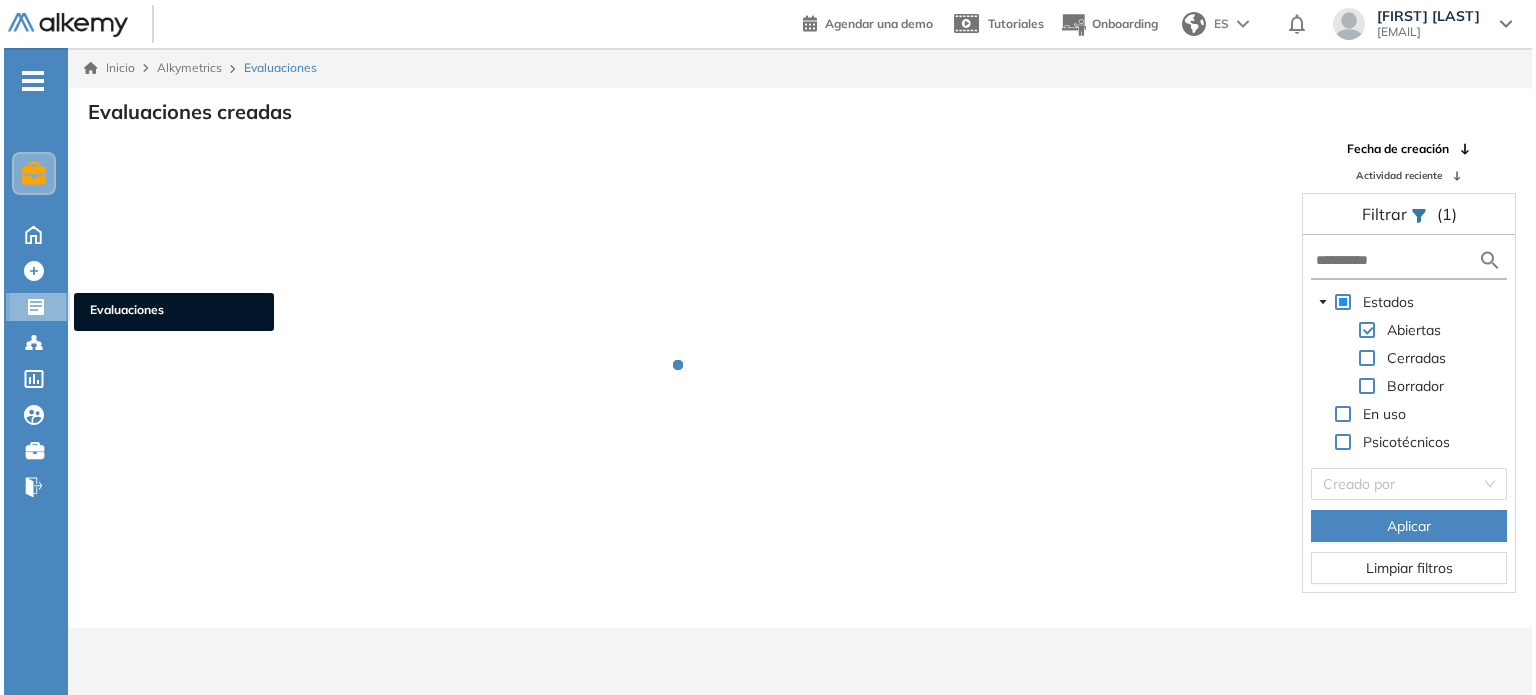 scroll, scrollTop: 0, scrollLeft: 0, axis: both 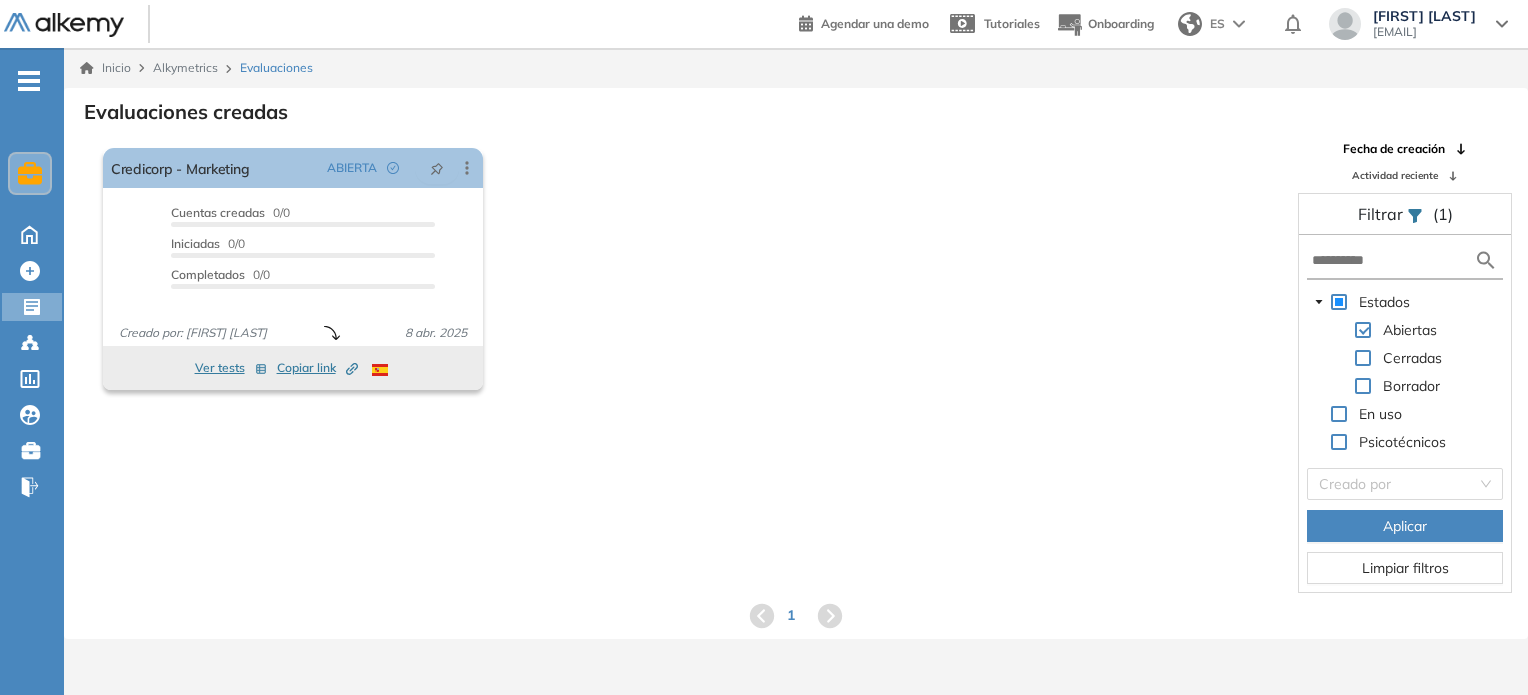 click at bounding box center (1339, 302) 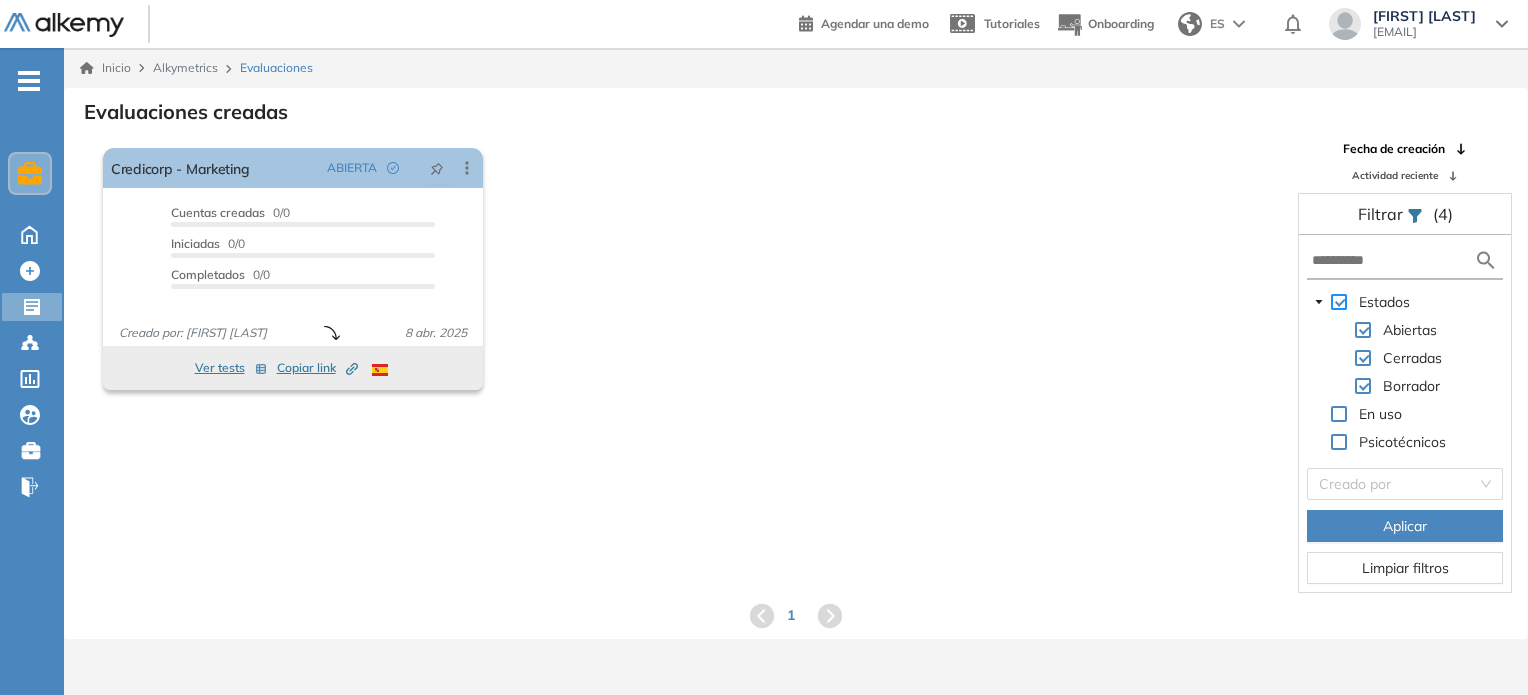 click at bounding box center (1339, 302) 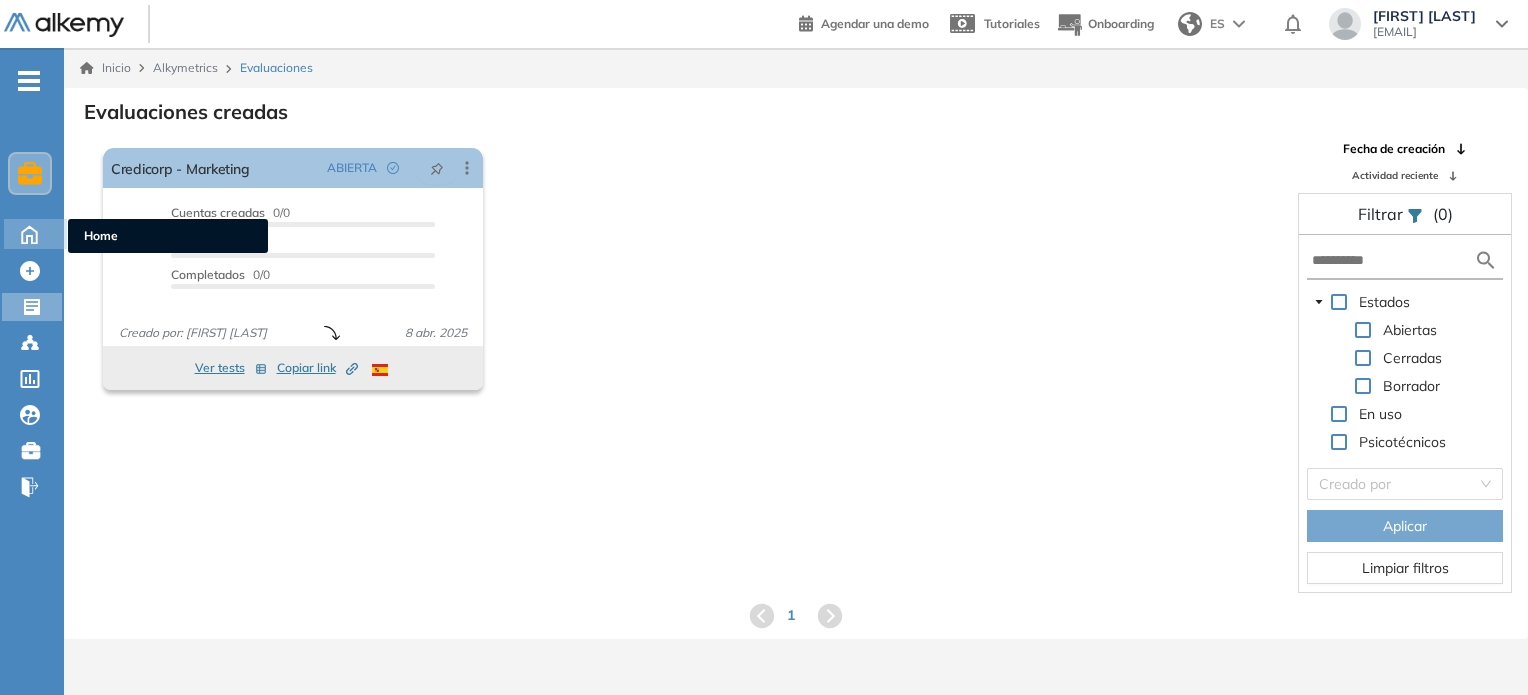 click 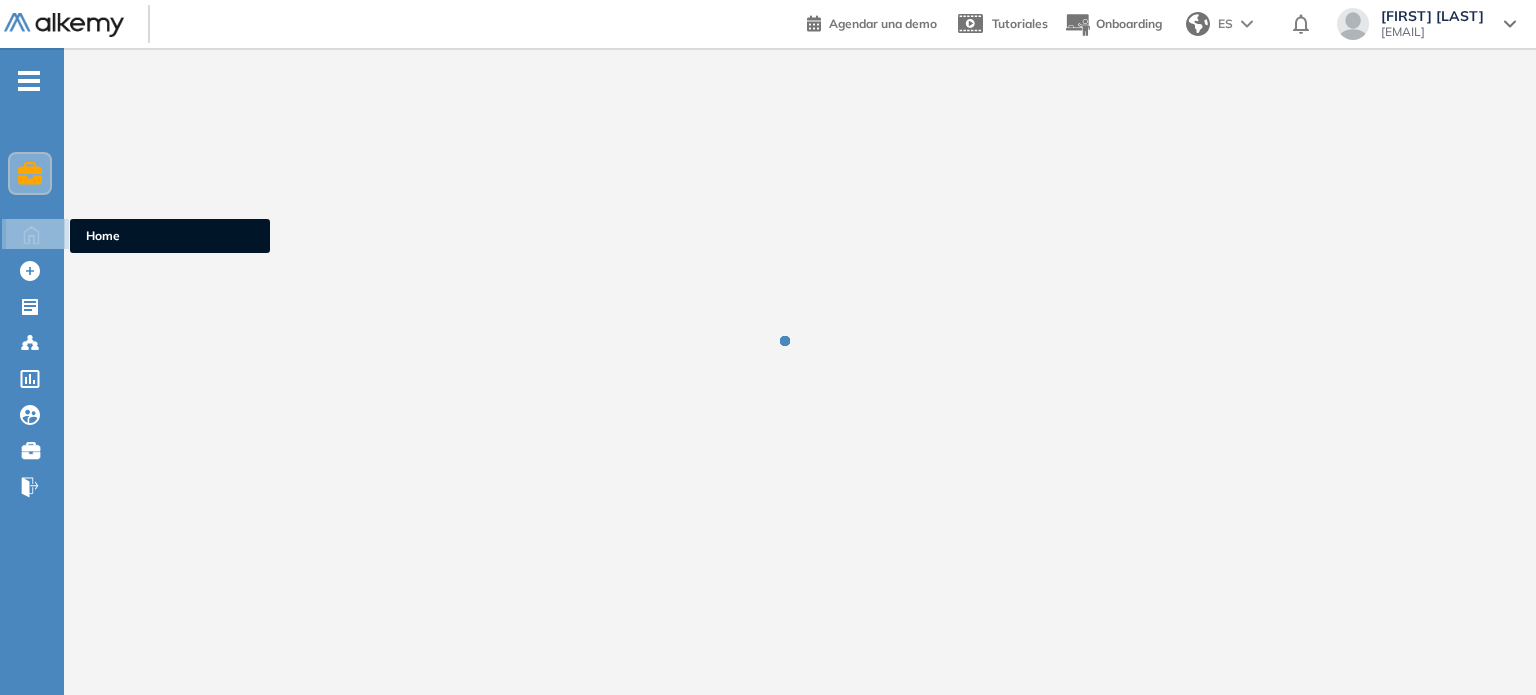 scroll, scrollTop: 0, scrollLeft: 0, axis: both 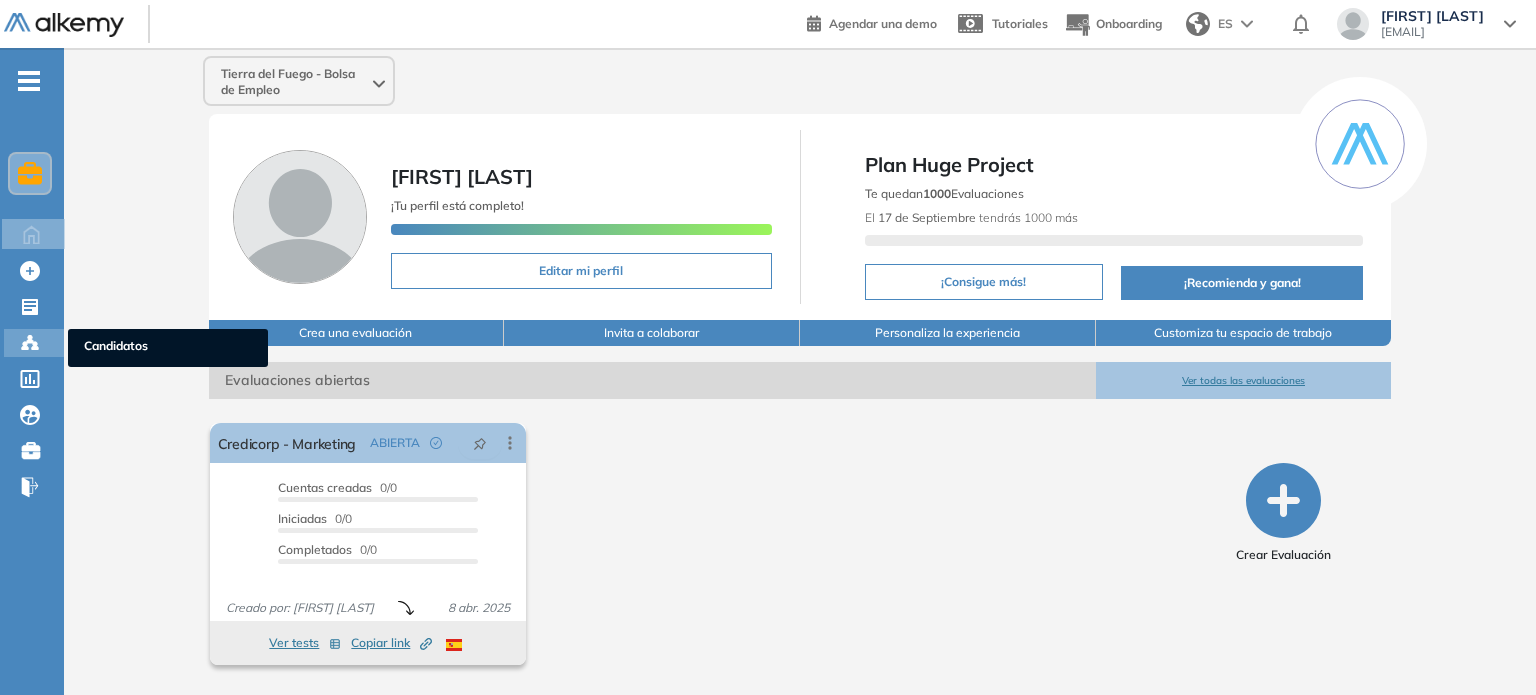 click 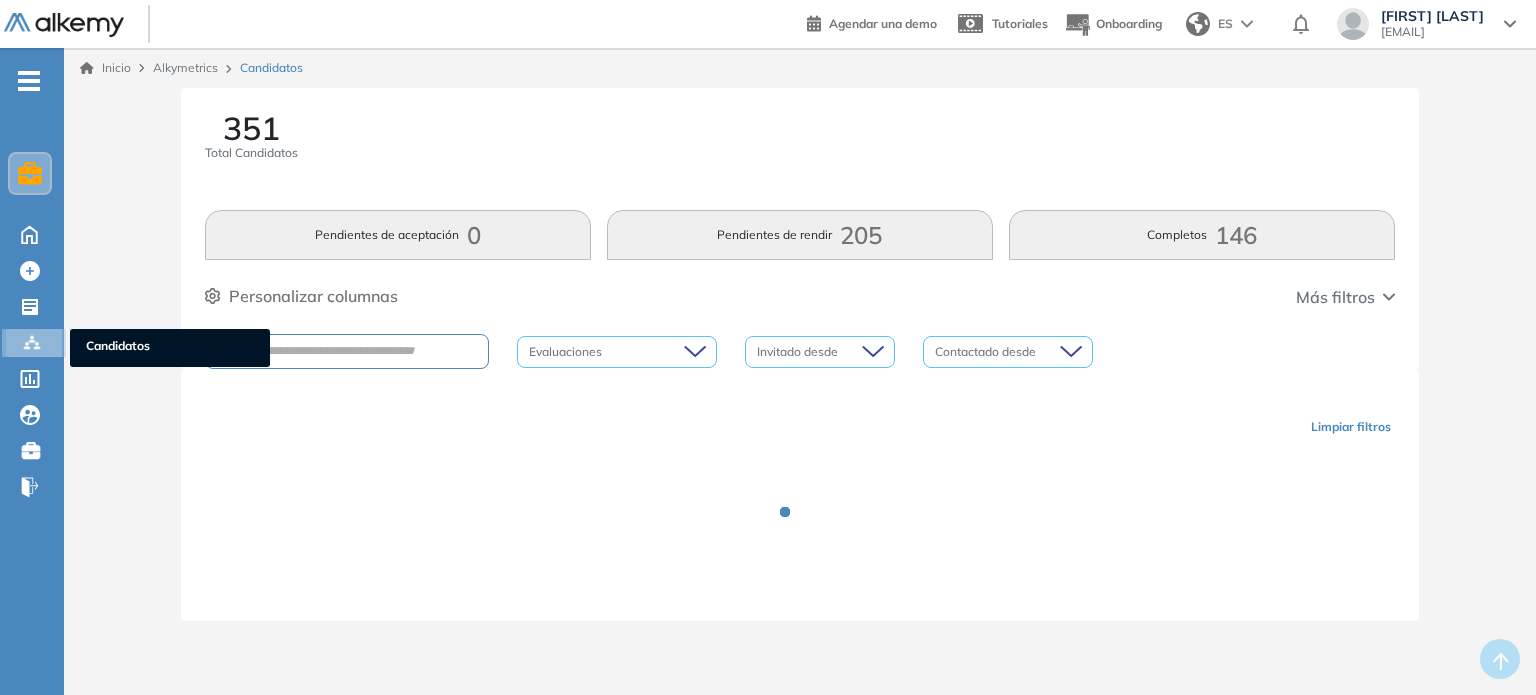 scroll, scrollTop: 0, scrollLeft: 0, axis: both 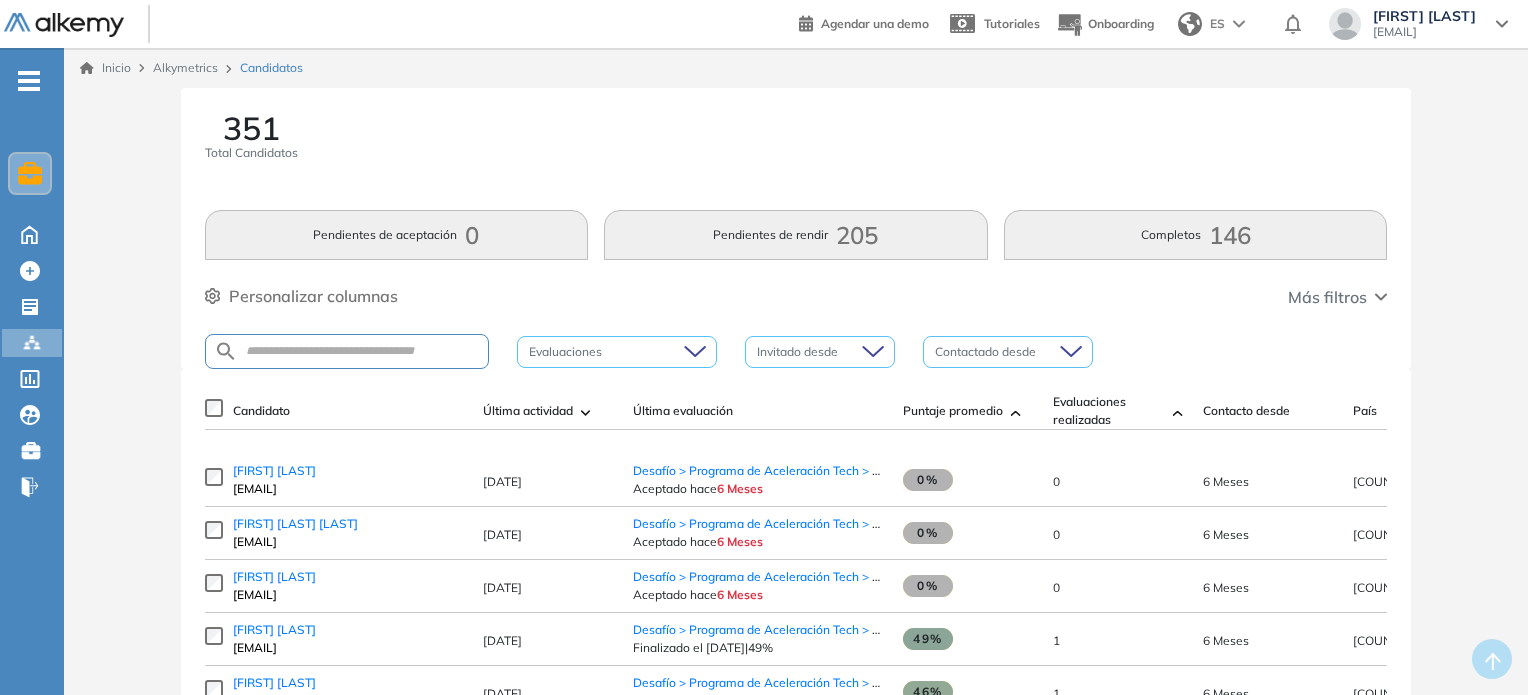 click on "Completos 146" at bounding box center (1196, 235) 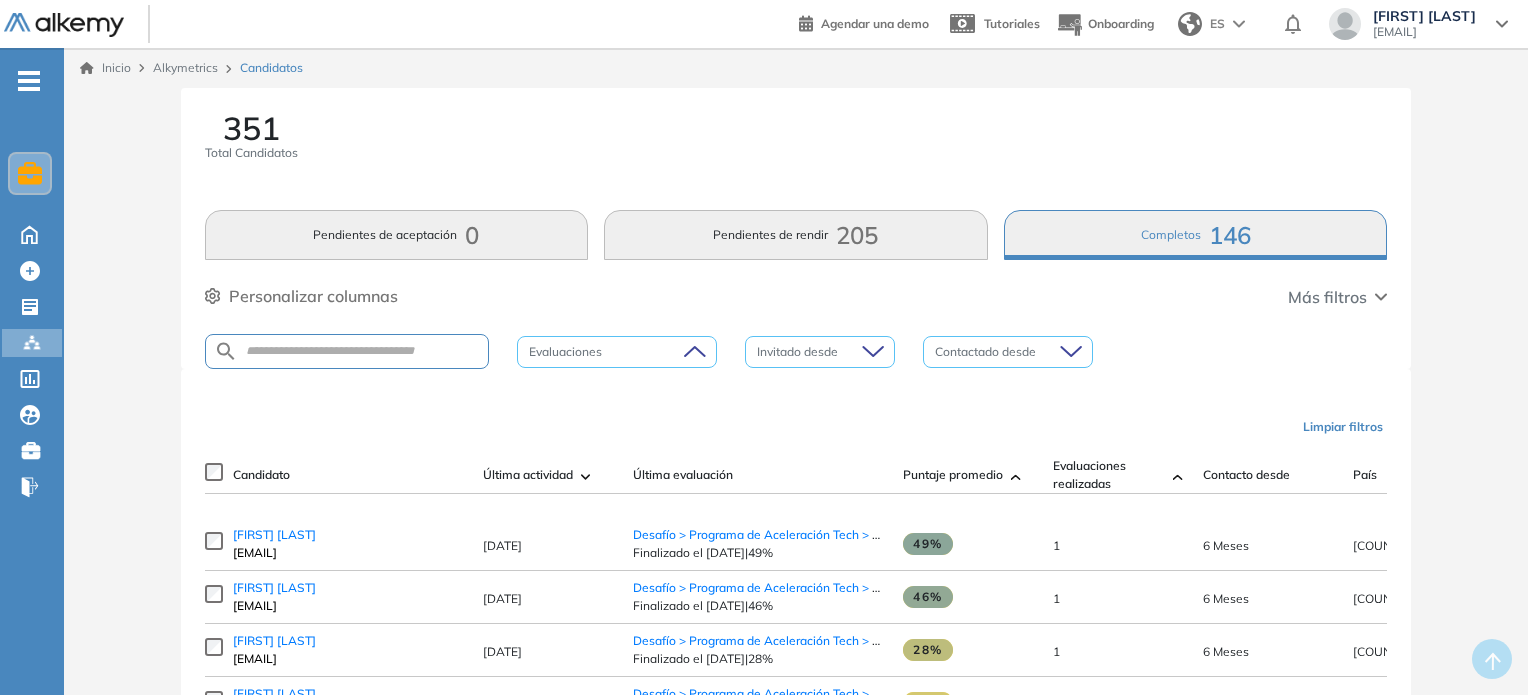 click at bounding box center [607, 352] 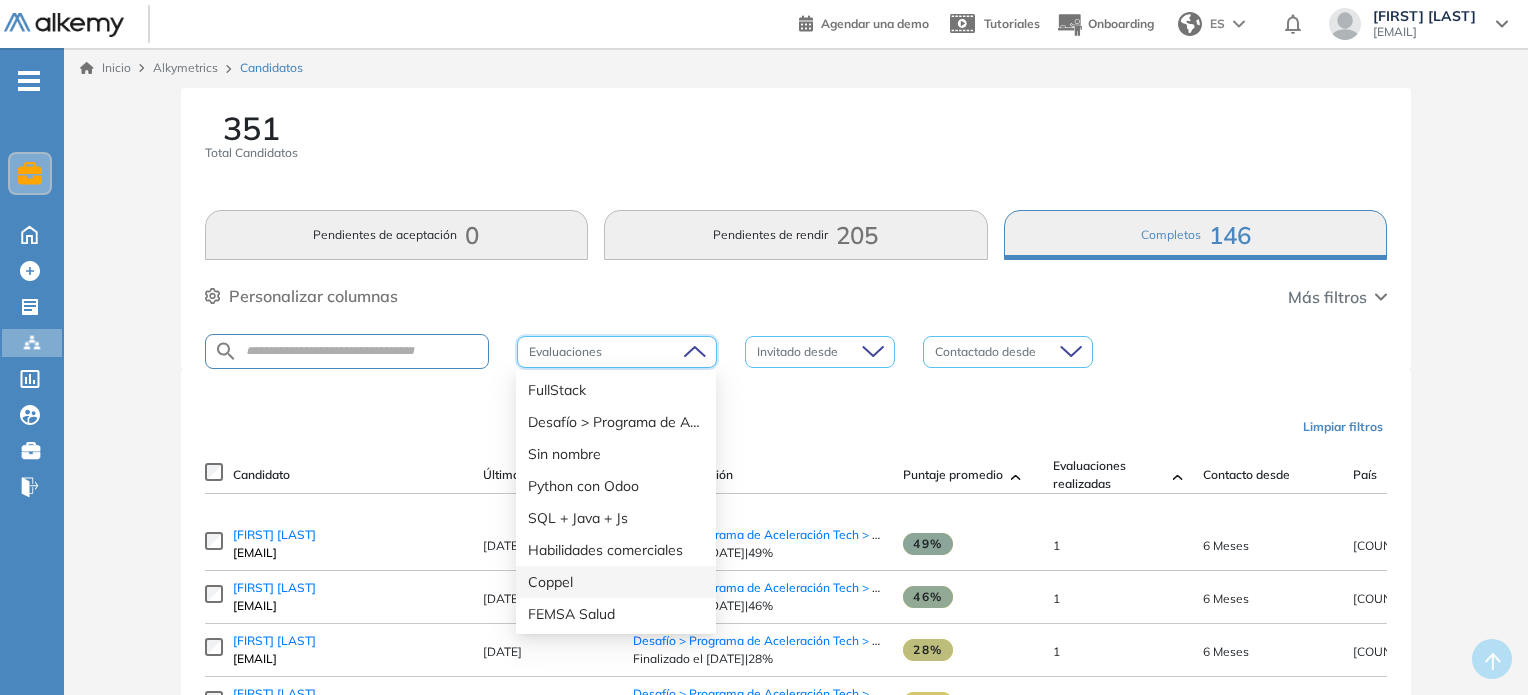 click on "Limpiar filtros" at bounding box center (800, 427) 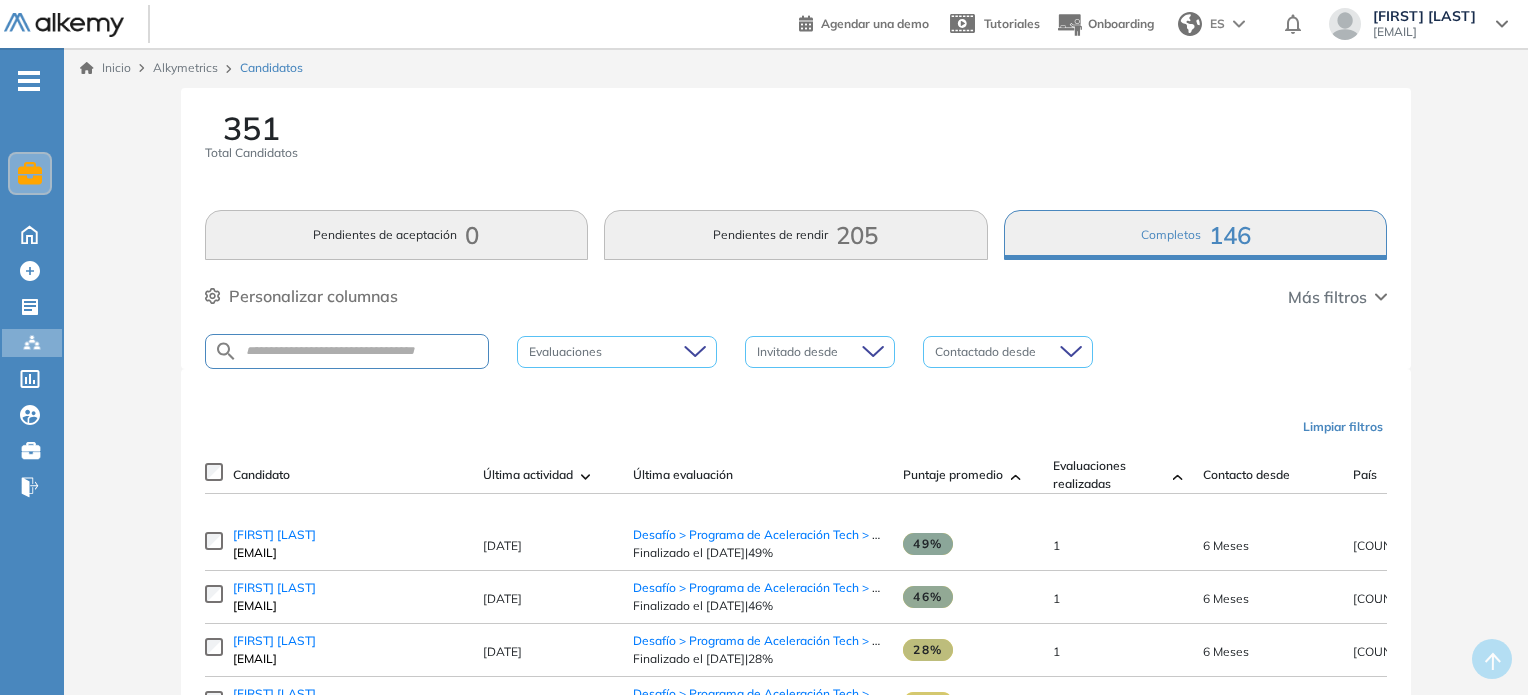 click at bounding box center (813, 352) 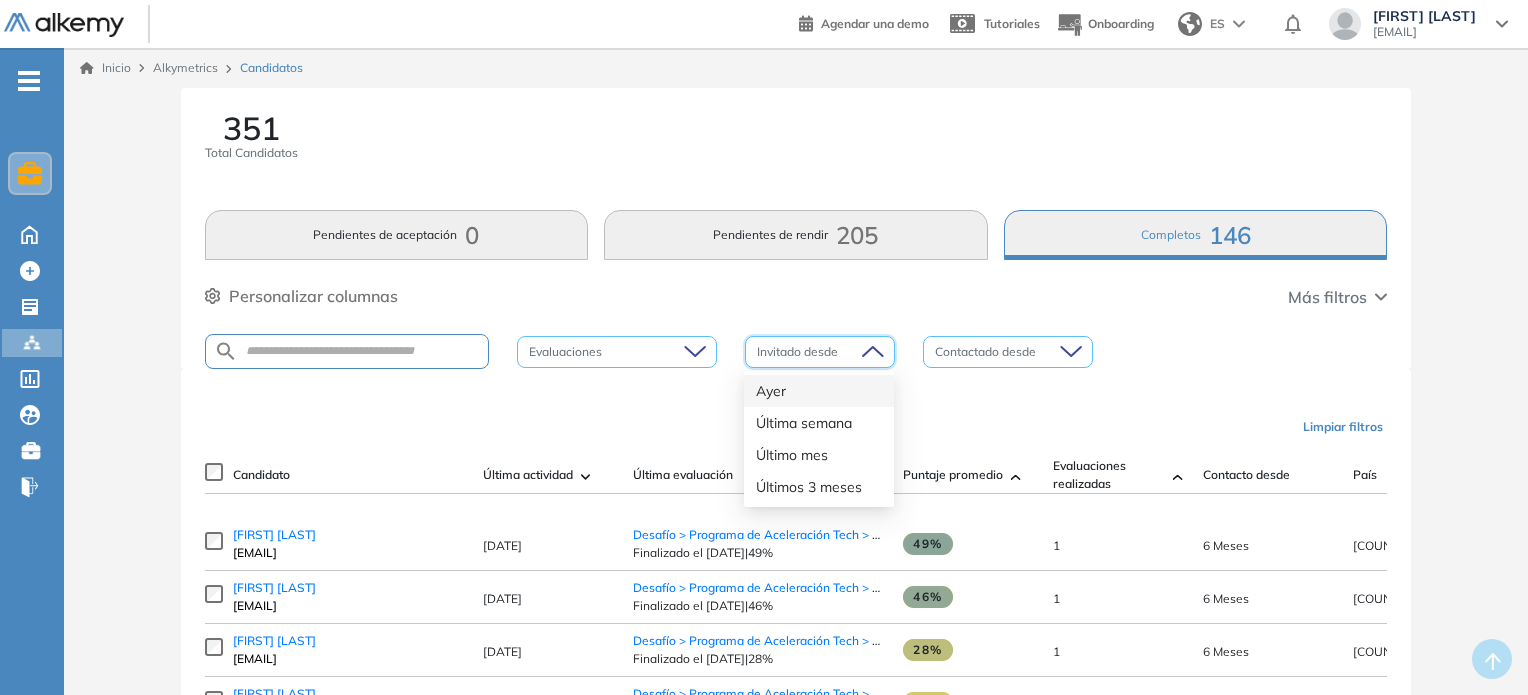 click at bounding box center [813, 352] 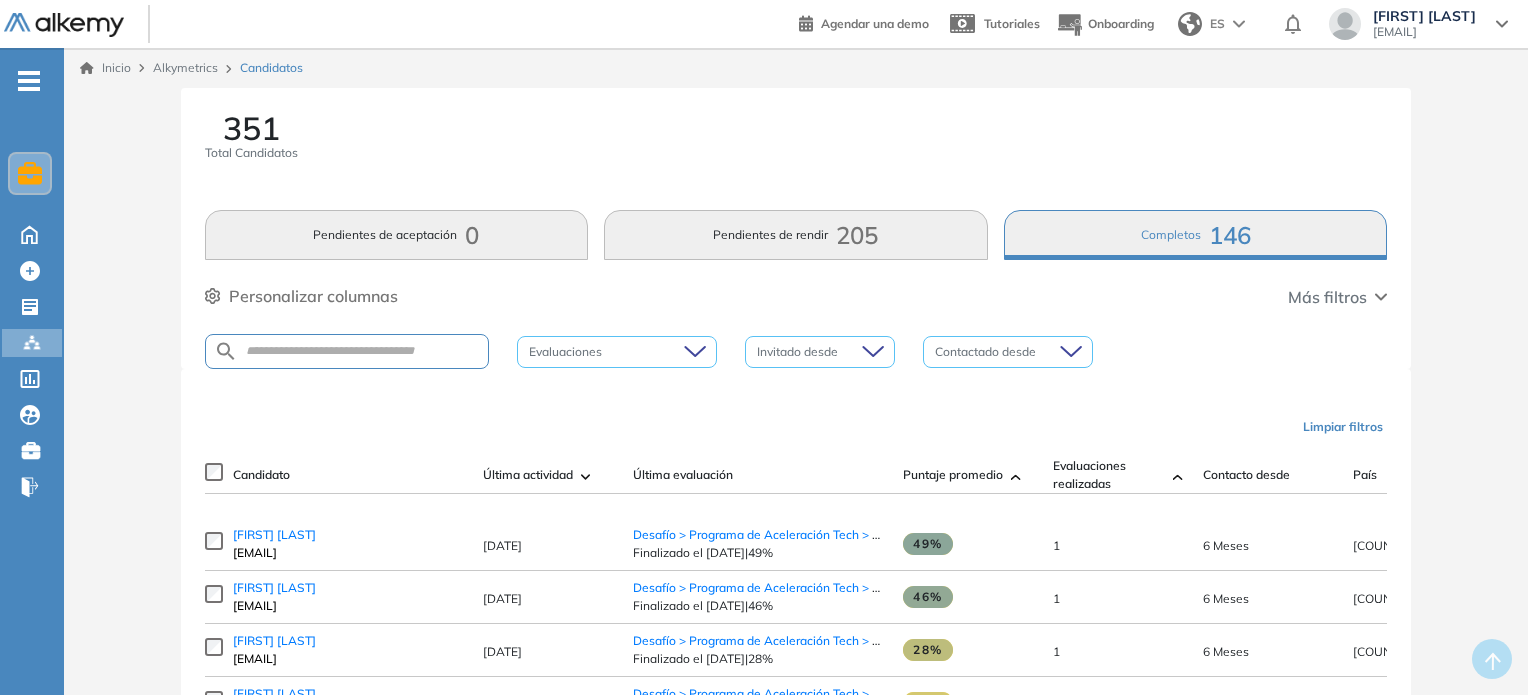 click on "Personalizar columnas Personalizar columnas Candidato Fijar columna Última actividad Fijar columna Última evaluación Fijar columna Último correo Puntaje promedio Fijar columna Evaluaciones realizadas Fijar columna Contacto desde Fijar columna País Fijar columna Provincia Fijar columna Acciones Fijar columna Cancelar Aplicar Más filtros" at bounding box center [796, 297] 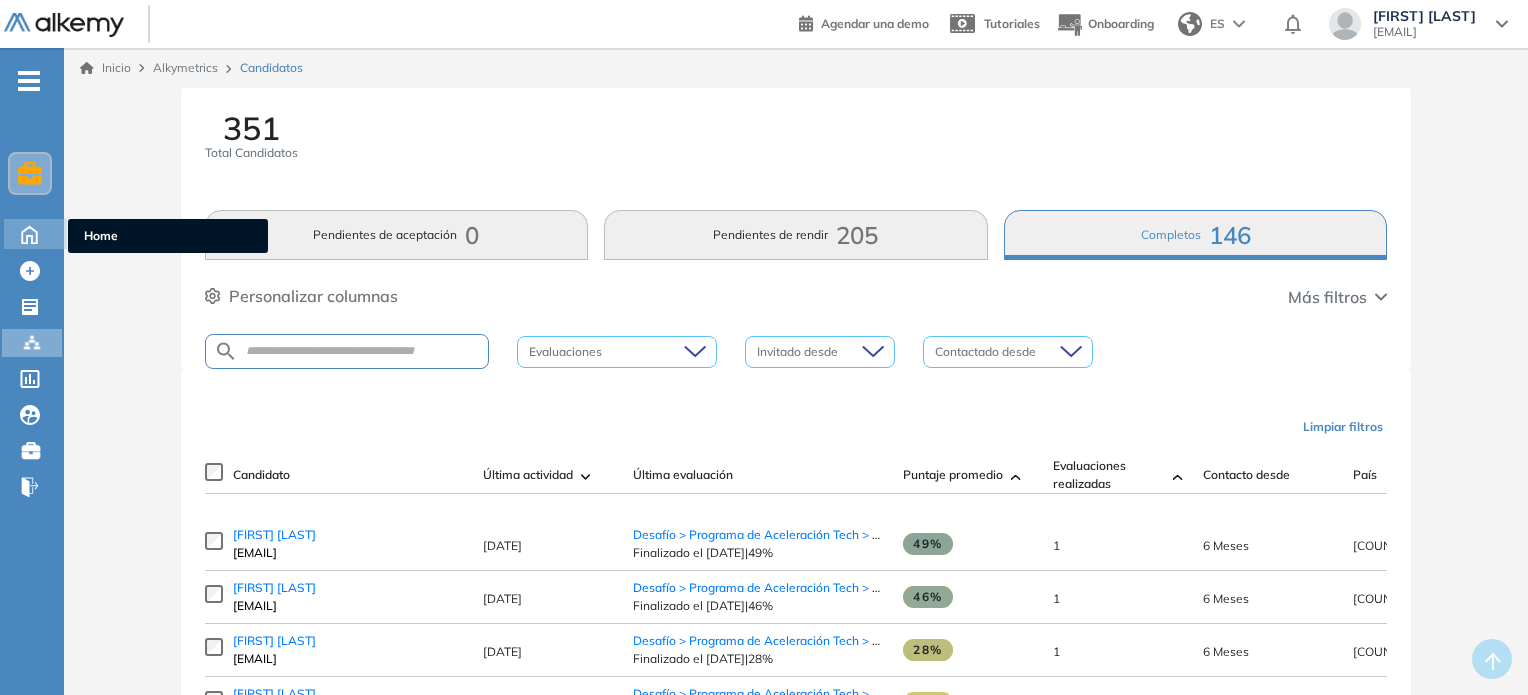 click 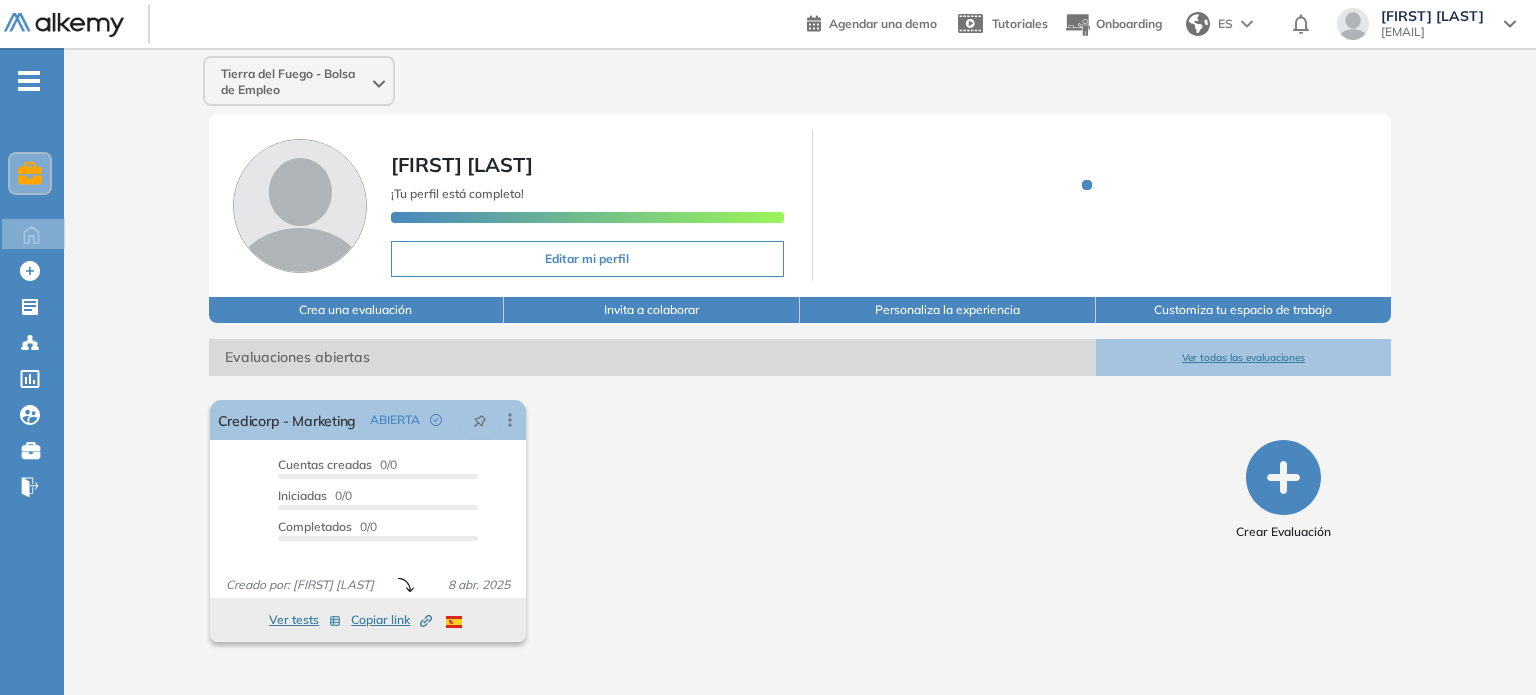 scroll, scrollTop: 0, scrollLeft: 0, axis: both 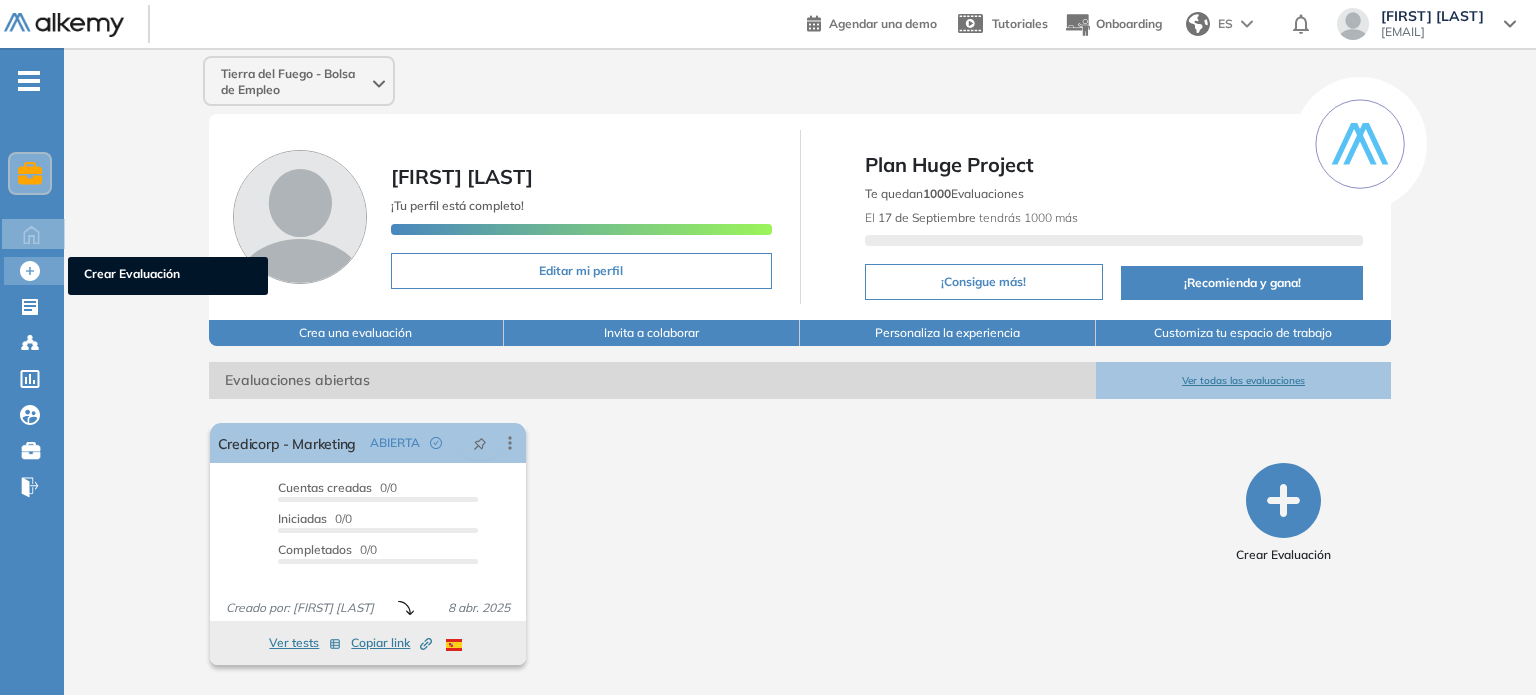 click 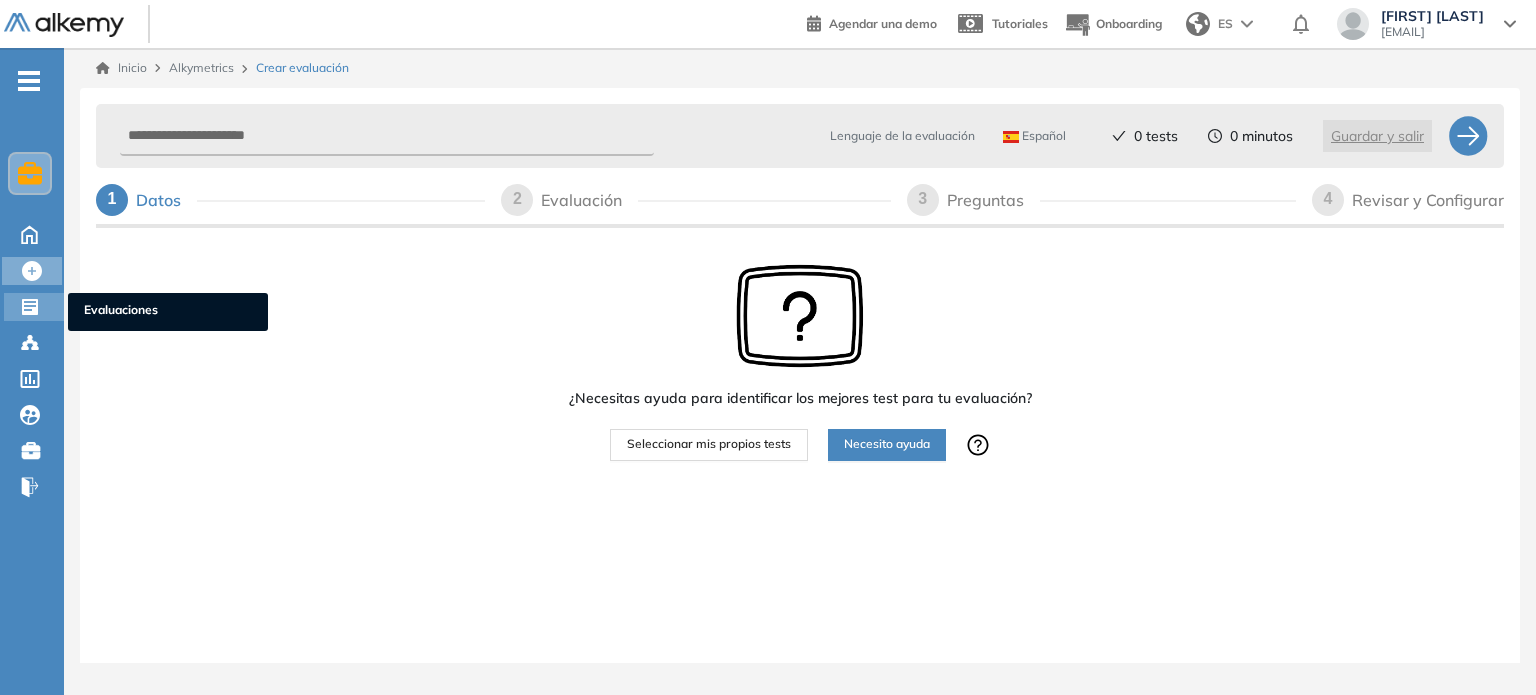 scroll, scrollTop: 0, scrollLeft: 0, axis: both 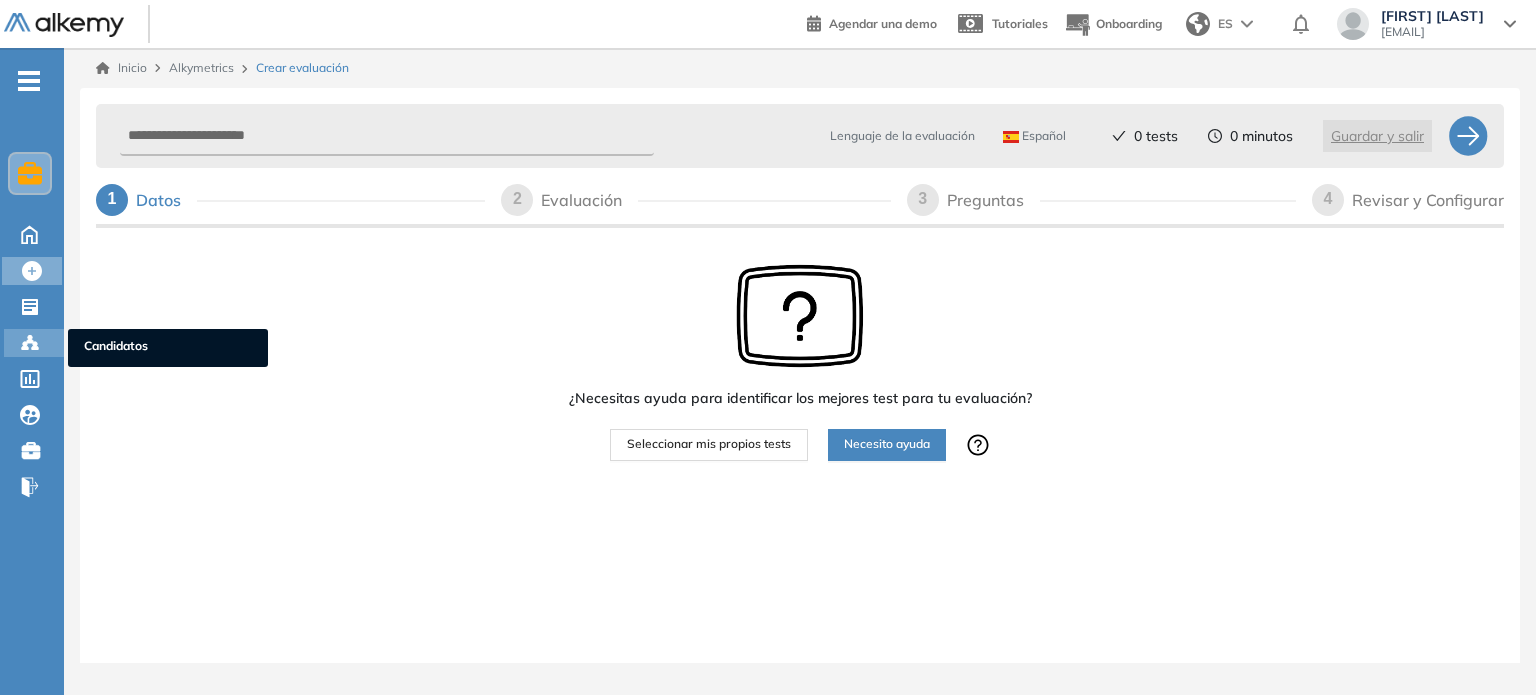 click 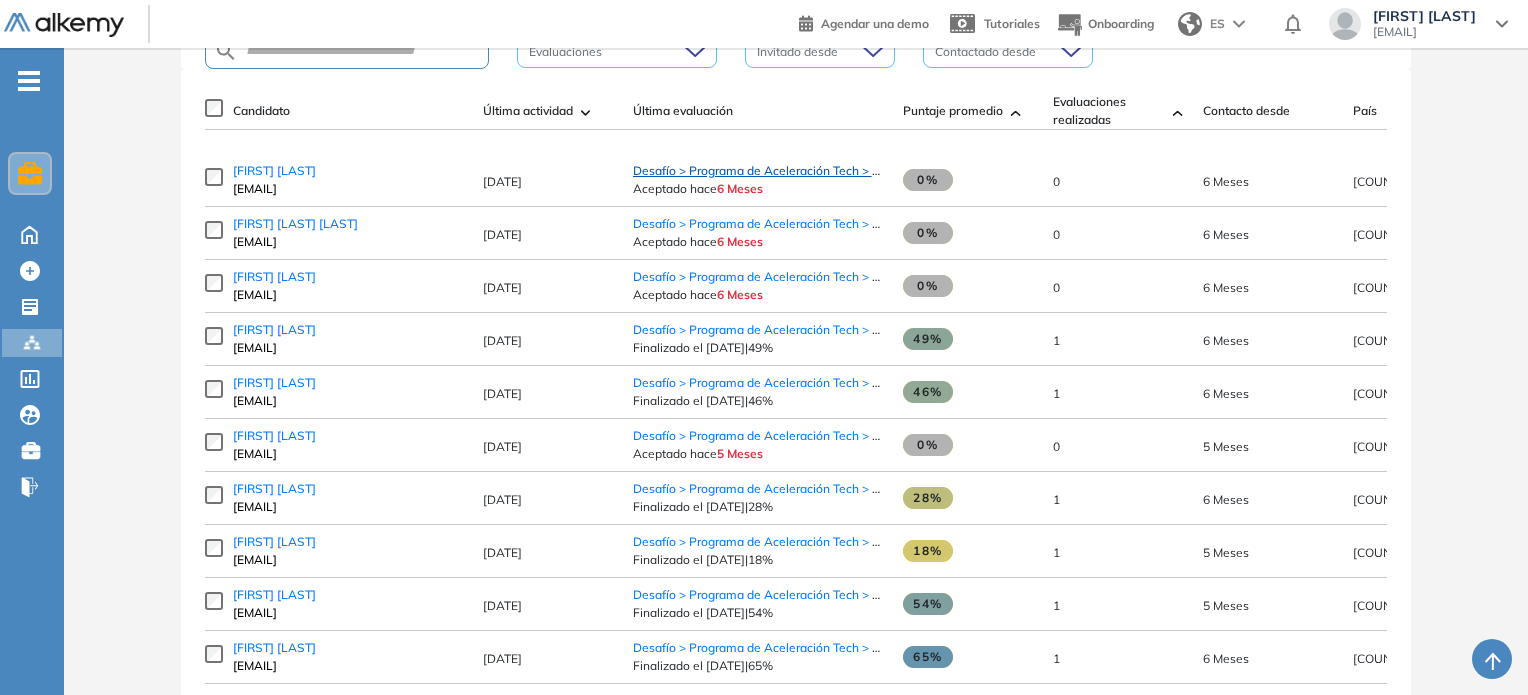 scroll, scrollTop: 200, scrollLeft: 0, axis: vertical 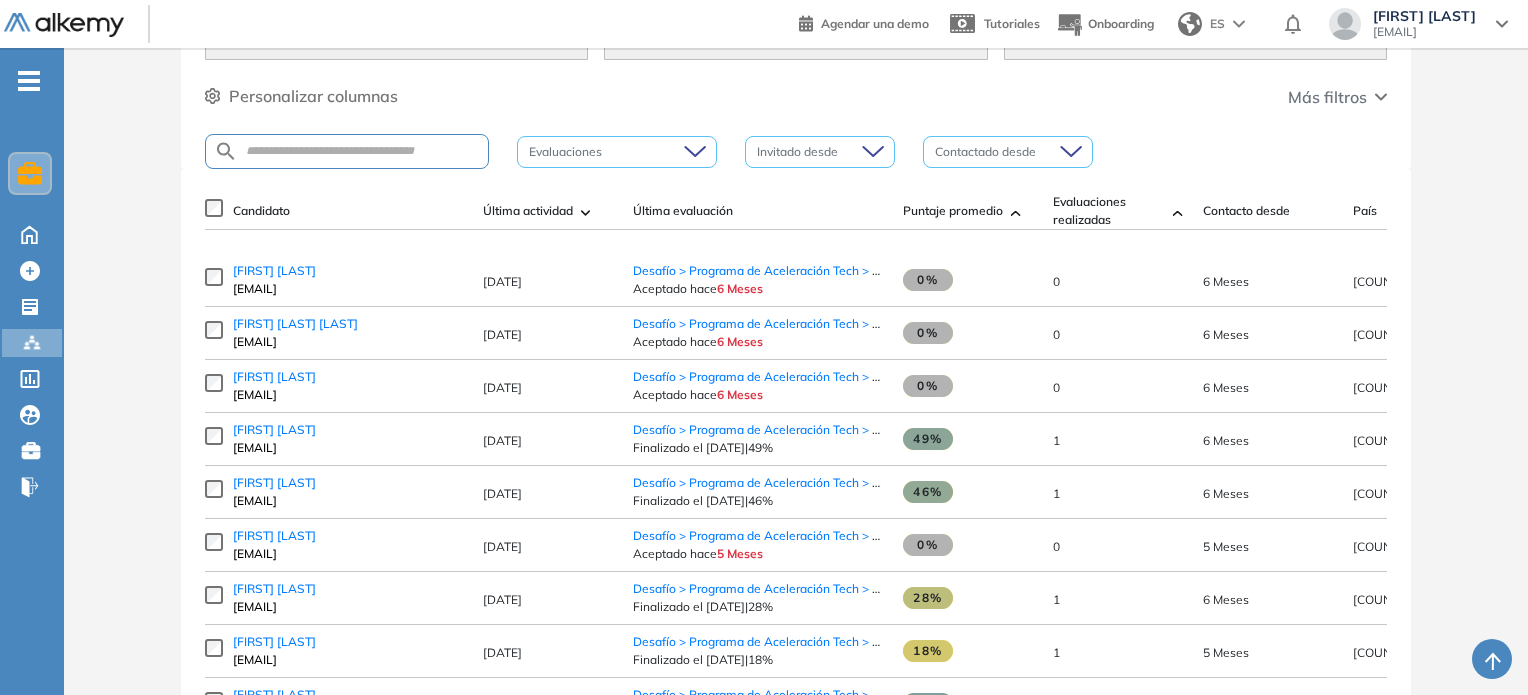 click at bounding box center [813, 152] 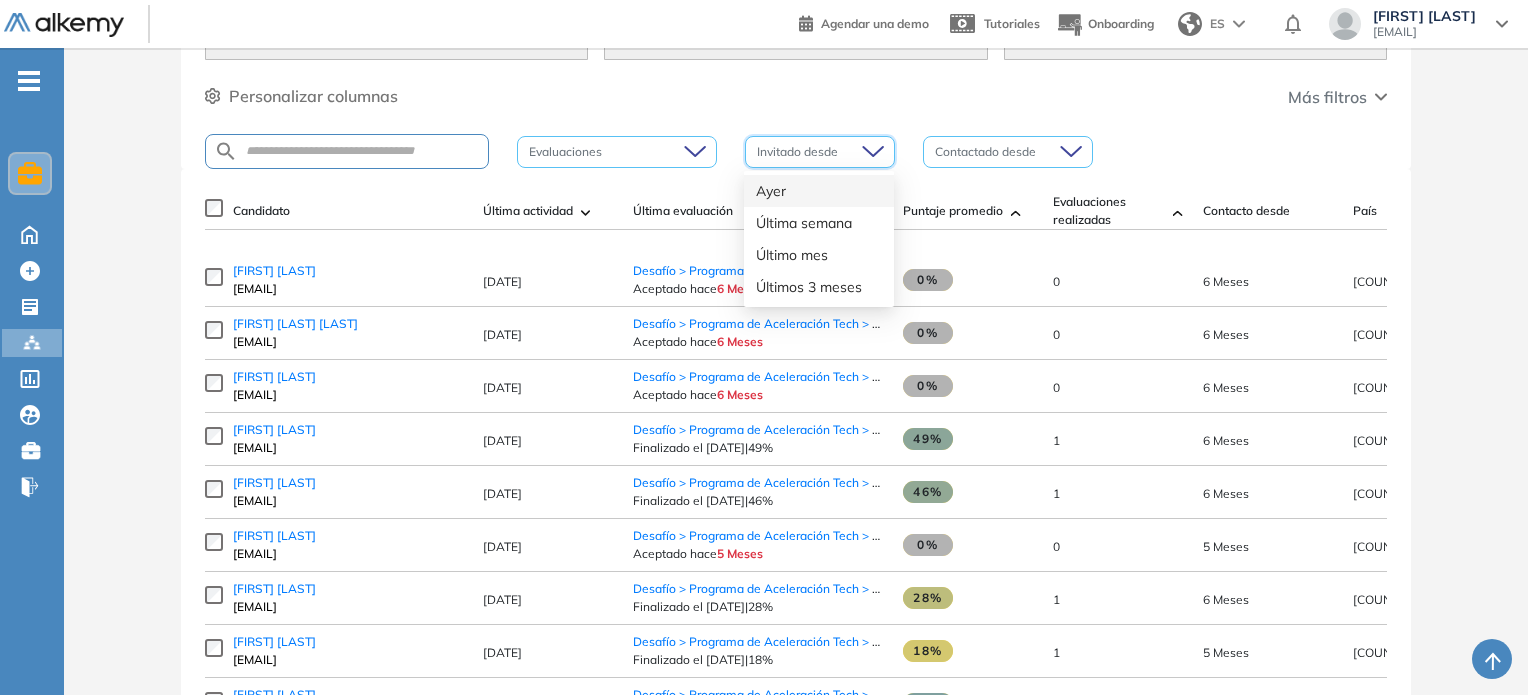 click at bounding box center (813, 152) 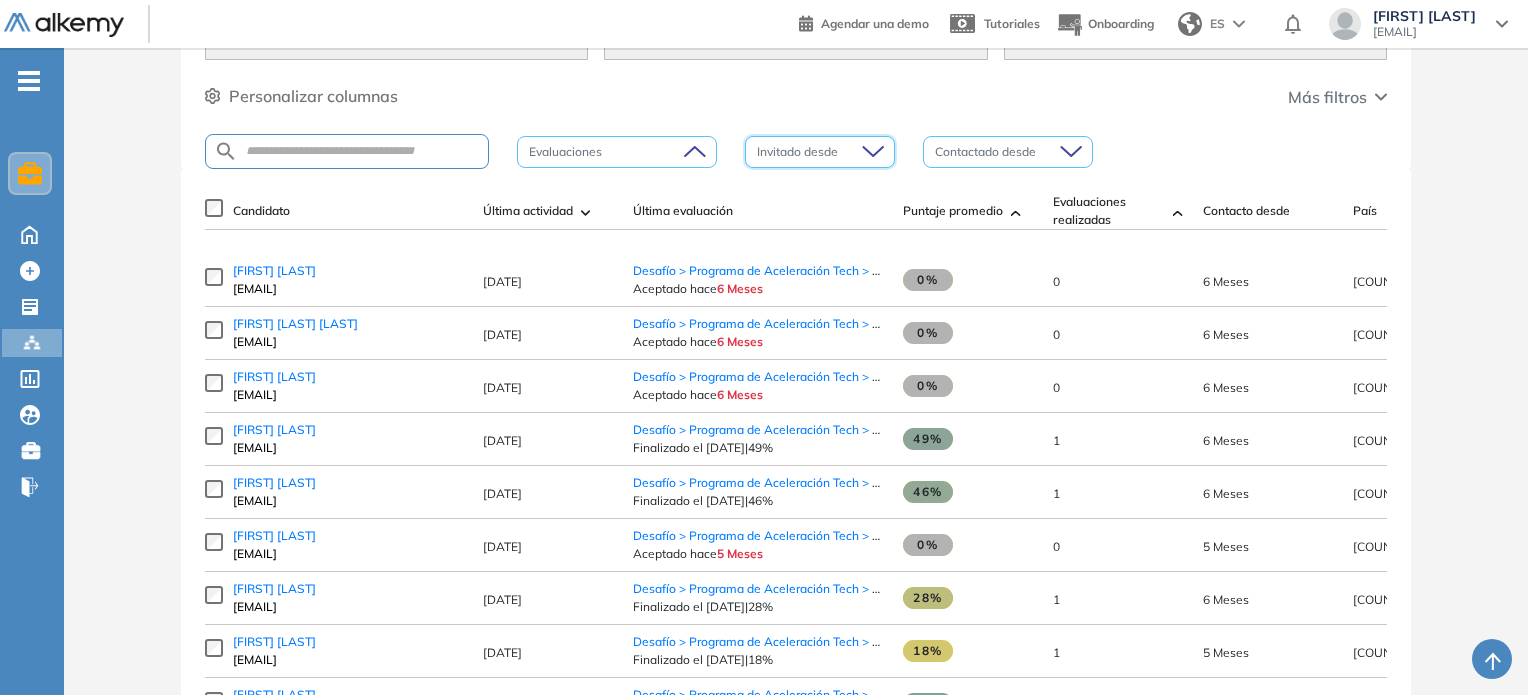 click at bounding box center (607, 152) 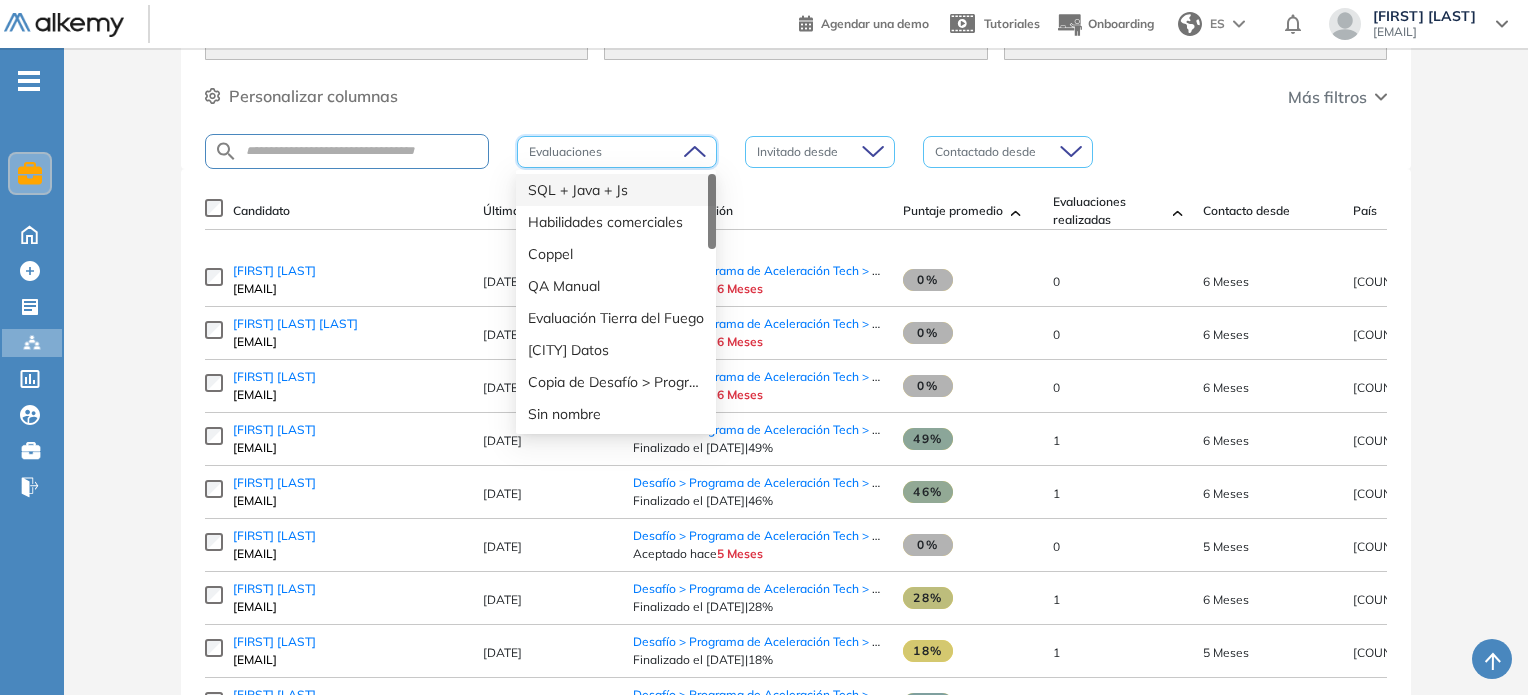 click at bounding box center (607, 152) 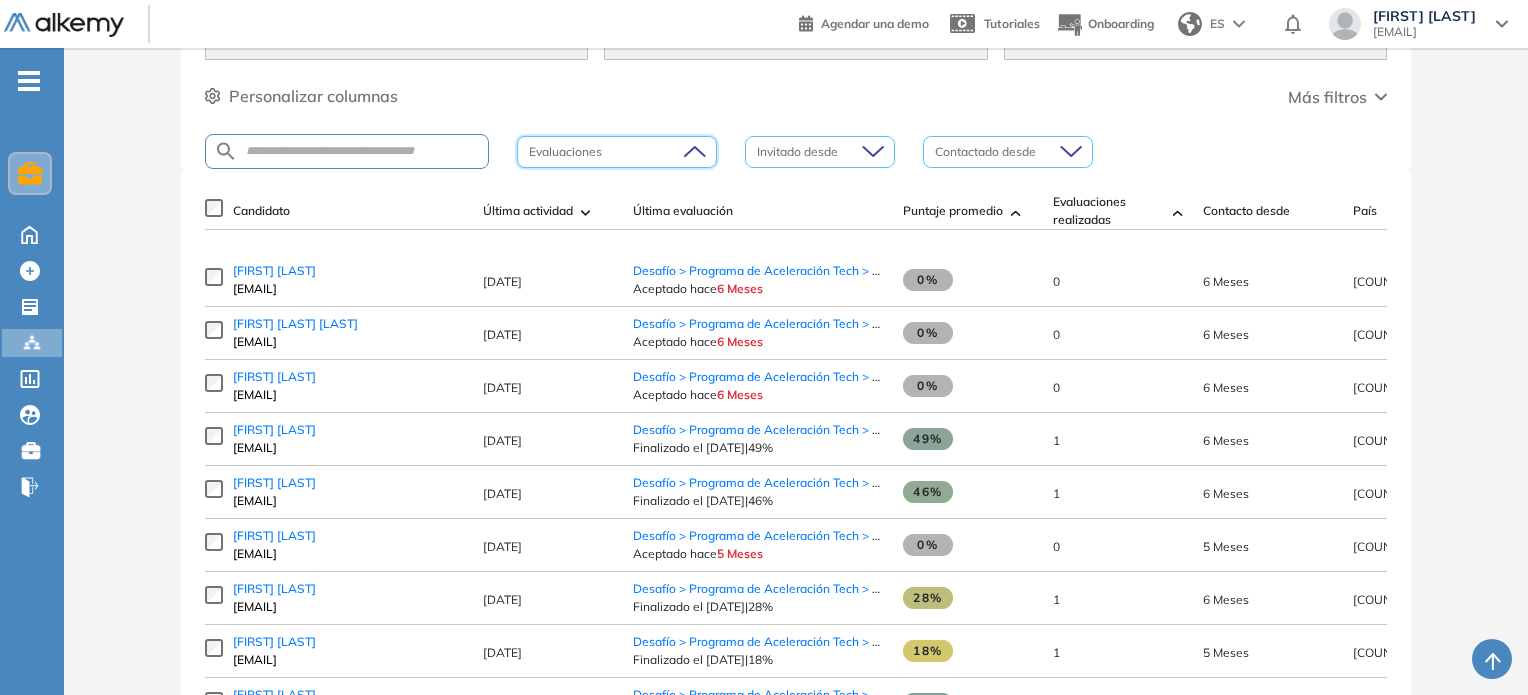click at bounding box center (607, 152) 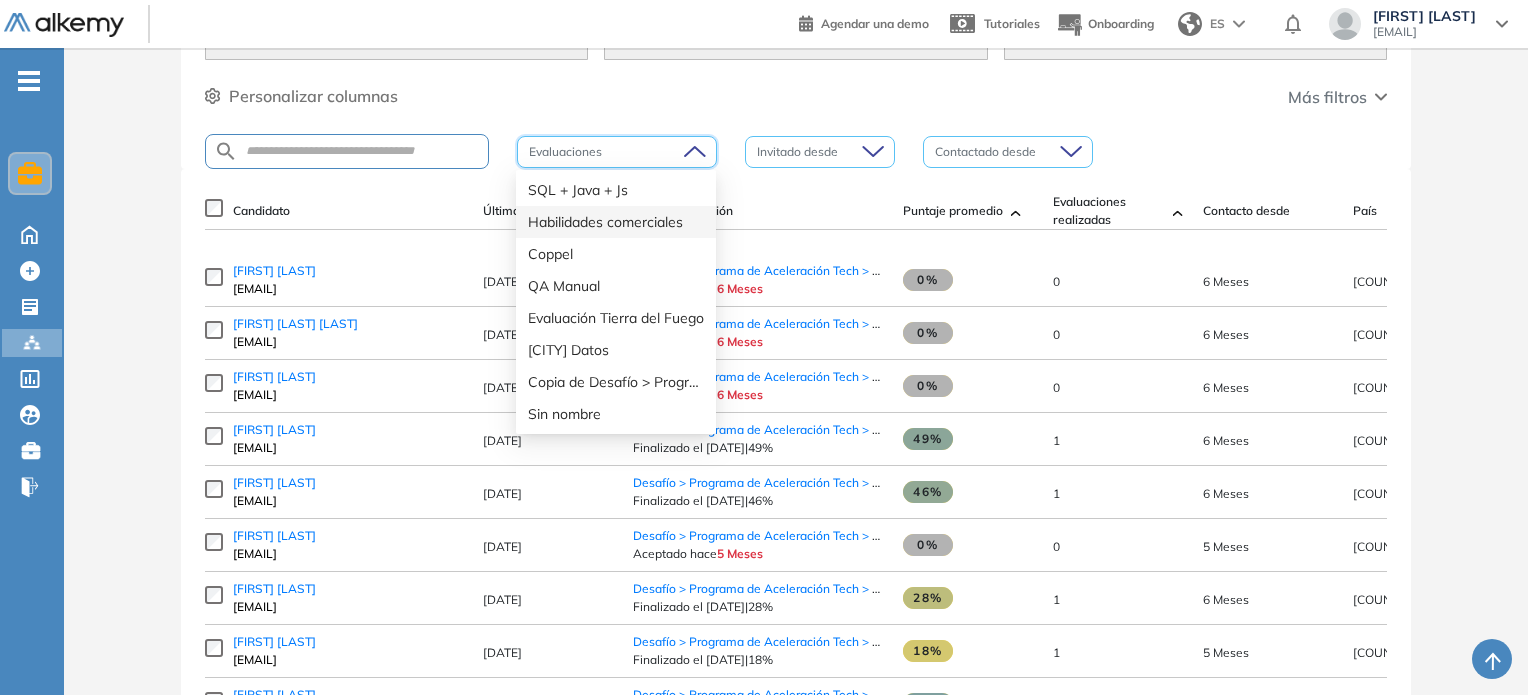 click on "Habilidades comerciales" at bounding box center [616, 222] 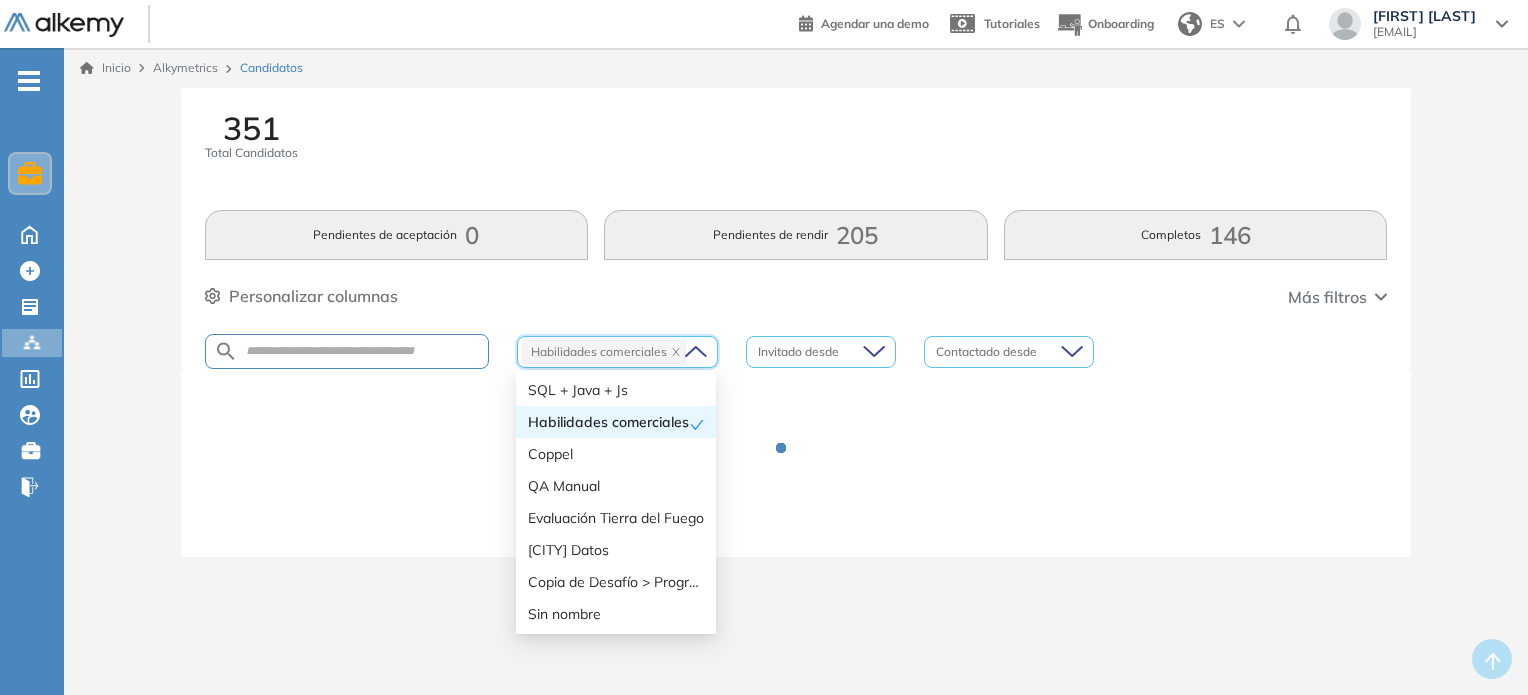 scroll, scrollTop: 0, scrollLeft: 0, axis: both 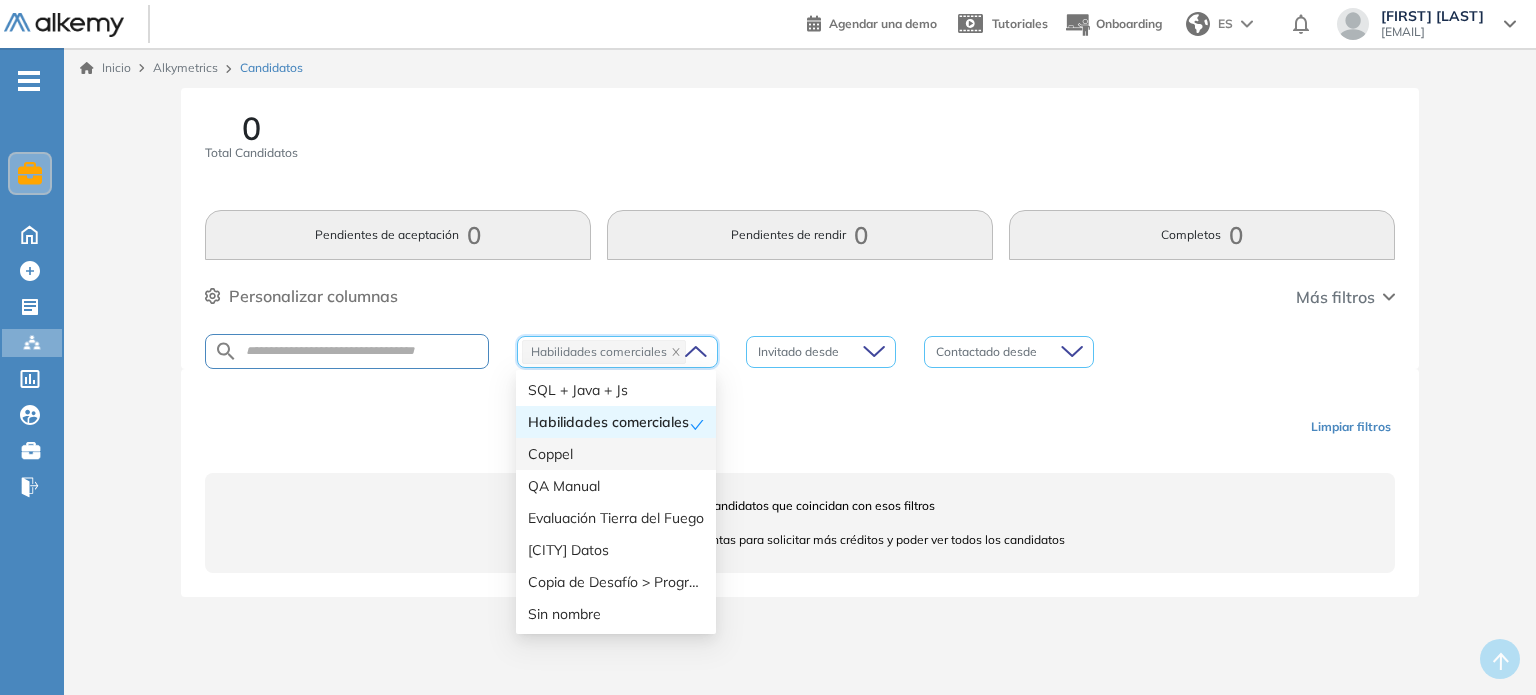 click on "Coppel" at bounding box center [616, 454] 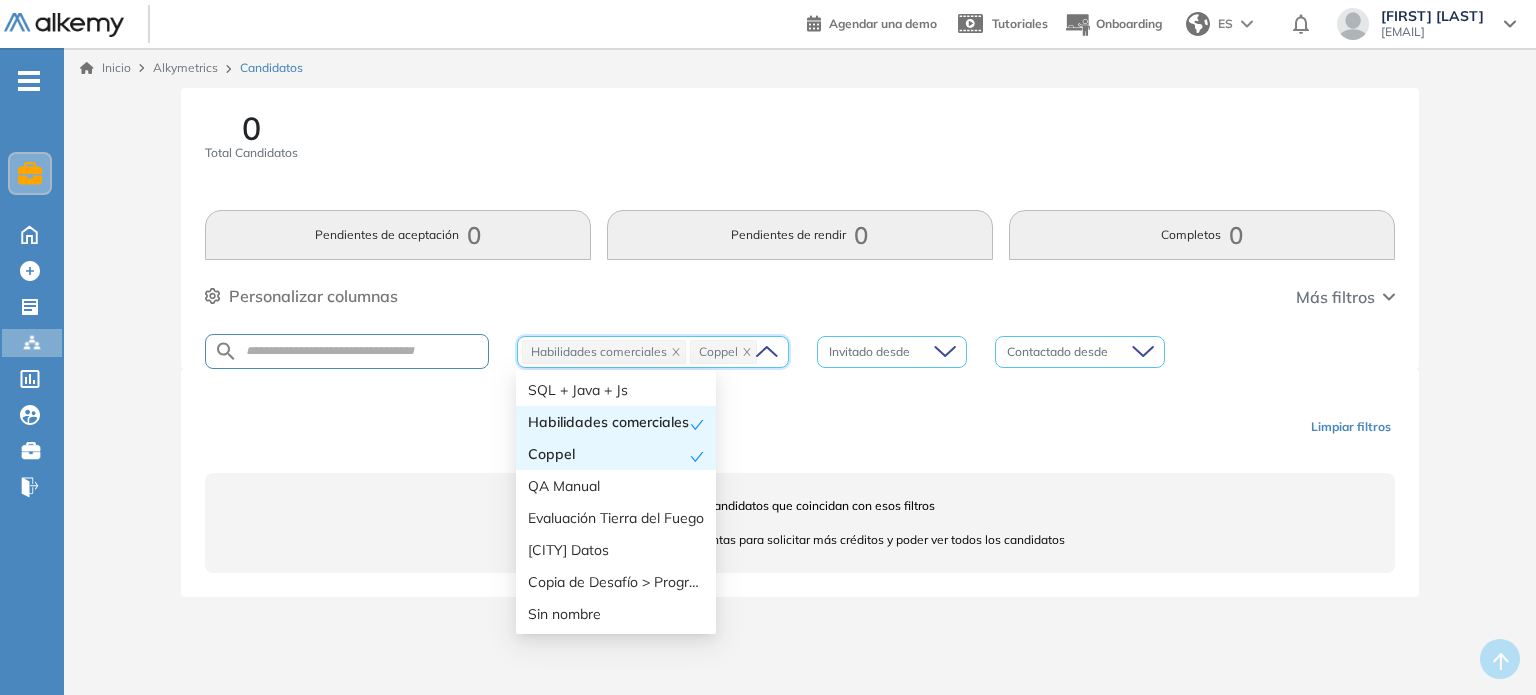 click on "Coppel" at bounding box center [616, 454] 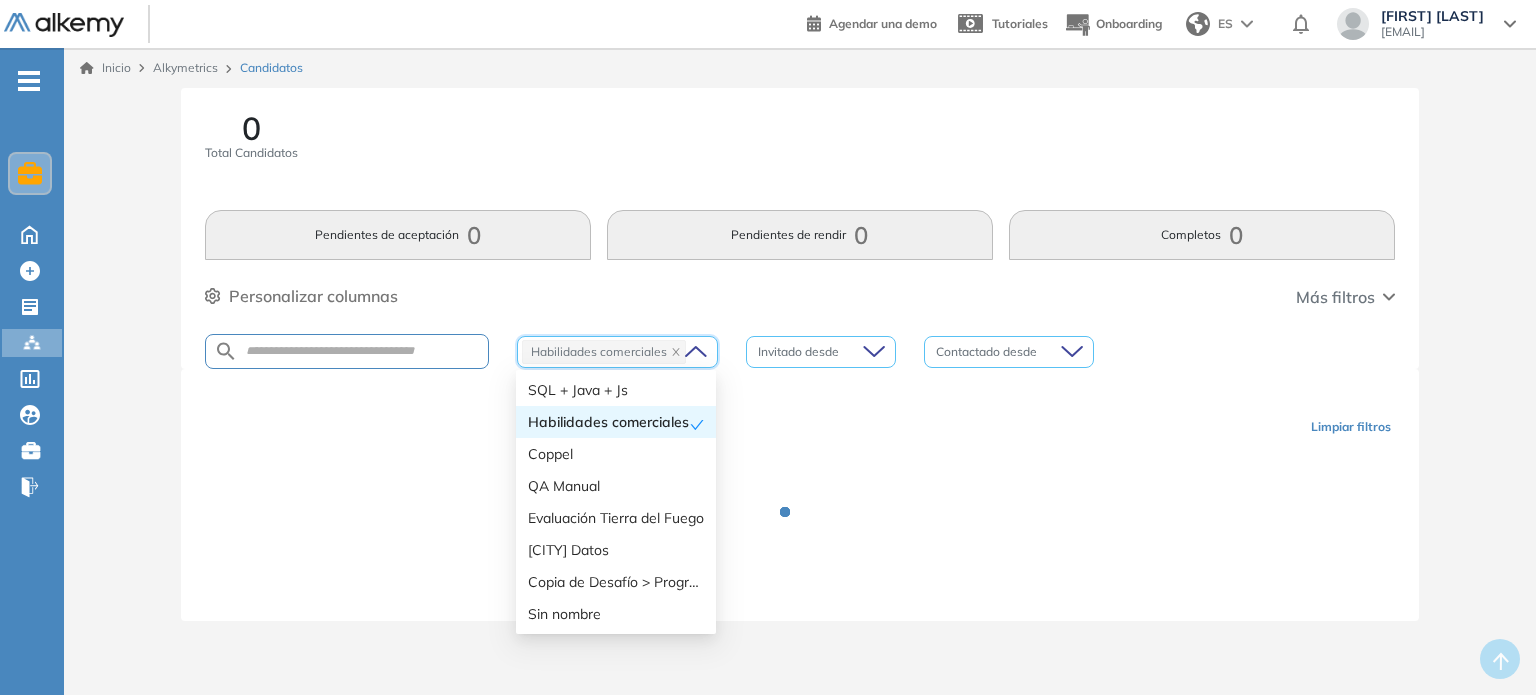 click on "Habilidades comerciales" at bounding box center [609, 422] 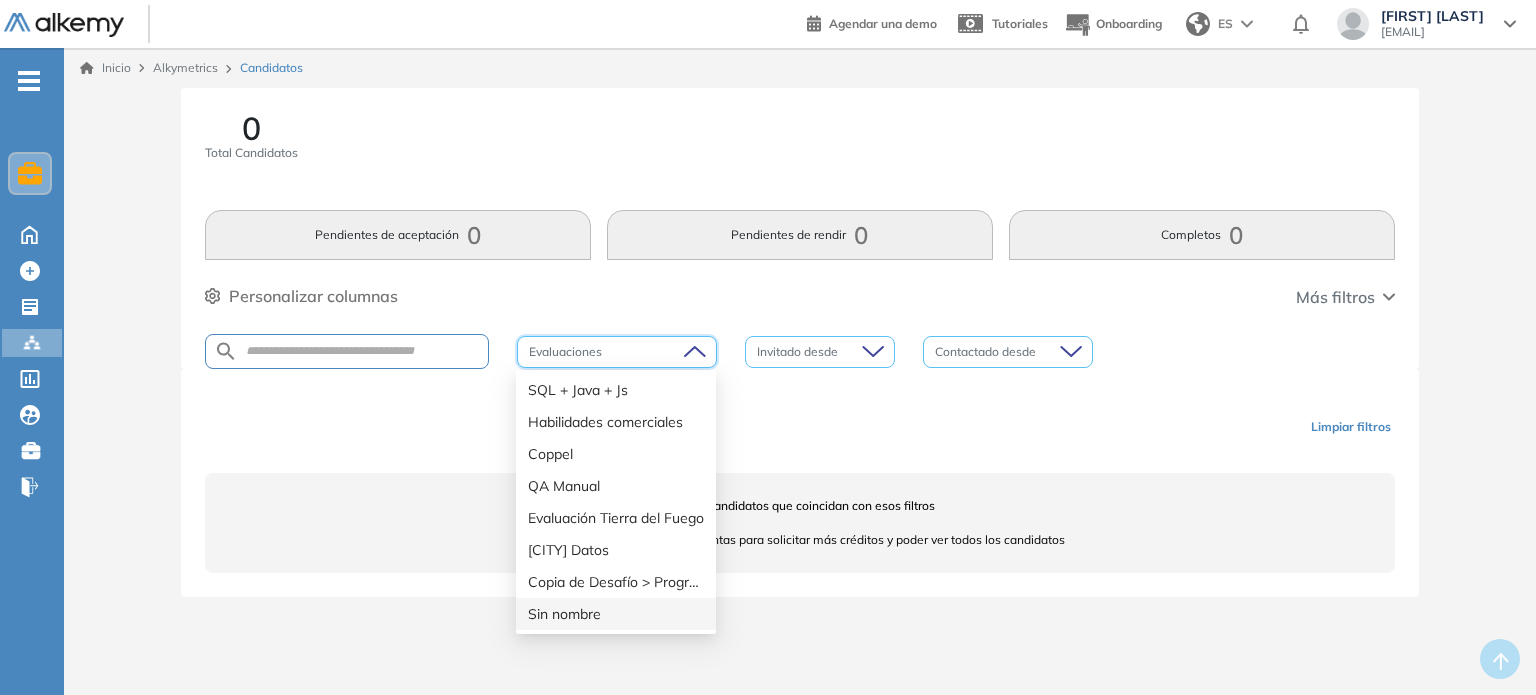 click on "Sin nombre" at bounding box center [616, 614] 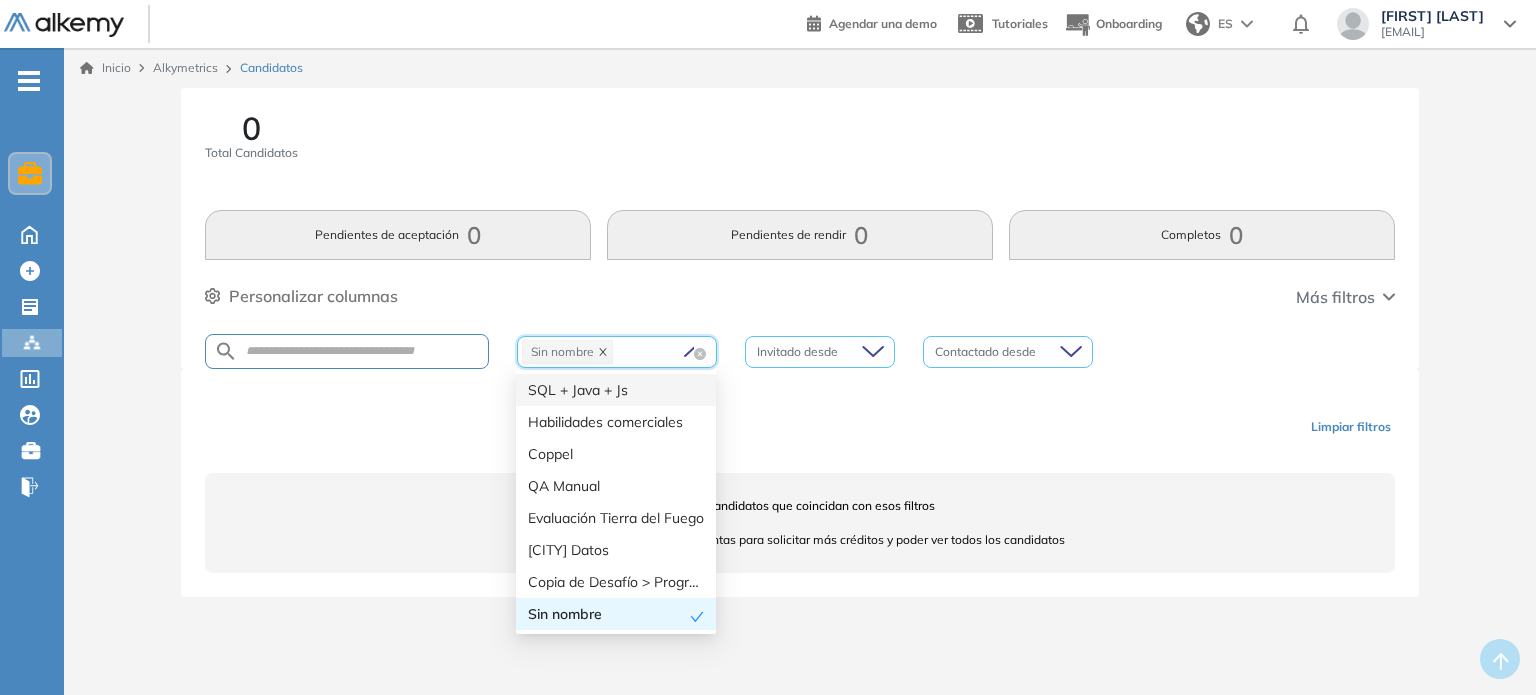 click 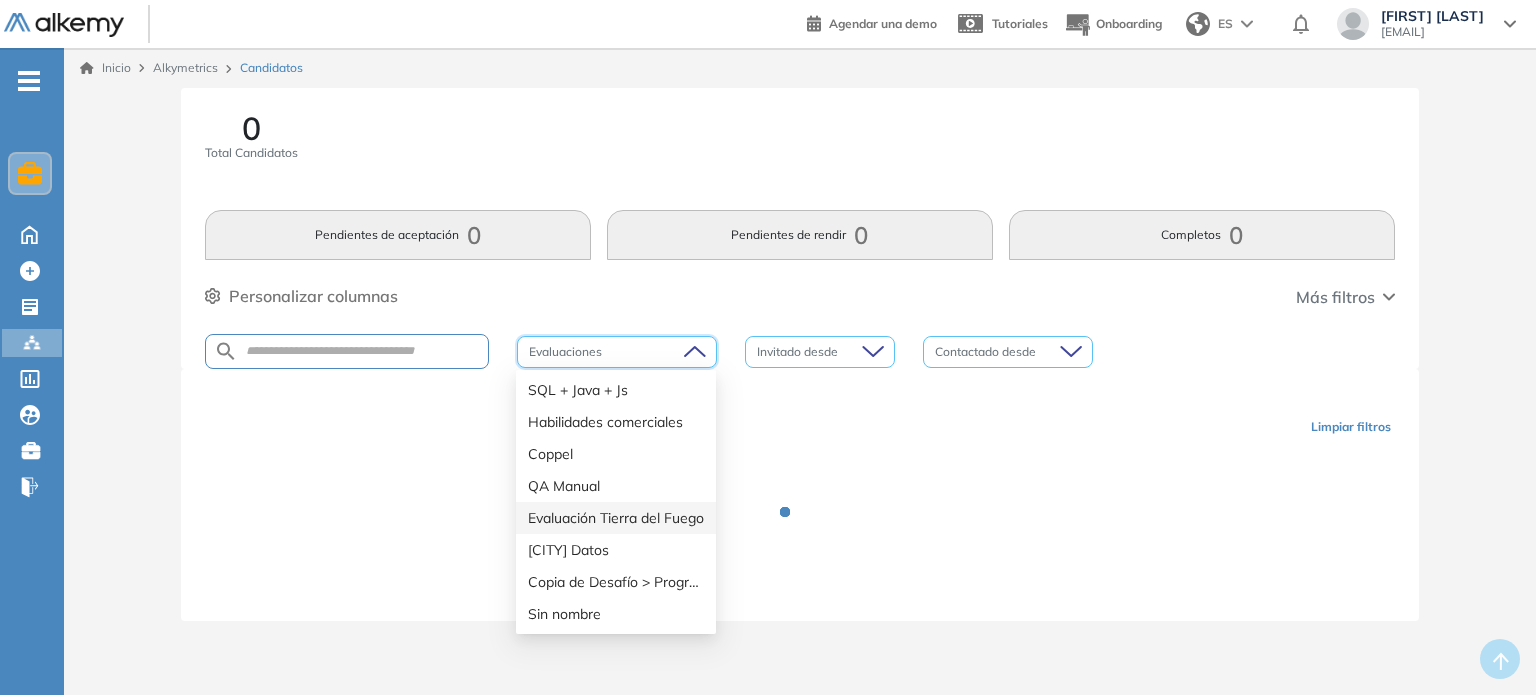 click on "Evaluación Tierra del Fuego" at bounding box center [616, 518] 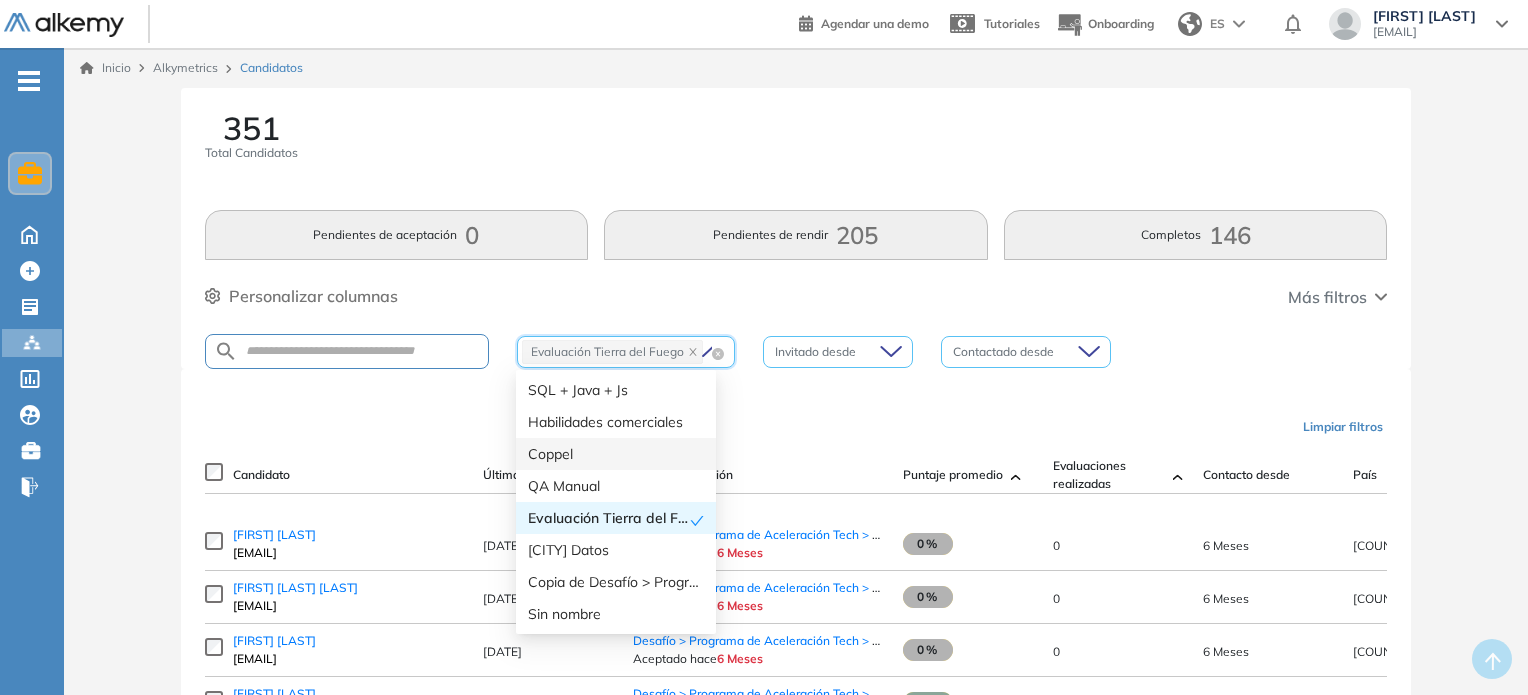 click on "Limpiar filtros" at bounding box center [800, 427] 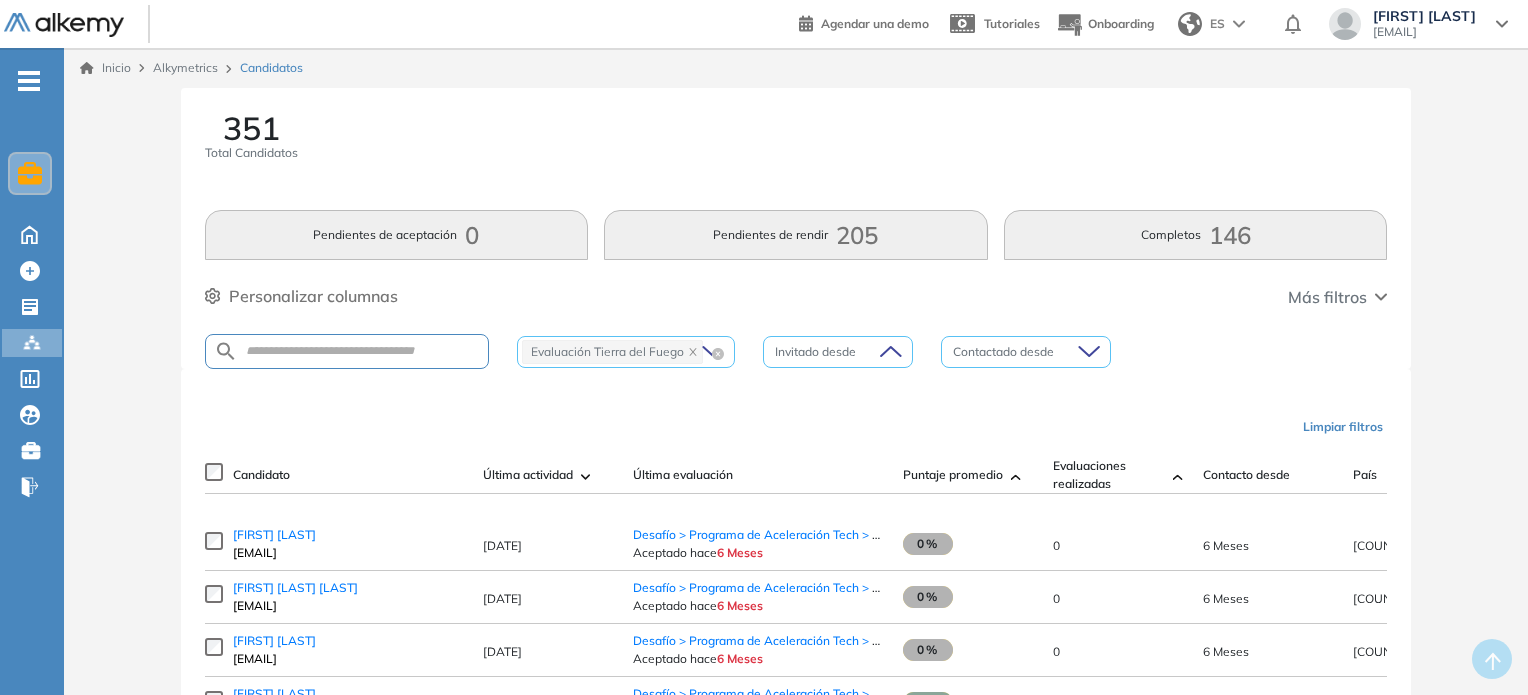 click on "Invitado desde" at bounding box center [838, 352] 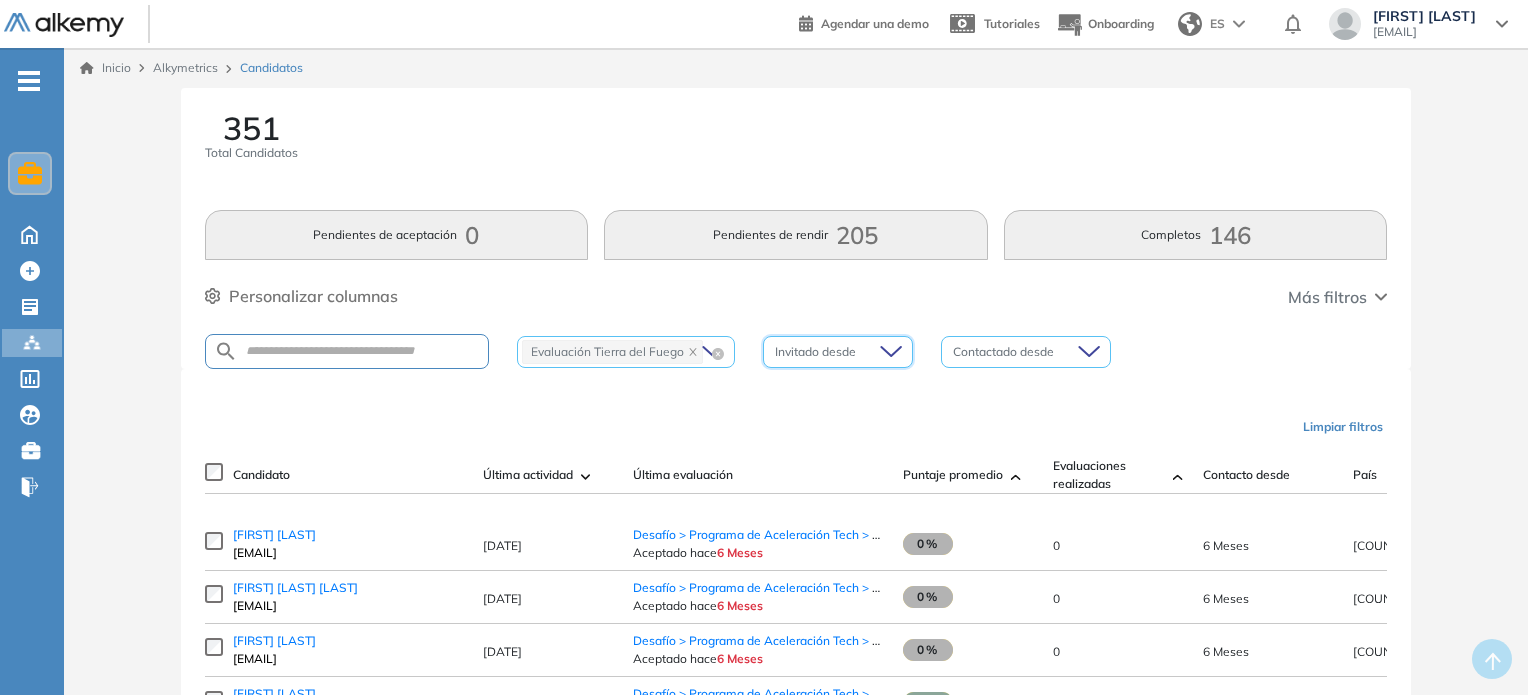 click on "Invitado desde" at bounding box center (838, 352) 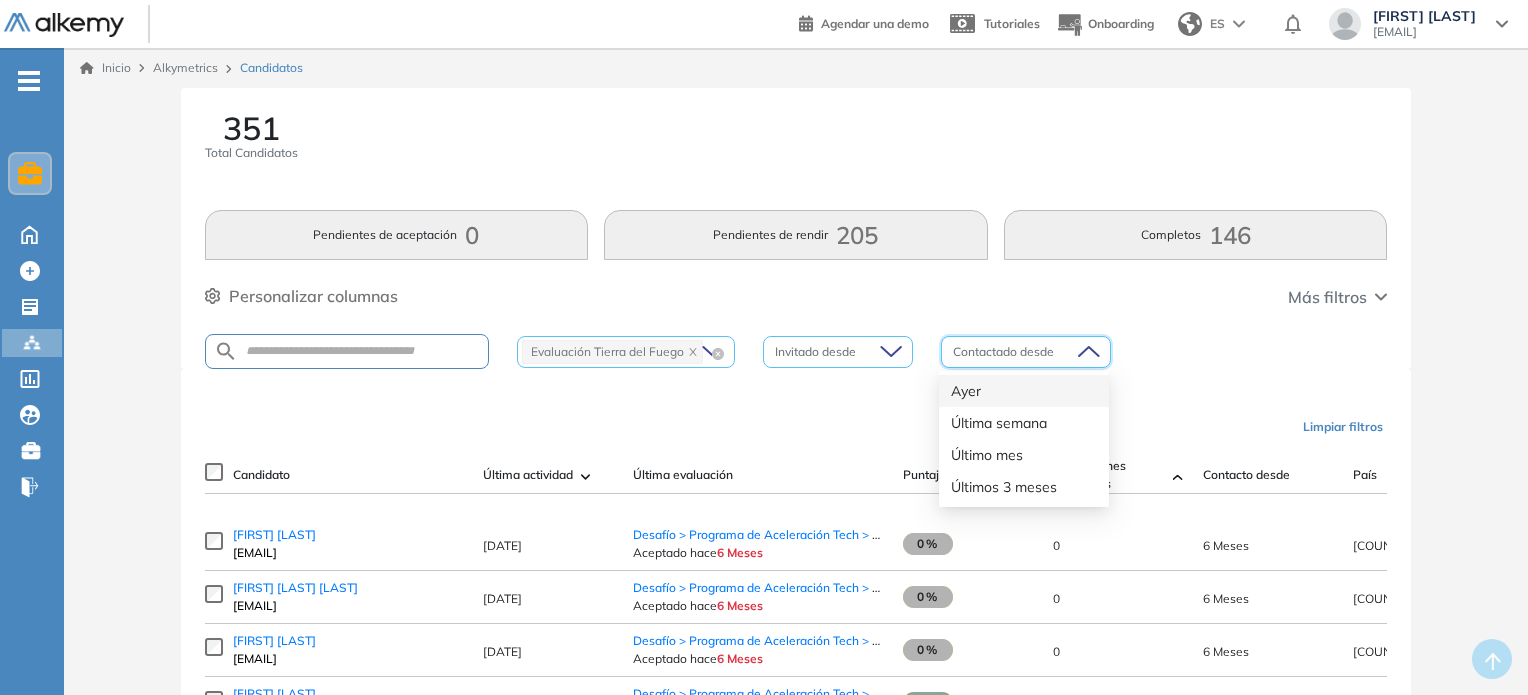 click at bounding box center [1019, 352] 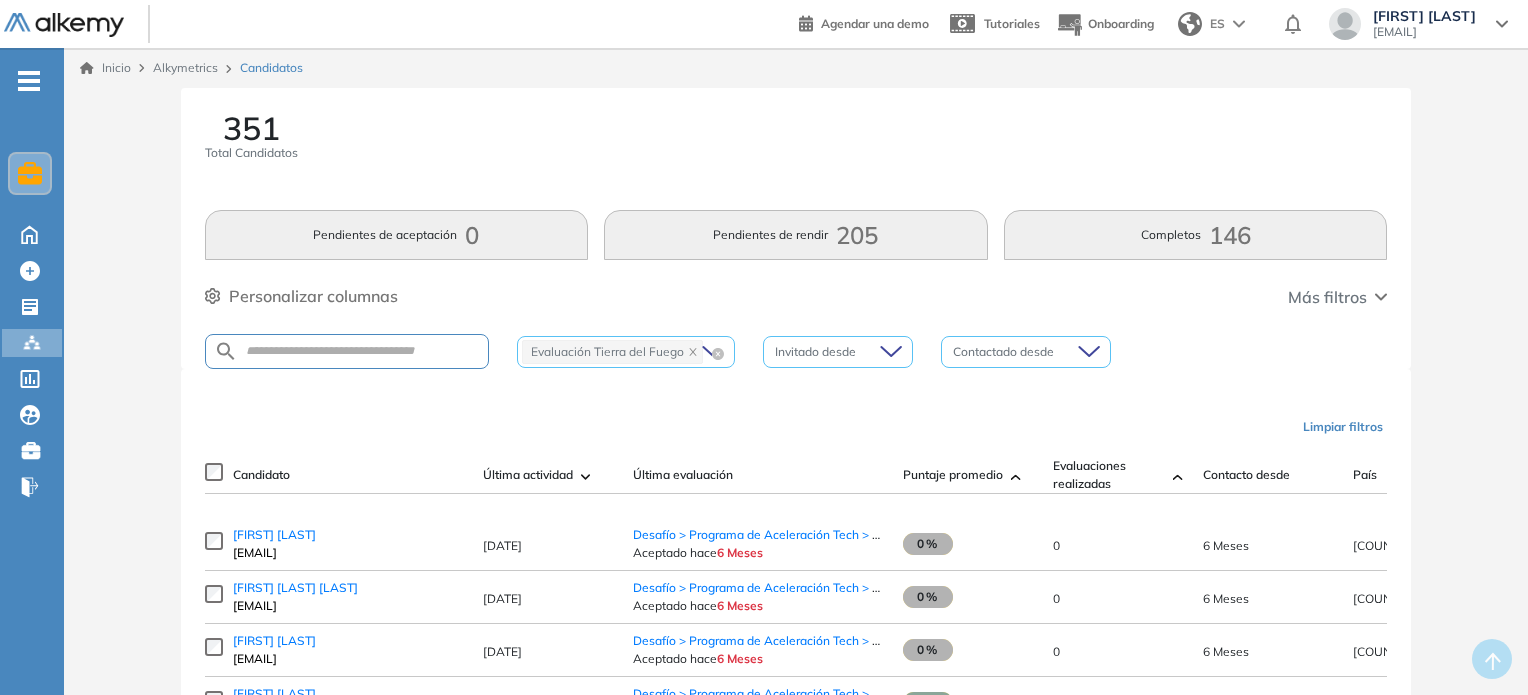 click on "351 Total Candidatos Pendientes de aceptación 0 Pendientes de rendir 205 Completos 146   Personalizar columnas Personalizar columnas Candidato Fijar columna Última actividad Fijar columna Última evaluación Fijar columna Último correo Puntaje promedio Fijar columna Evaluaciones realizadas Fijar columna Contacto desde Fijar columna País Fijar columna Provincia Fijar columna Acciones Fijar columna Cancelar Aplicar Más filtros Evaluación [PROVINCE]  Invitado desde Contactado desde" at bounding box center [796, 228] 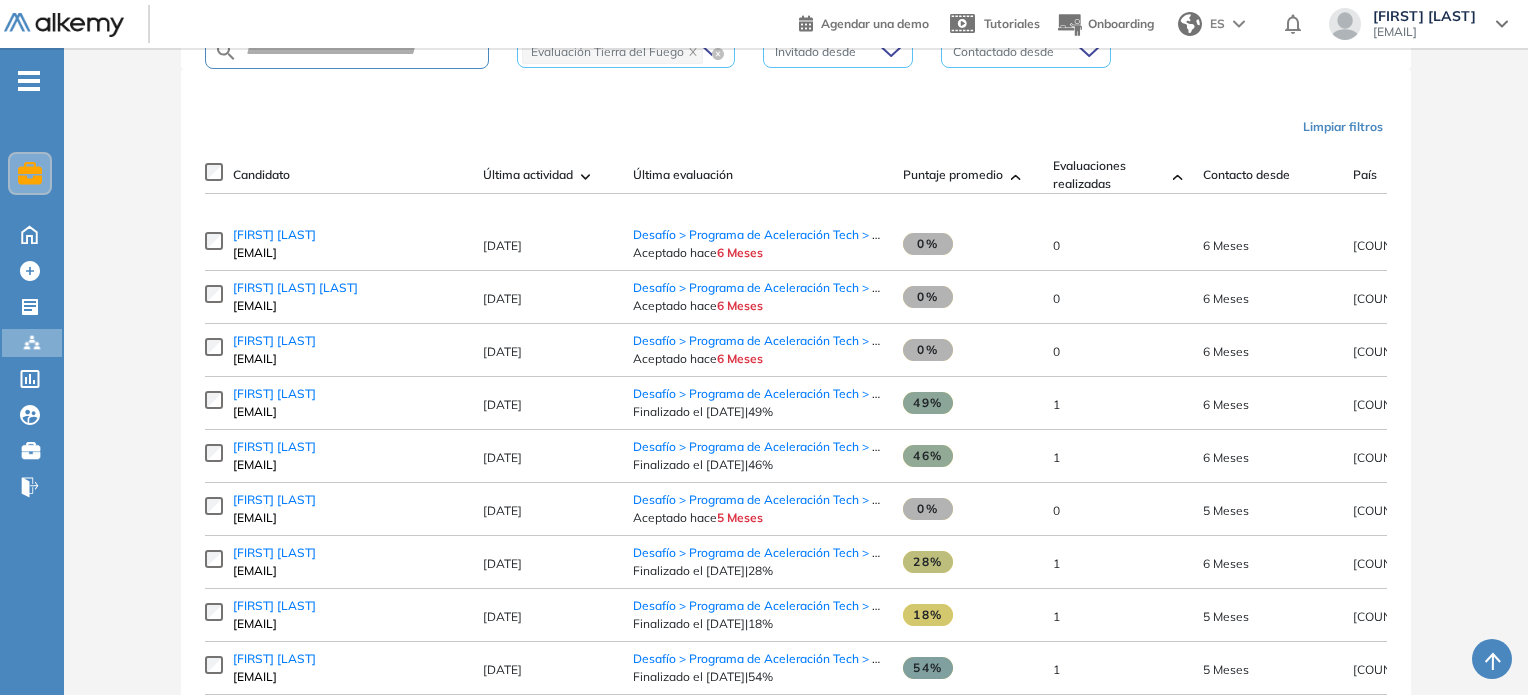 scroll, scrollTop: 100, scrollLeft: 0, axis: vertical 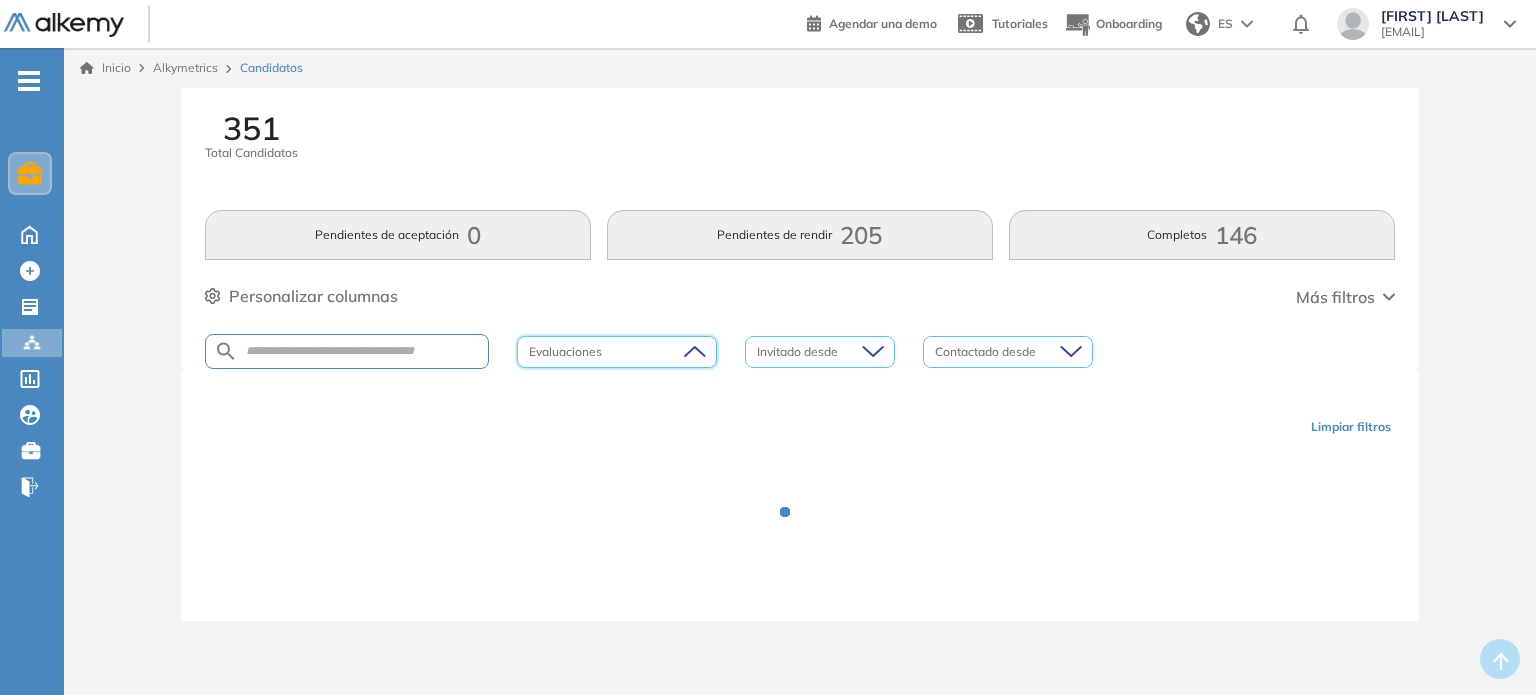 click on "Evaluaciones" at bounding box center (617, 352) 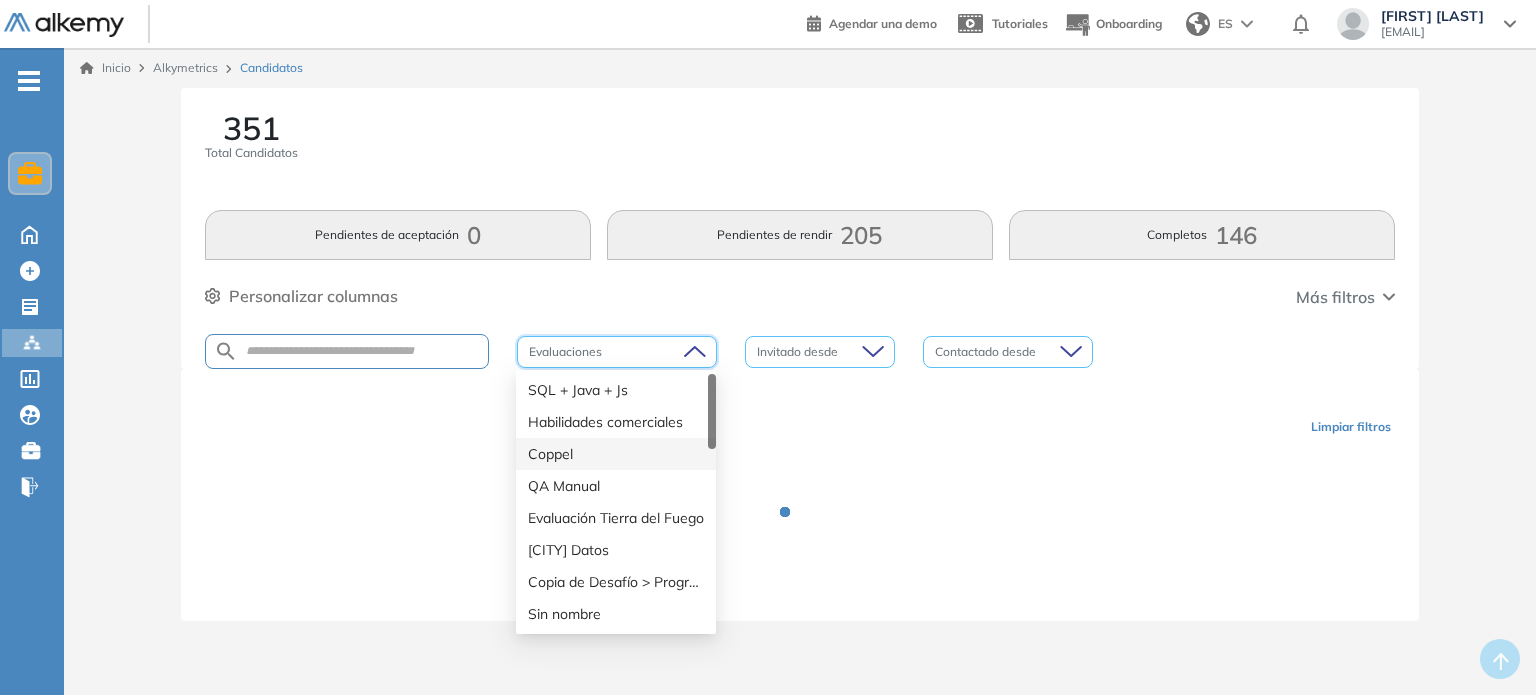 click on "Completos 146" at bounding box center [1202, 235] 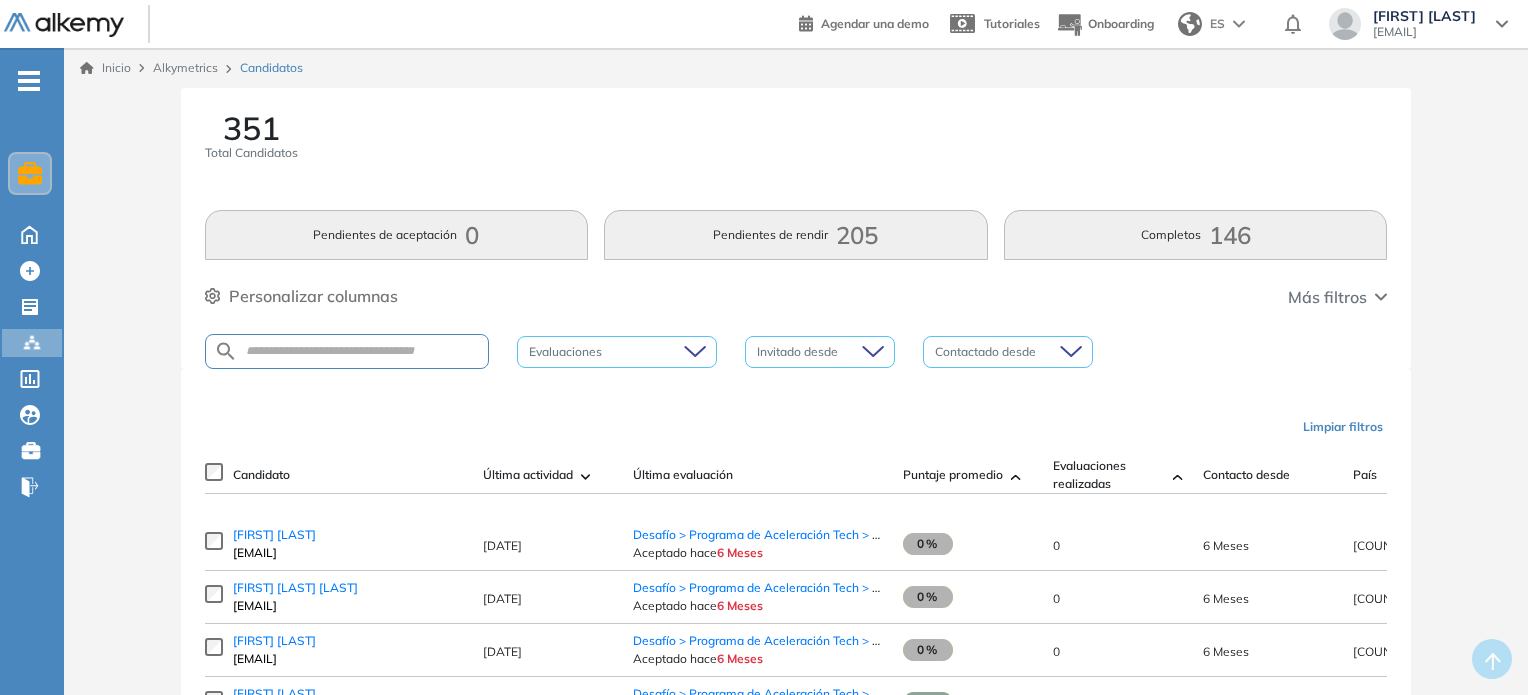 click on "Completos 146" at bounding box center [1196, 235] 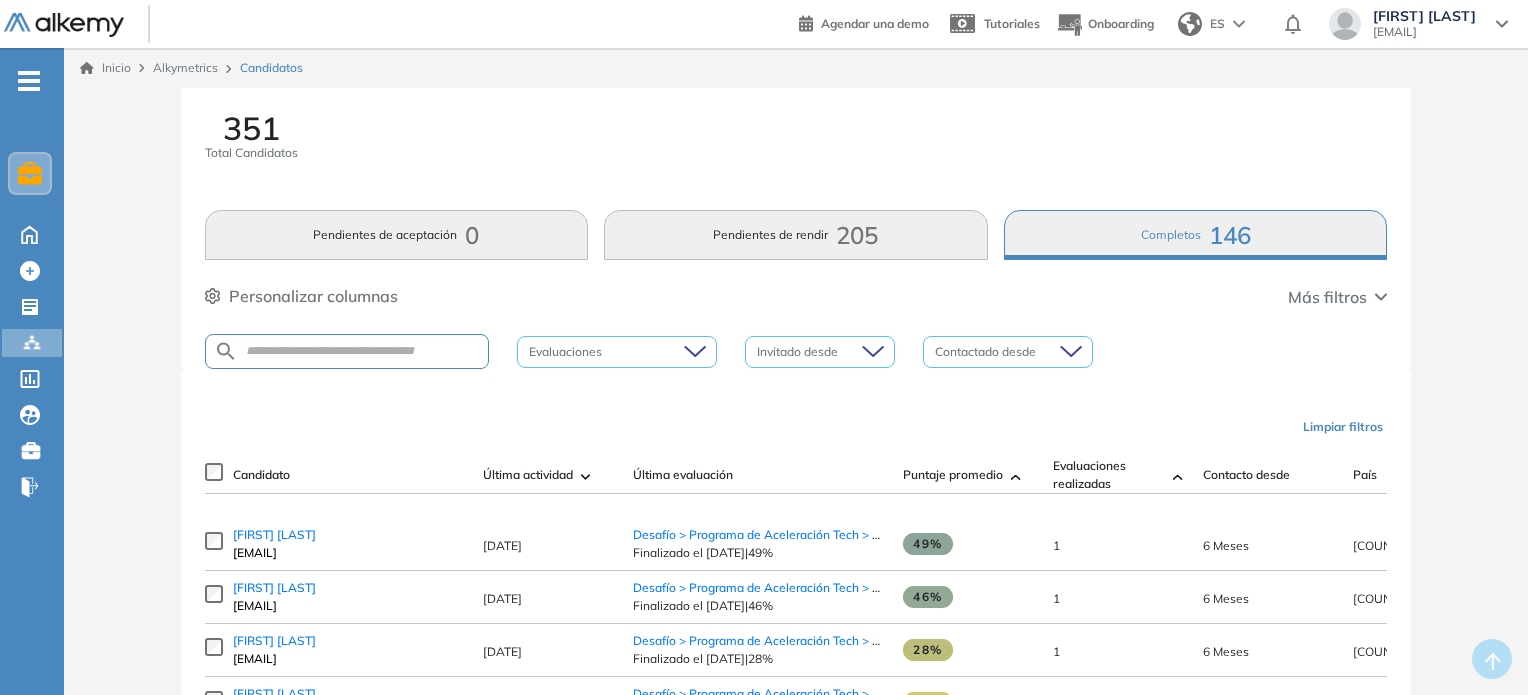 scroll, scrollTop: 100, scrollLeft: 0, axis: vertical 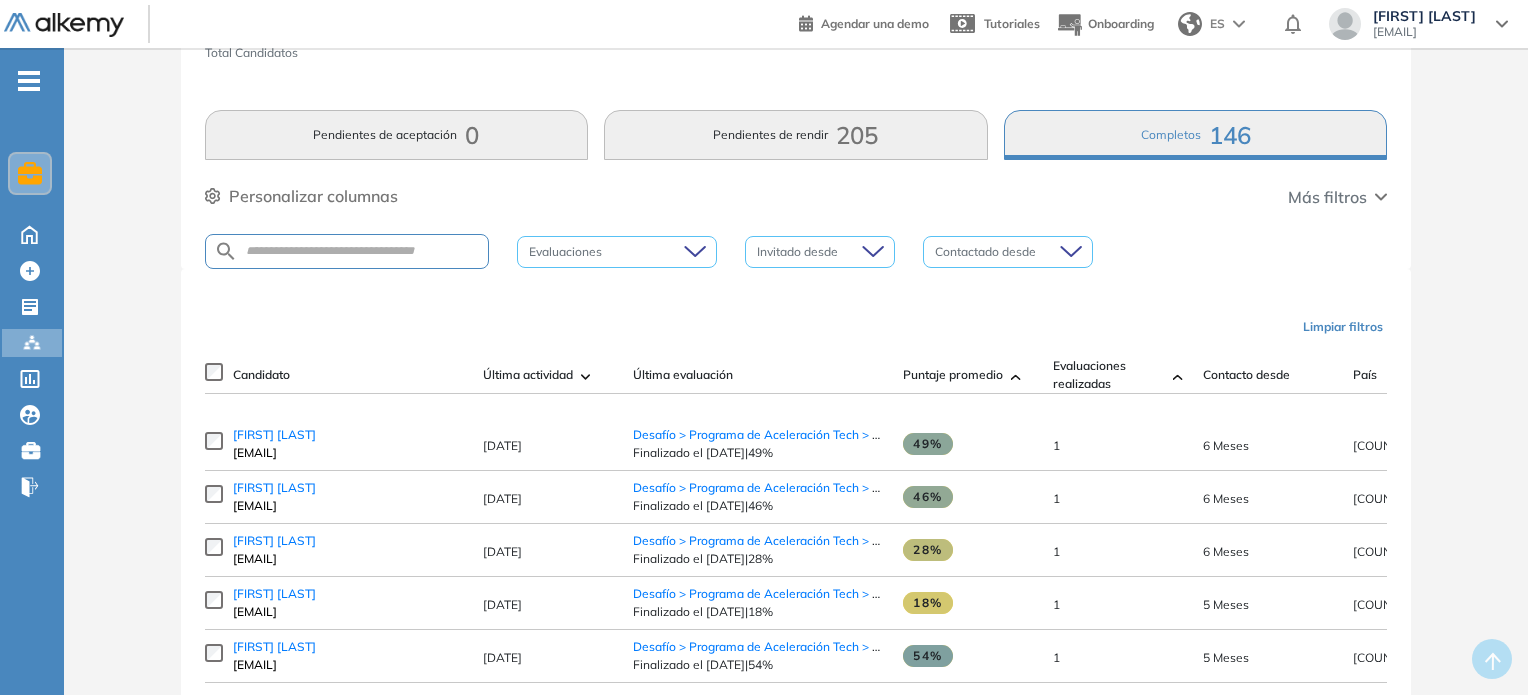 click on "Puntaje promedio" at bounding box center (968, 375) 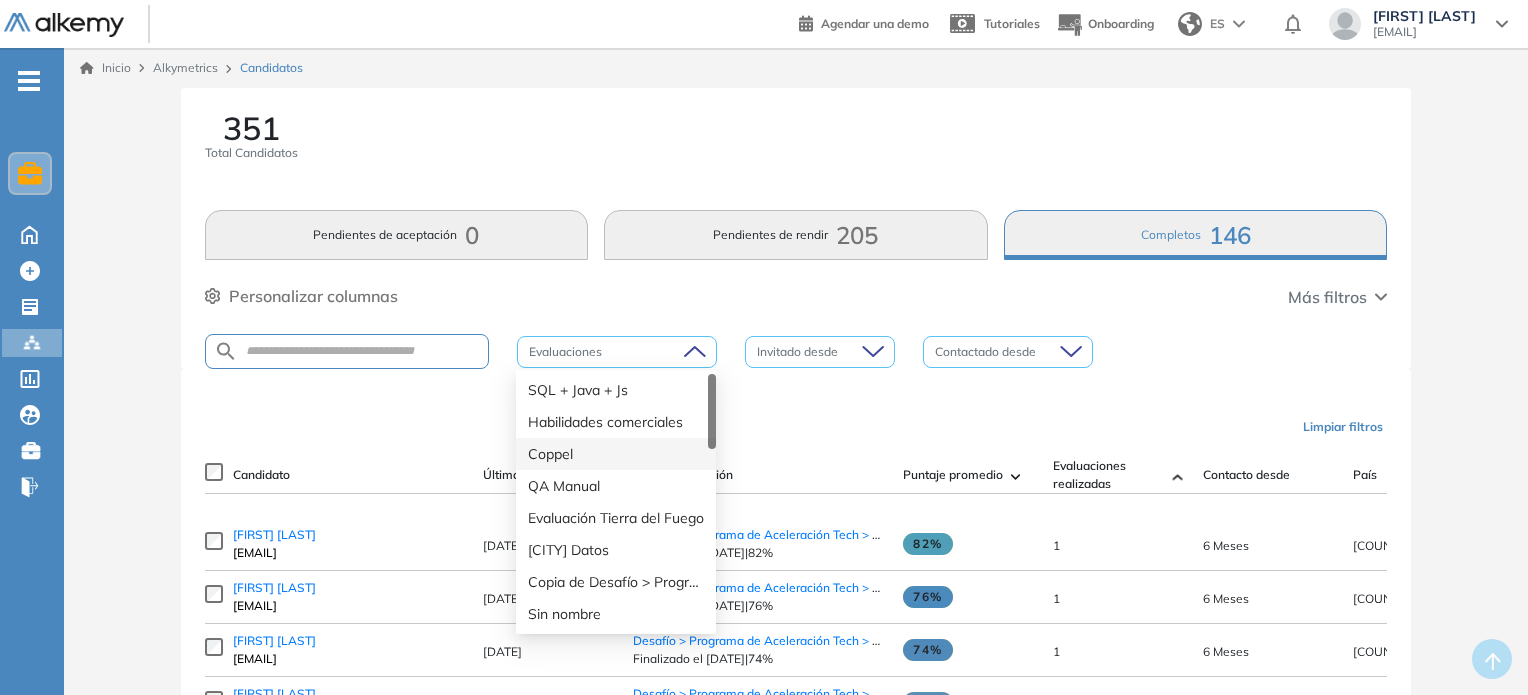 click on "Evaluaciones" at bounding box center [617, 352] 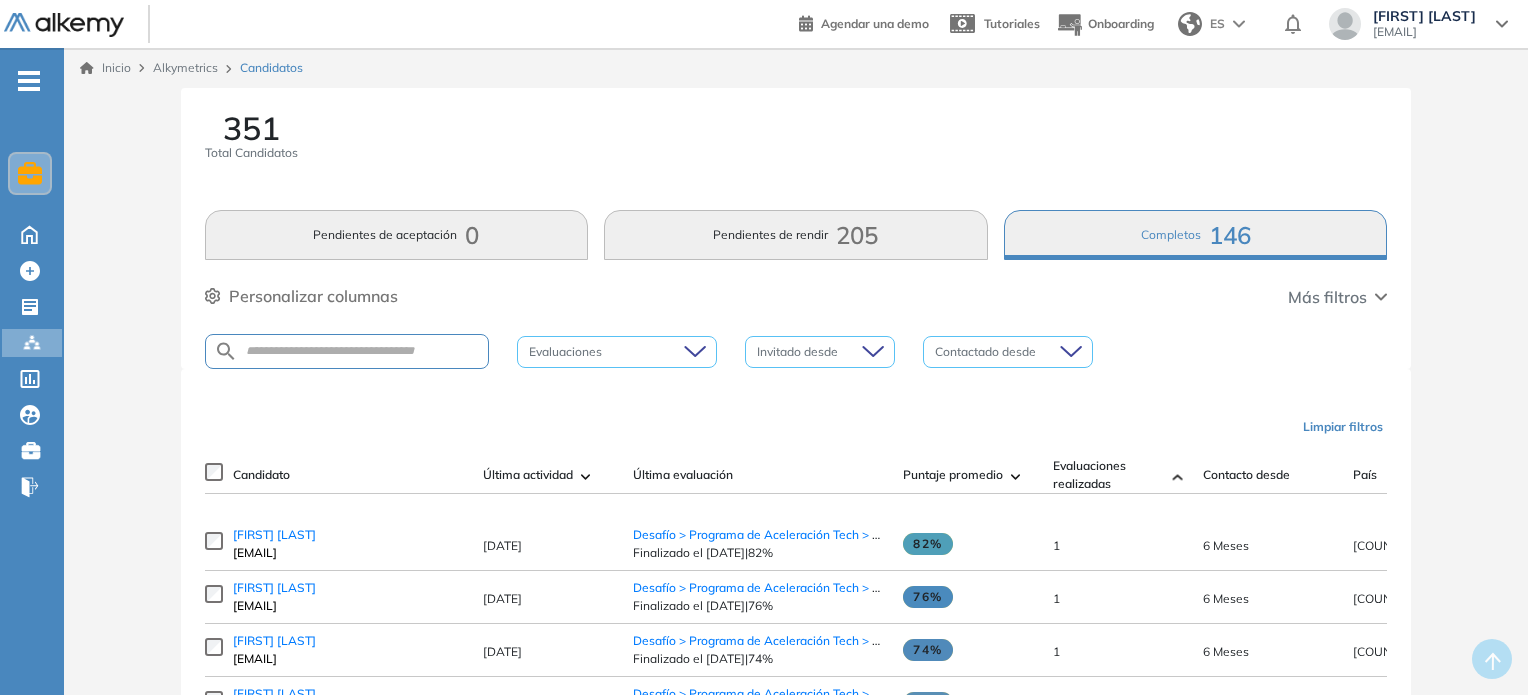 click on "Limpiar filtros" at bounding box center (800, 427) 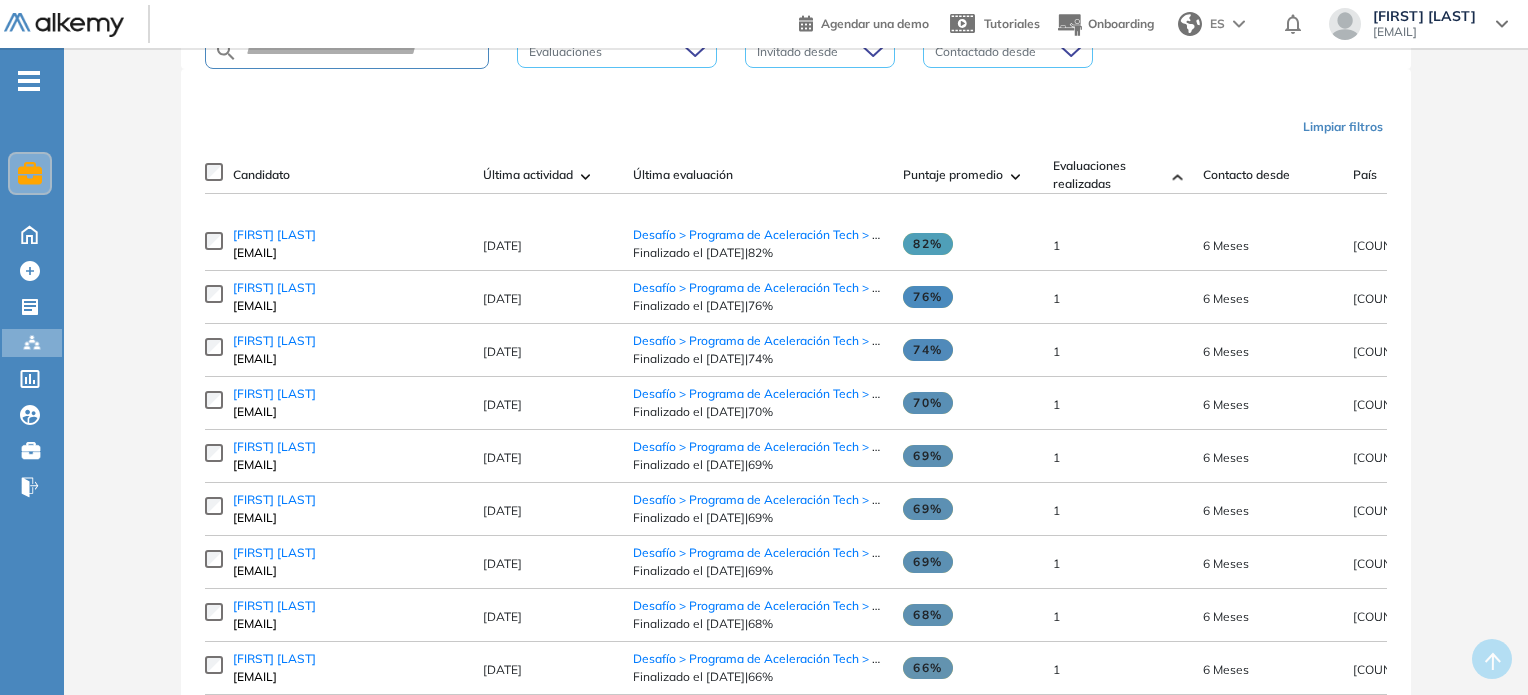 scroll, scrollTop: 0, scrollLeft: 0, axis: both 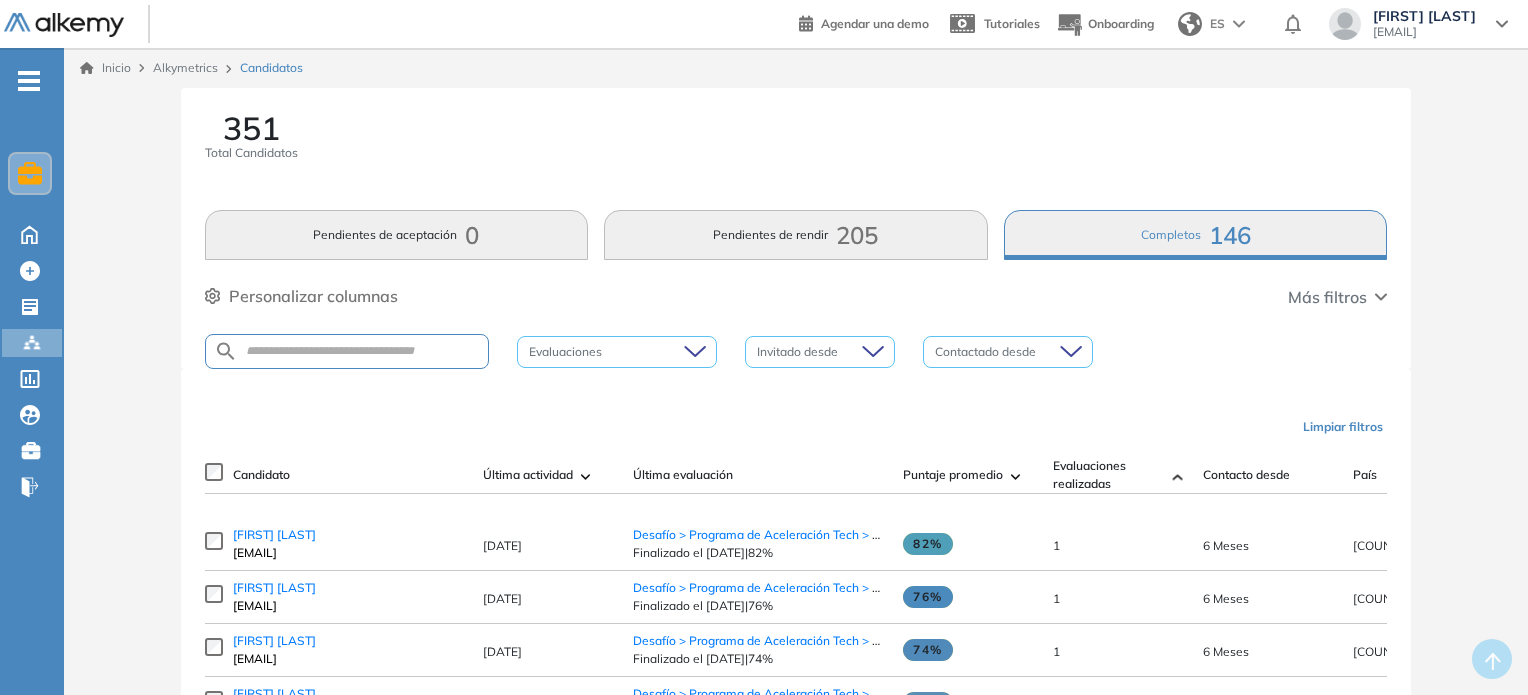 click on "Invitado desde" at bounding box center (820, 352) 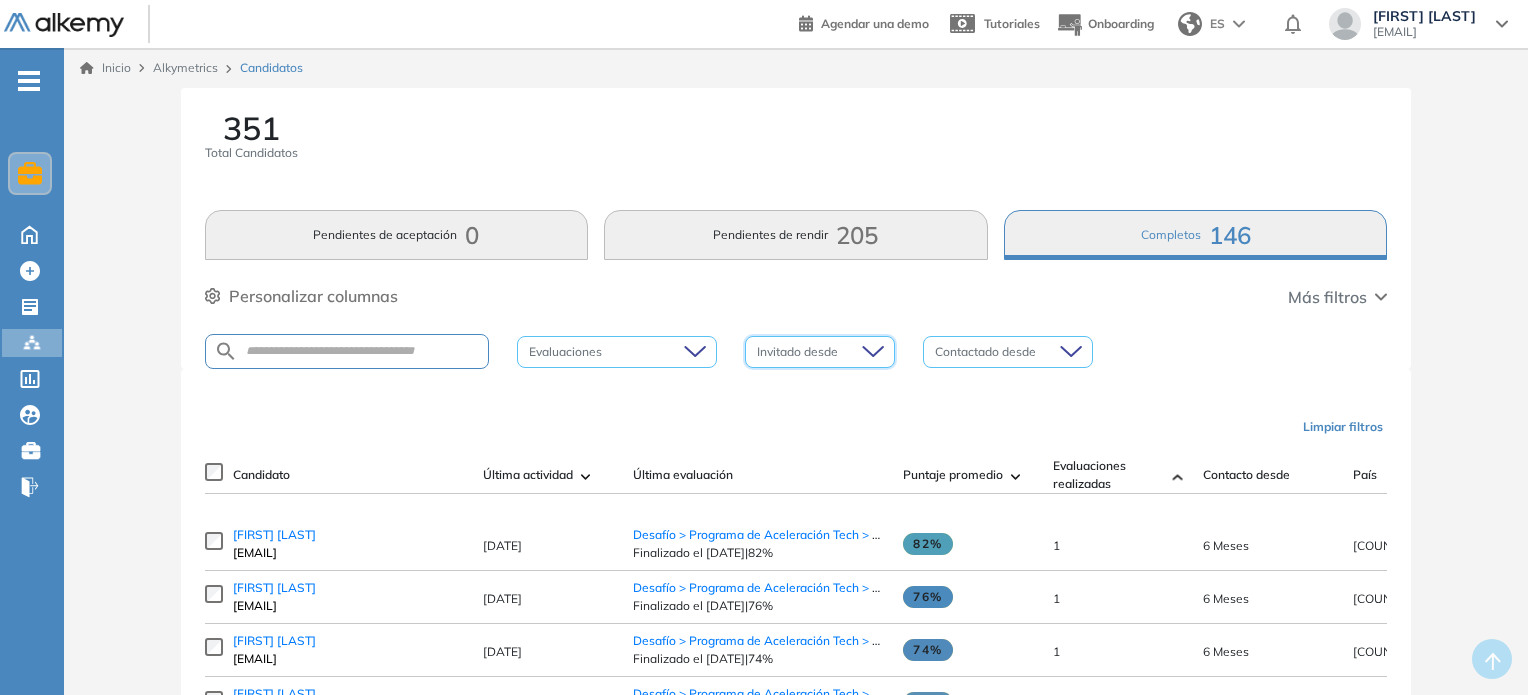 click on "Invitado desde" at bounding box center (820, 352) 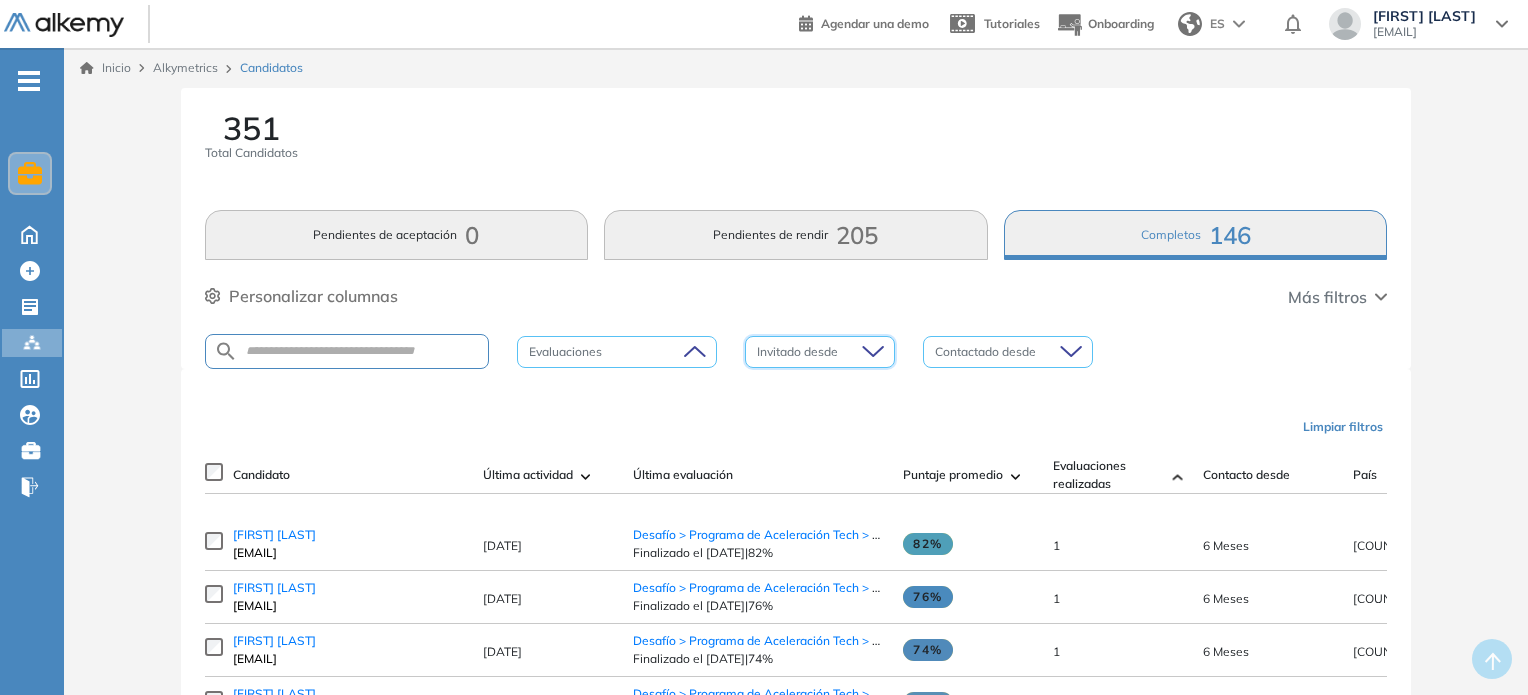 click on "Evaluaciones" at bounding box center [617, 352] 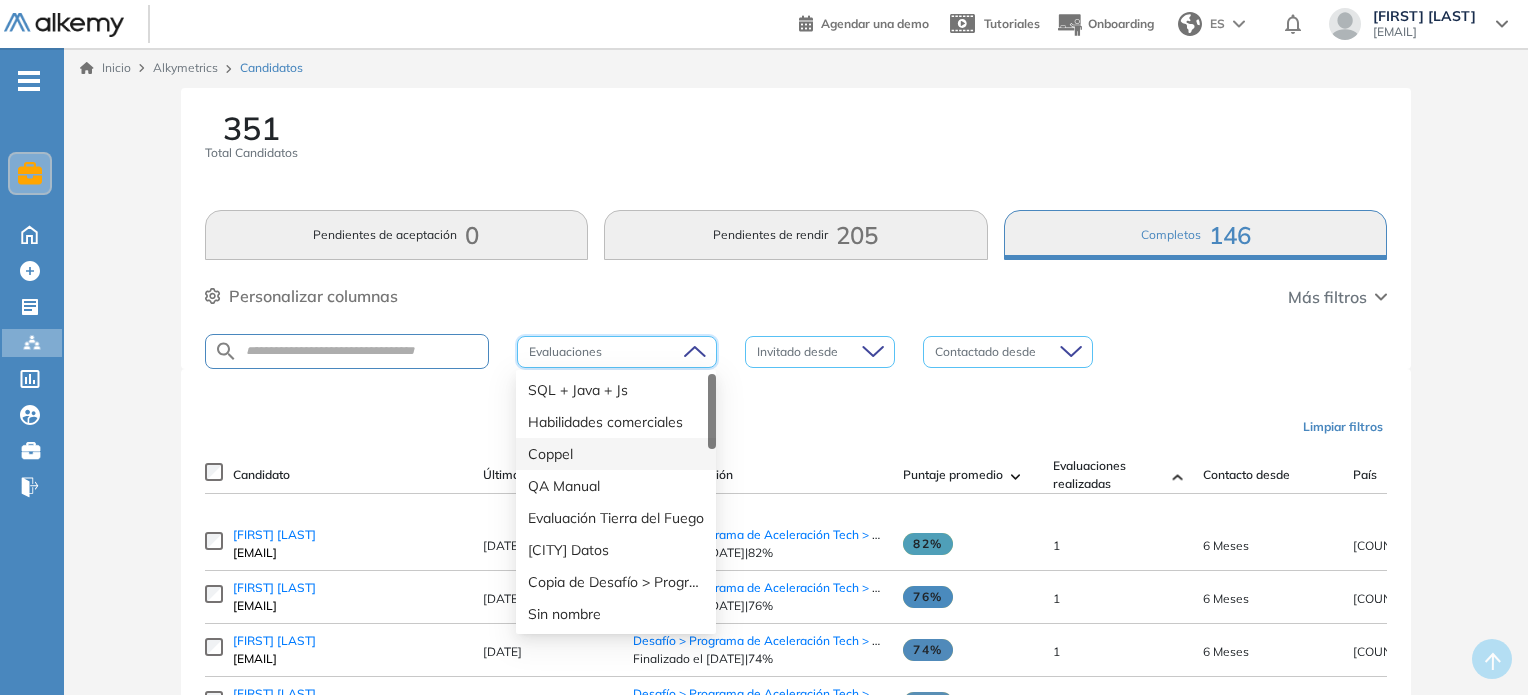 click on "Personalizar columnas Personalizar columnas Candidato Fijar columna Última actividad Fijar columna Última evaluación Fijar columna Último correo Puntaje promedio Fijar columna Evaluaciones realizadas Fijar columna Contacto desde Fijar columna País Fijar columna Provincia Fijar columna Acciones Fijar columna Cancelar Aplicar Más filtros" at bounding box center (796, 297) 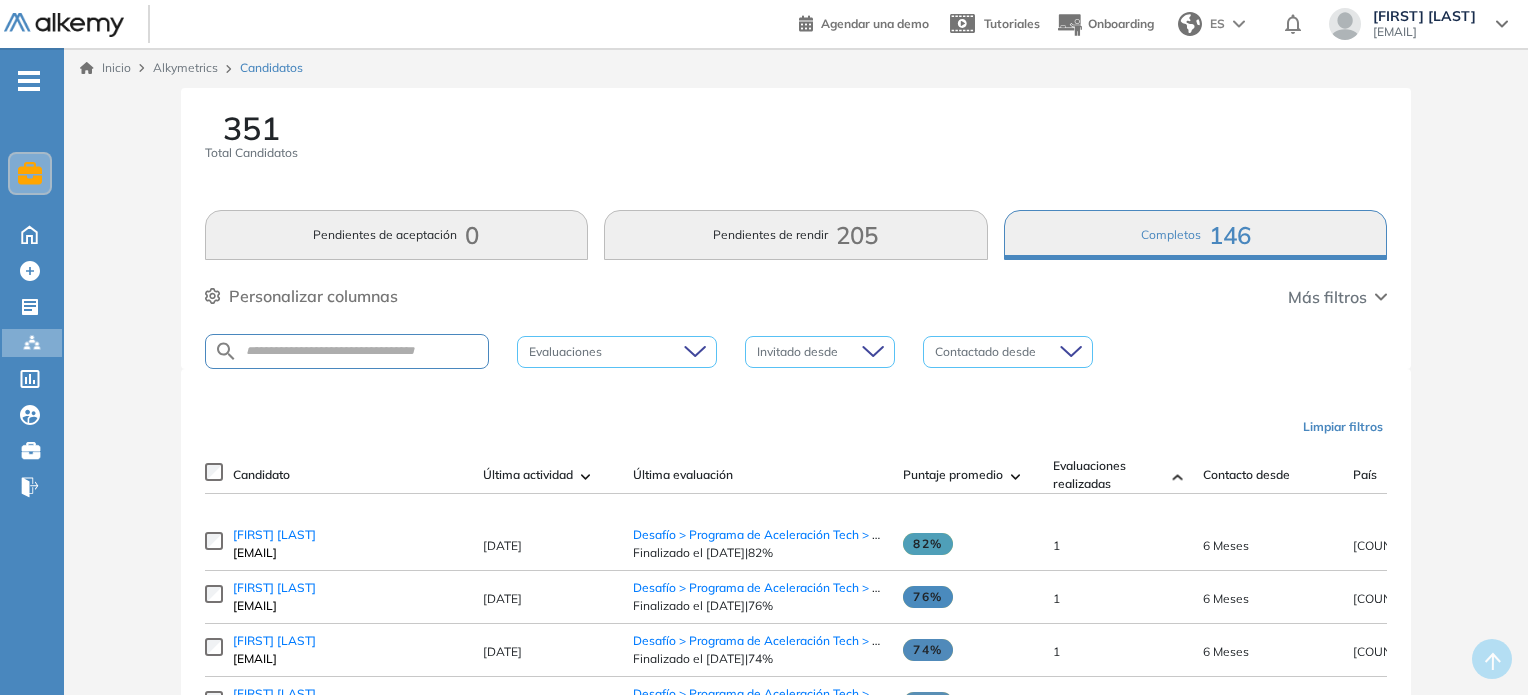 scroll, scrollTop: 100, scrollLeft: 0, axis: vertical 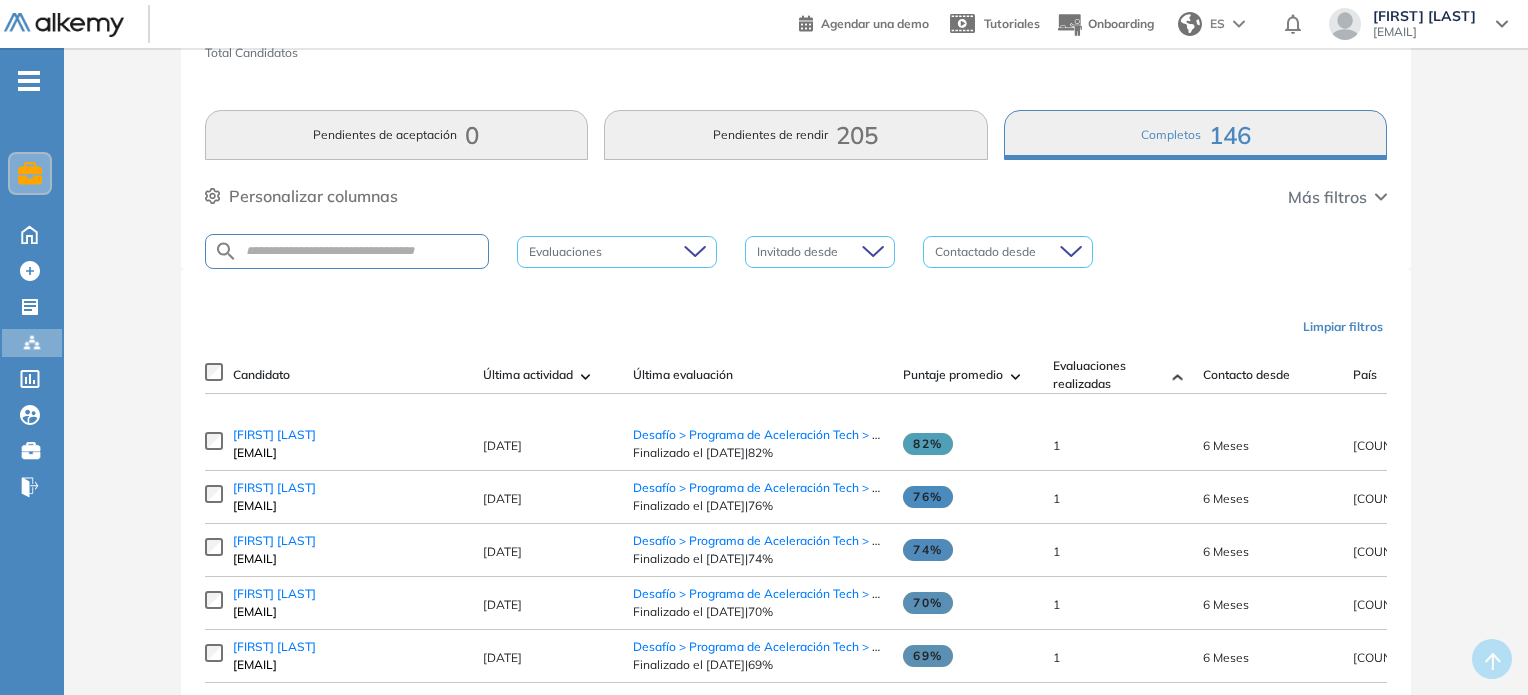 click on "Limpiar filtros" at bounding box center (1343, 327) 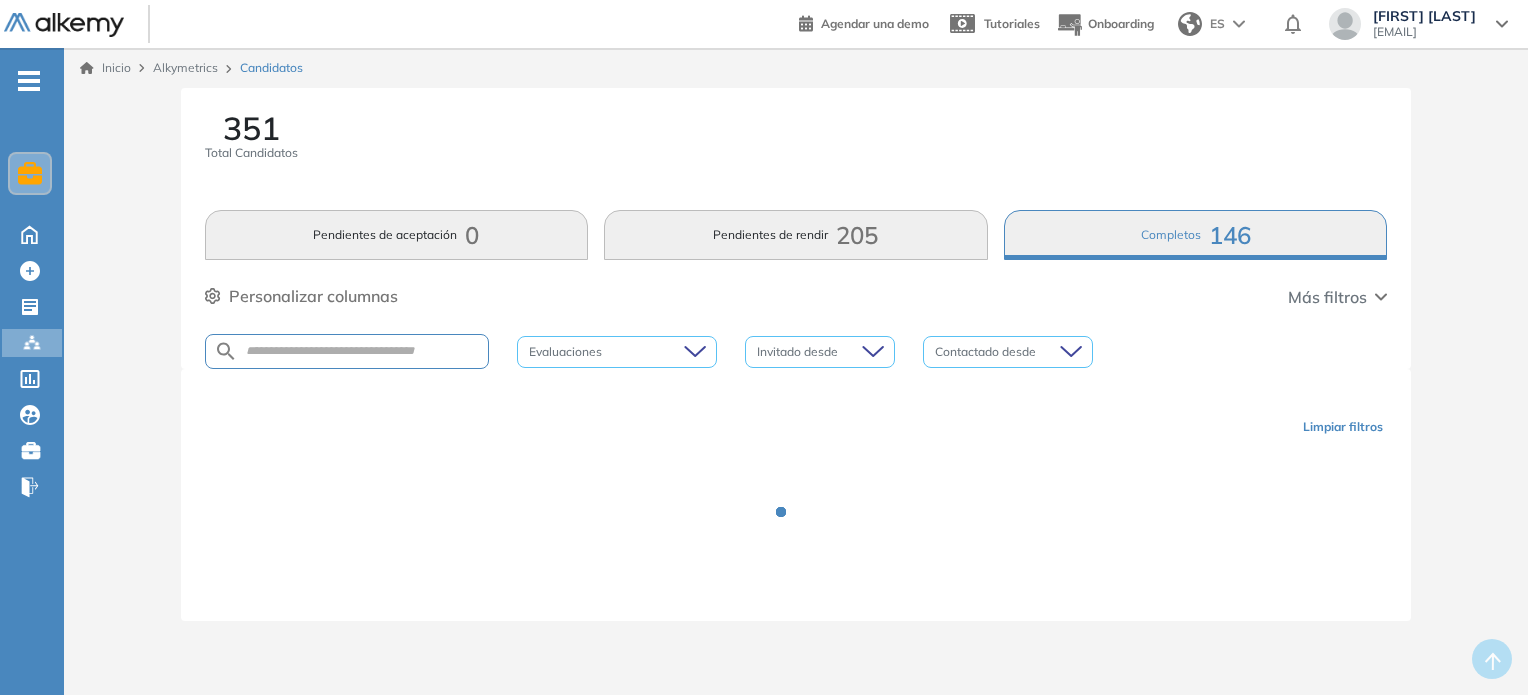 scroll, scrollTop: 0, scrollLeft: 0, axis: both 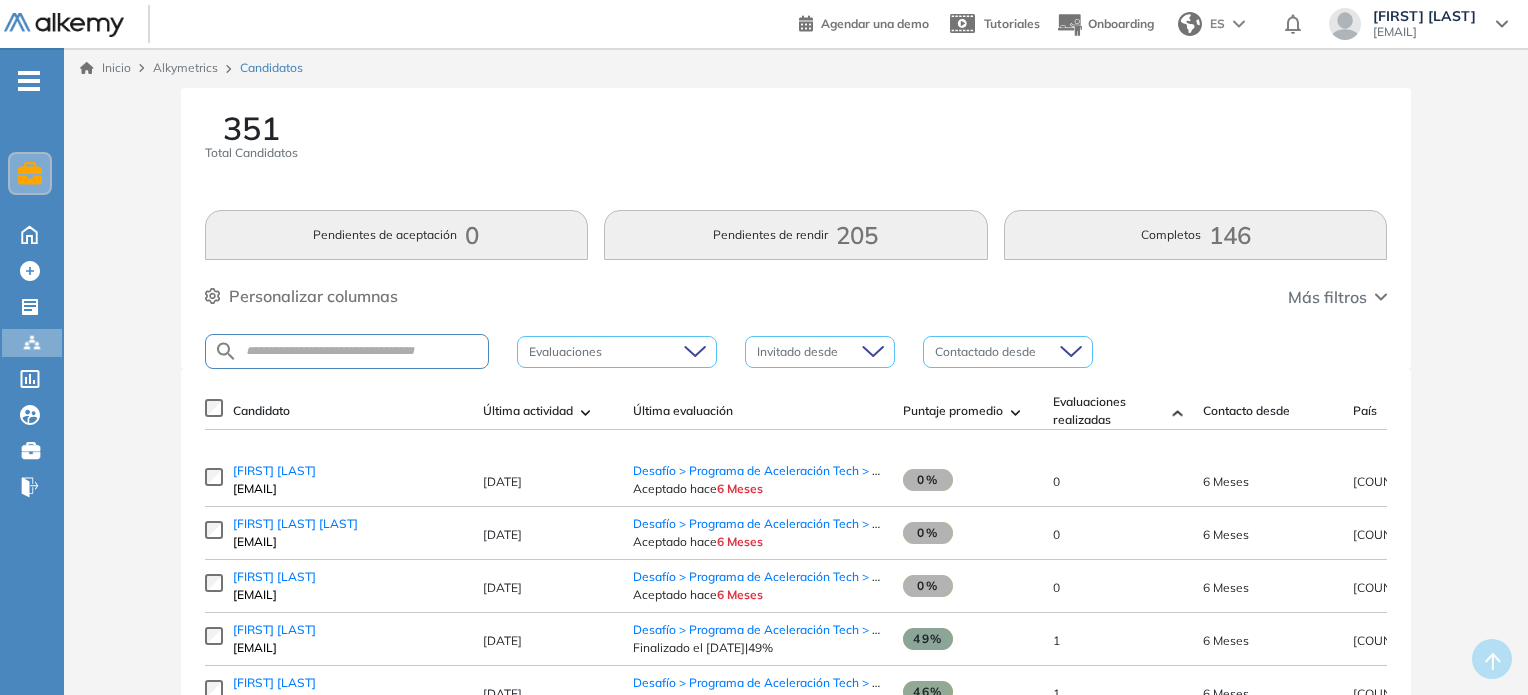 click on "Puntaje promedio" at bounding box center (953, 411) 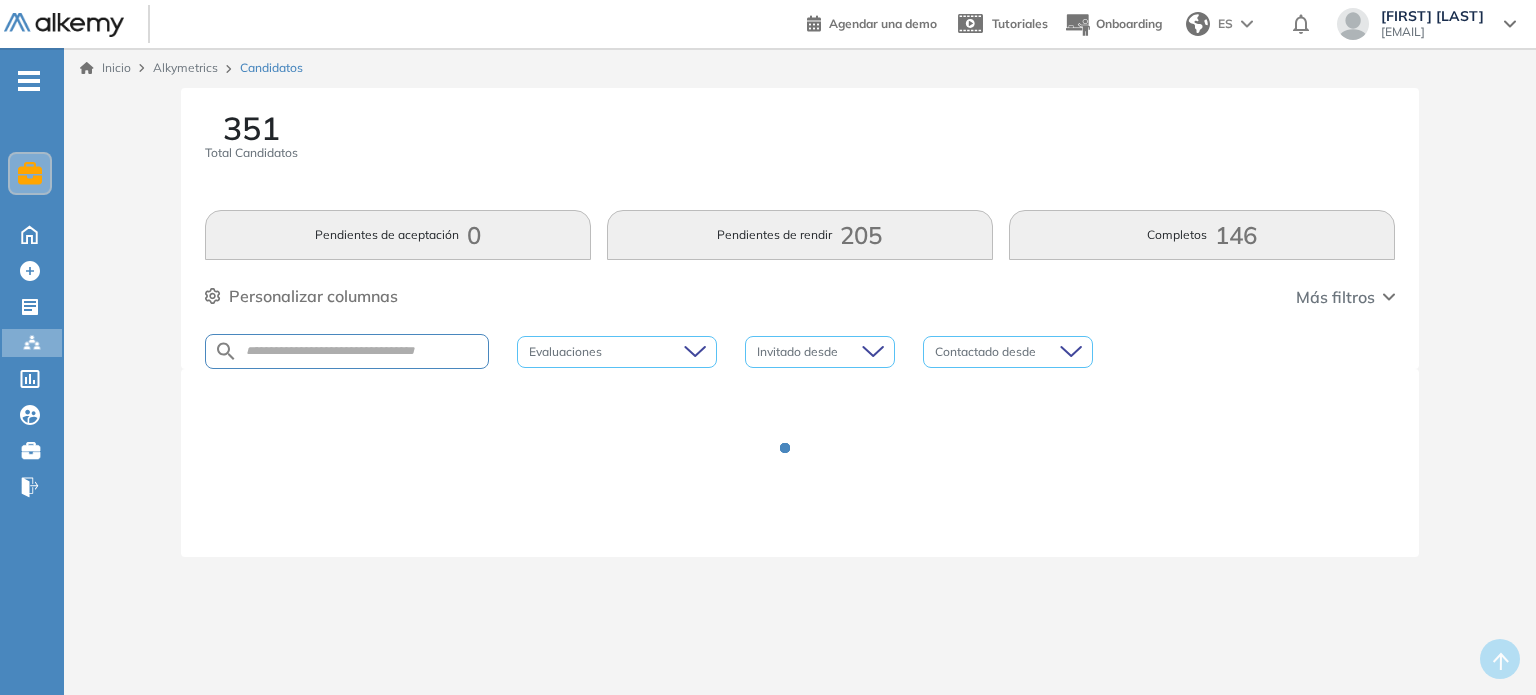 click at bounding box center (813, 352) 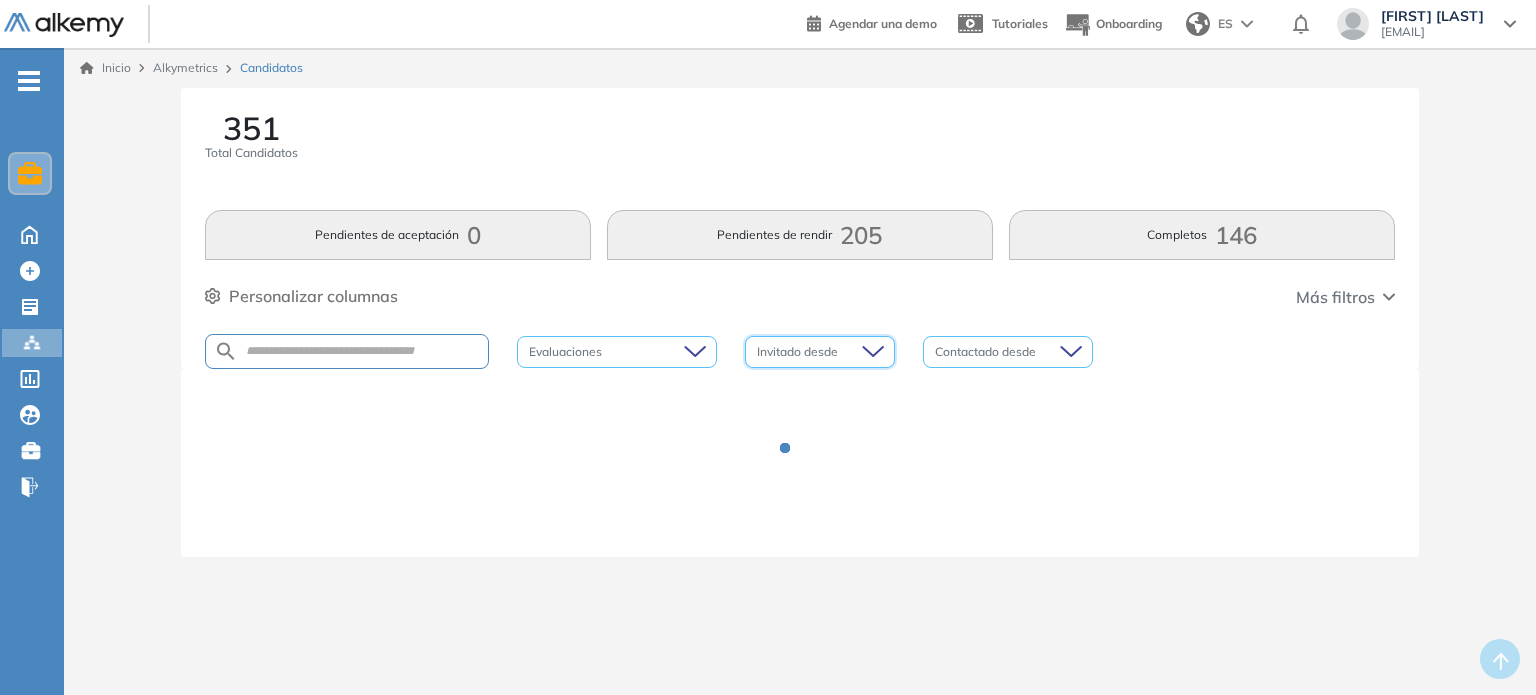 click at bounding box center (813, 352) 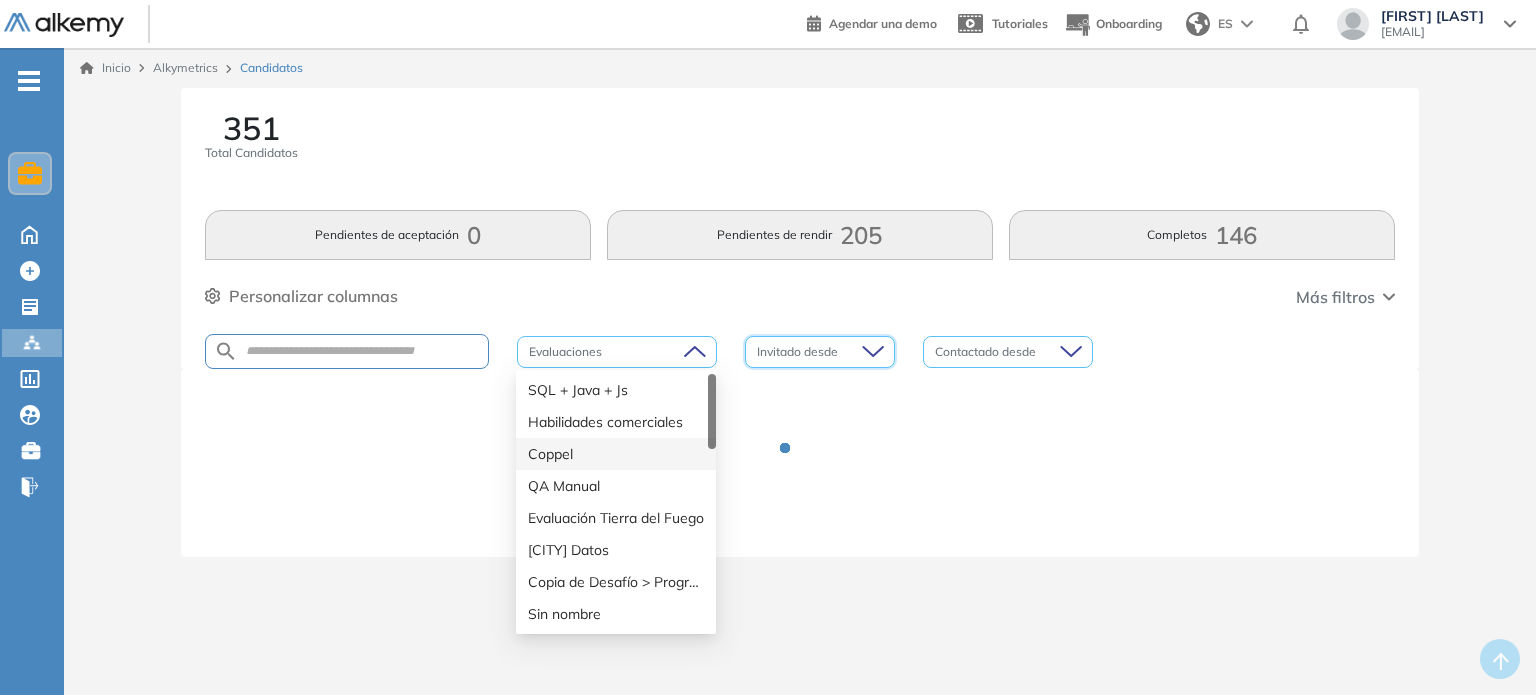 click on "Evaluaciones" at bounding box center (617, 352) 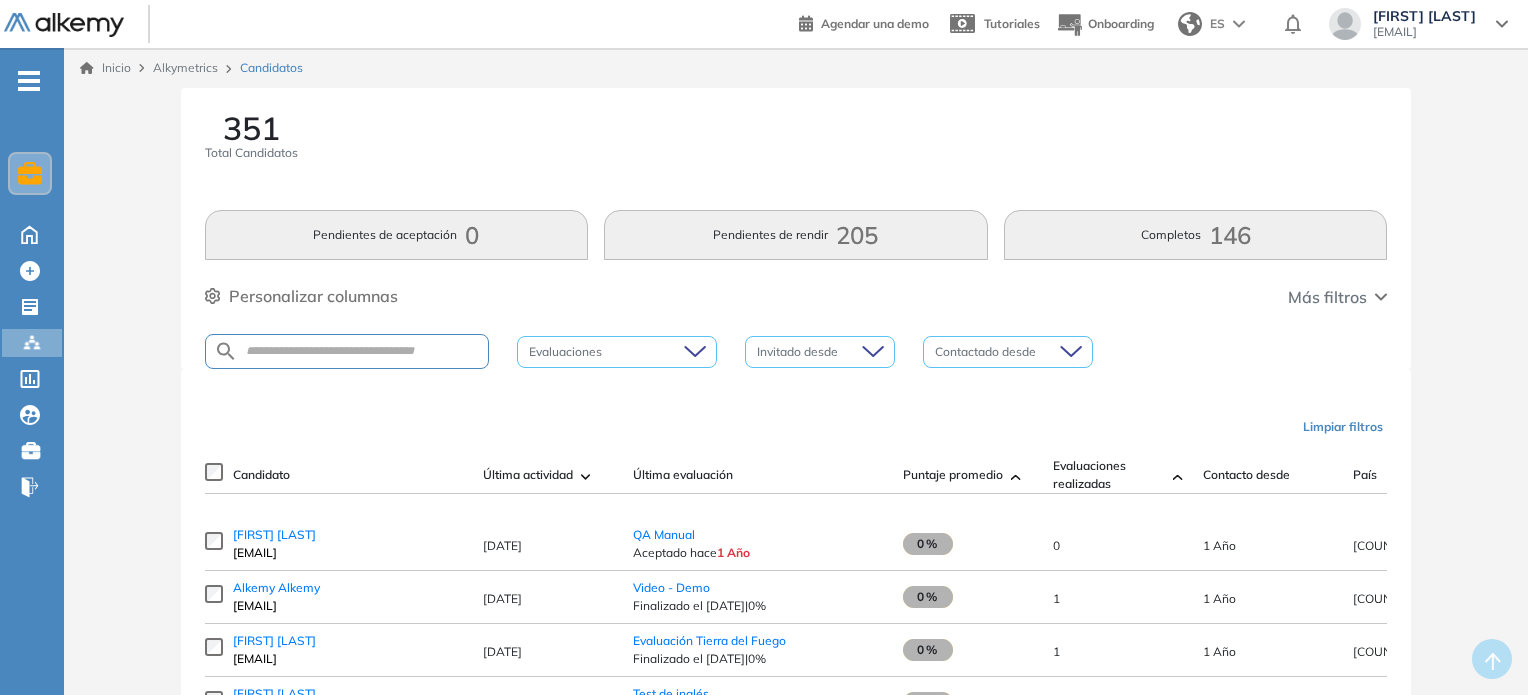 click on "Limpiar filtros" at bounding box center [800, 427] 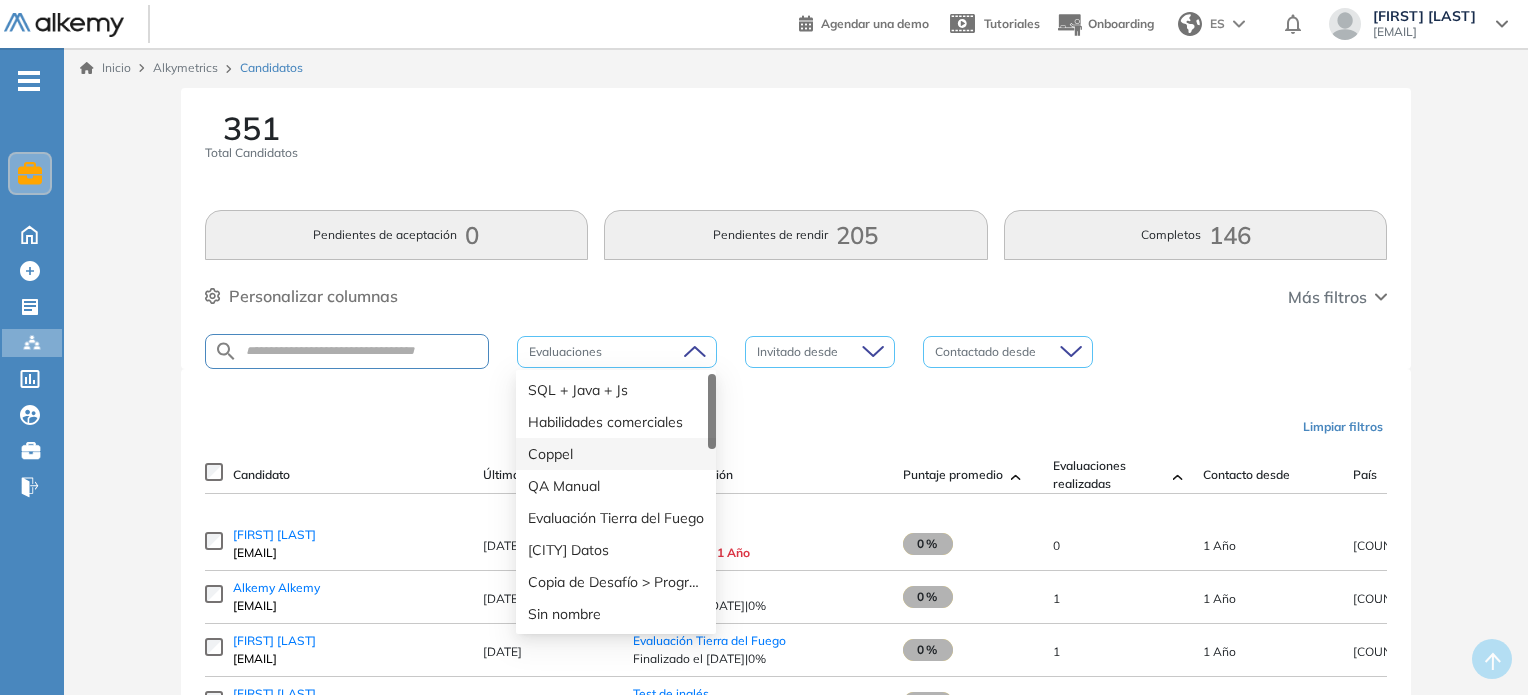 click at bounding box center [607, 352] 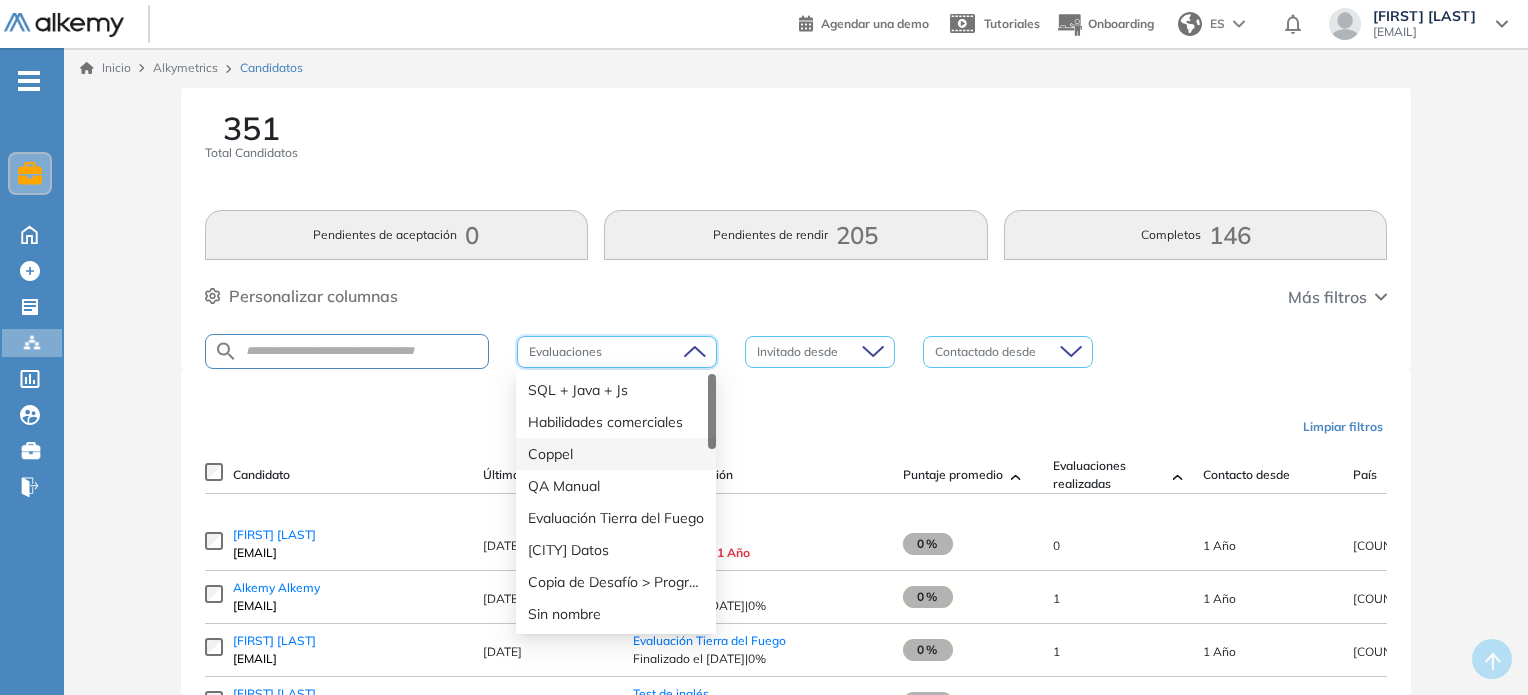 click on "Limpiar filtros" at bounding box center (800, 427) 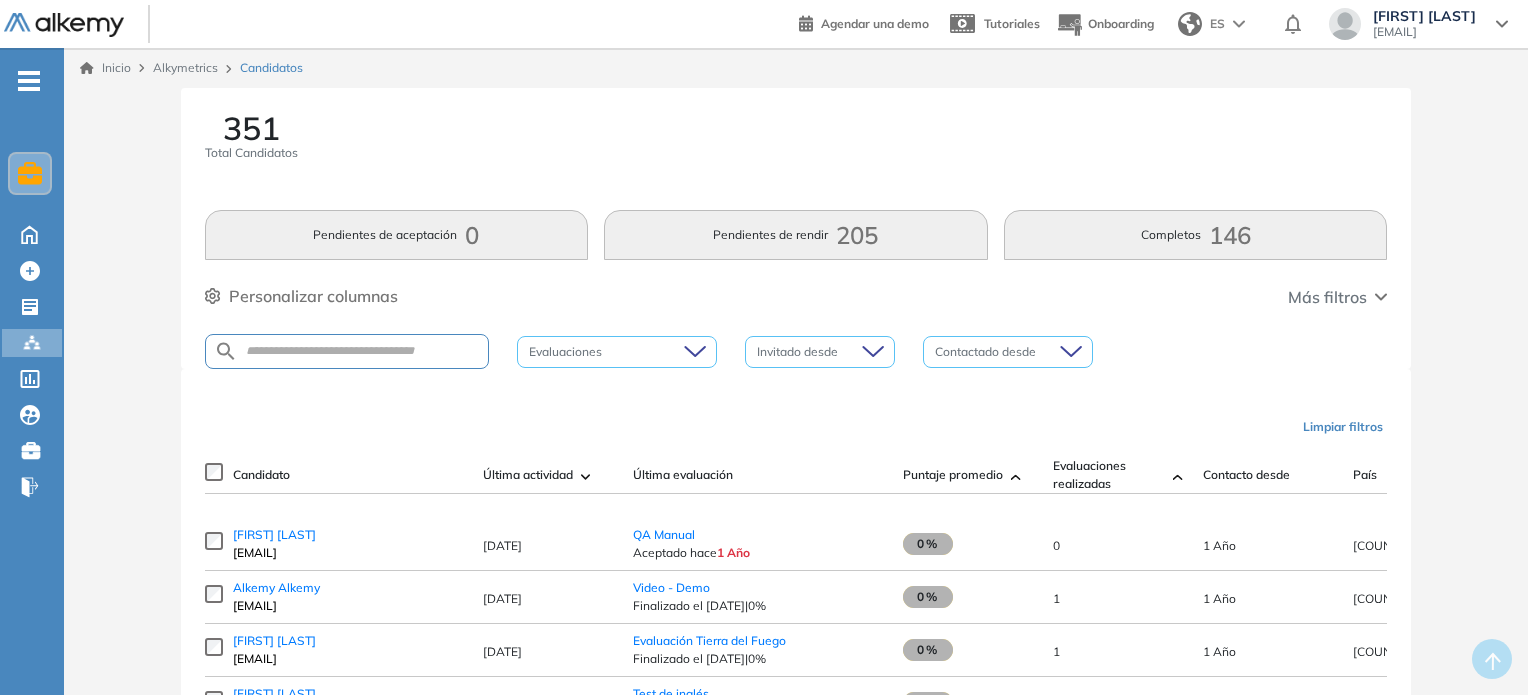 click at bounding box center [1001, 352] 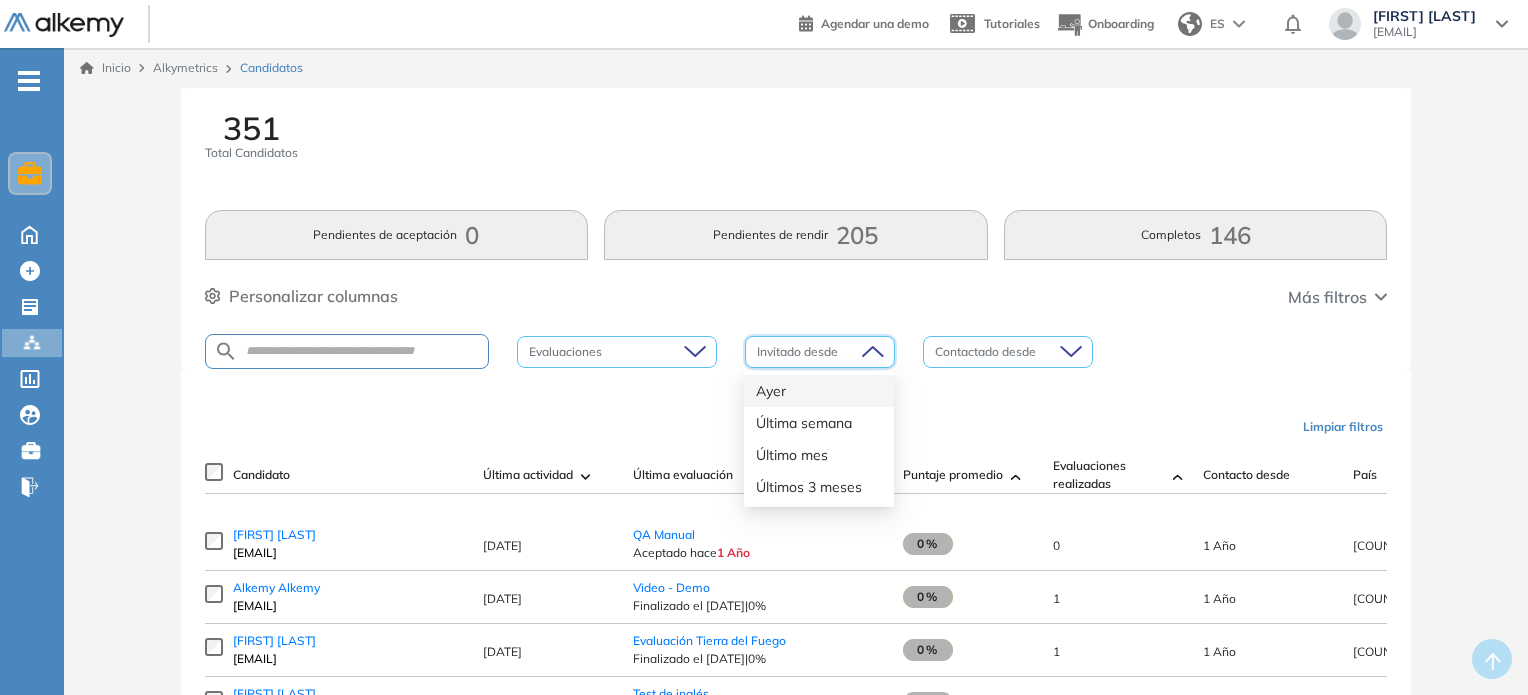click at bounding box center [813, 352] 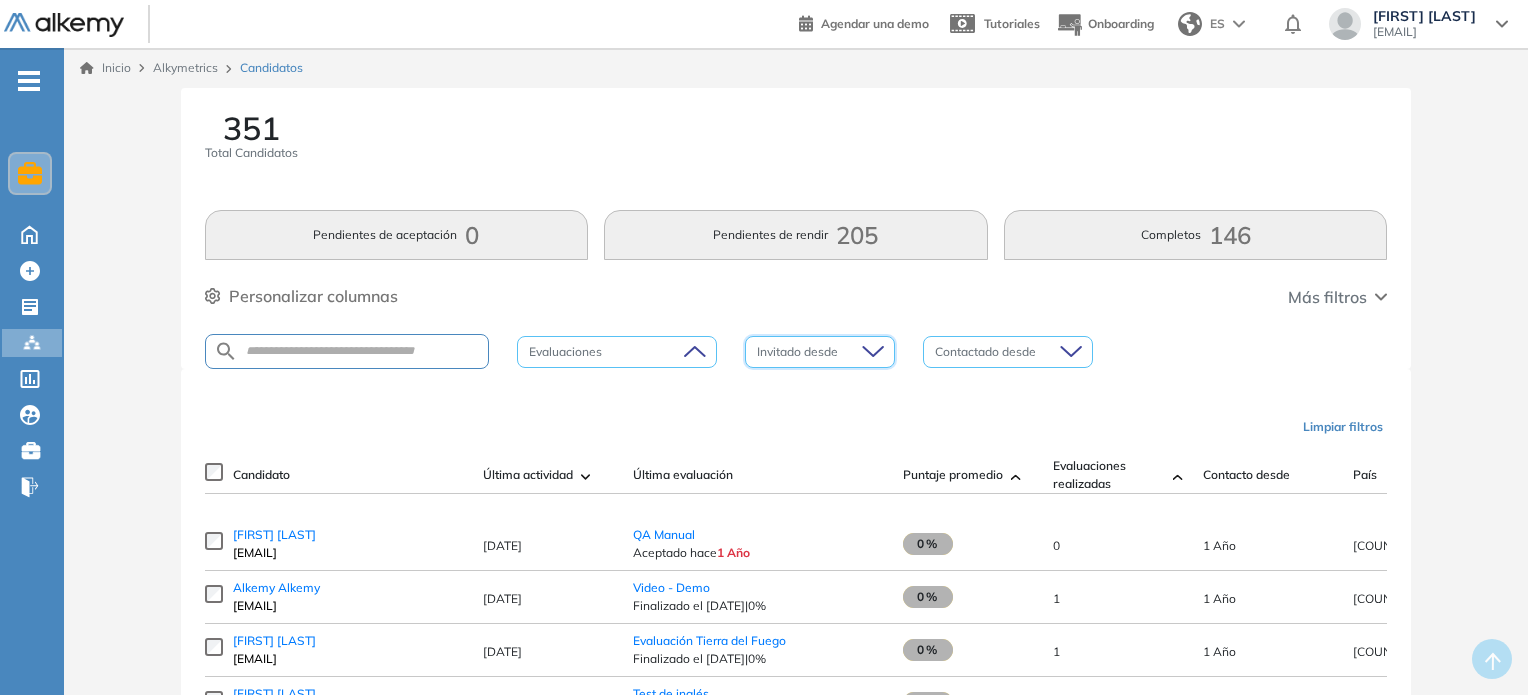 click at bounding box center [607, 352] 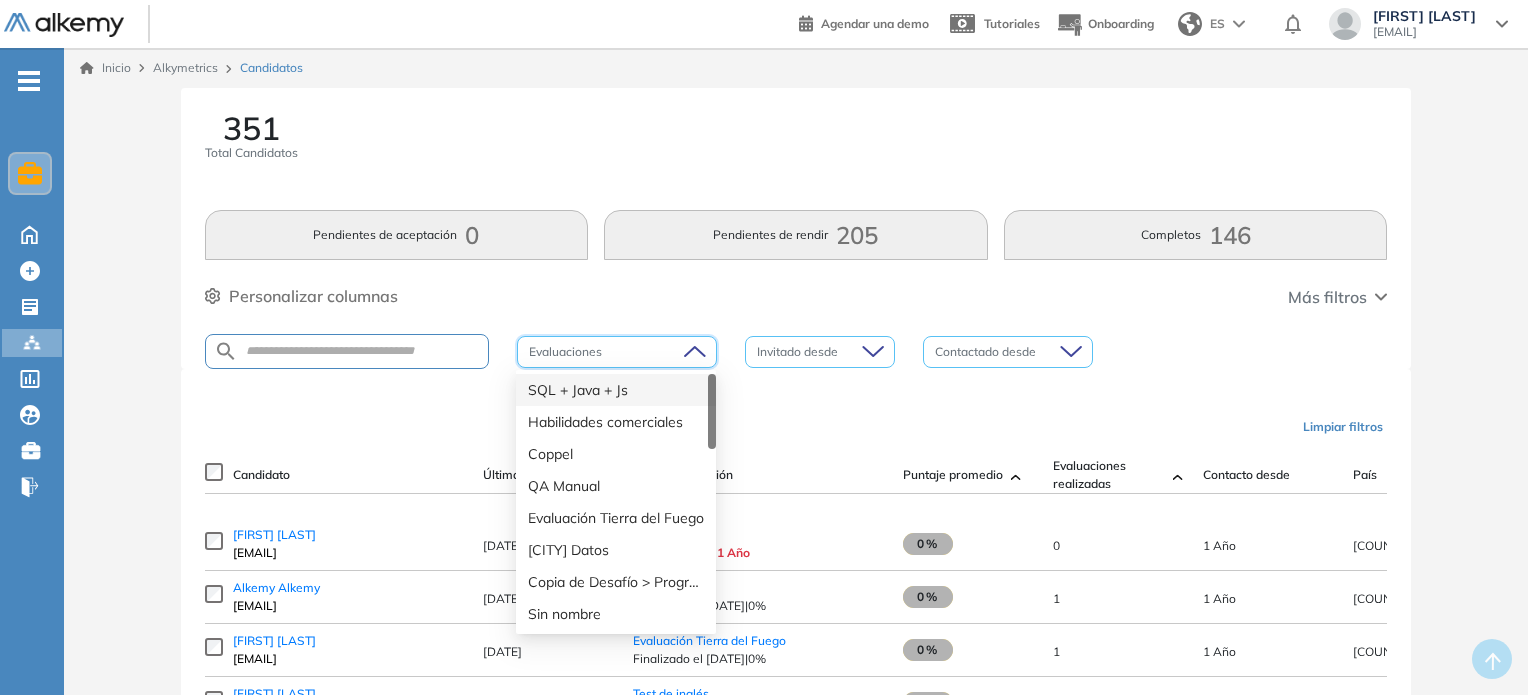 click on "Juan Manuel [LAST] juanmanuel+partner@alkemy.org [DATE] QA Manual Aceptado hace 1 Año — 0% 0 1 Año [COUNTRY] [STATE] [CITY] linkedin Enviar email [FIRST] [LAST] [FIRST]@[LAST].org [DATE] Video - Demo Finalizado el [DATE] | 0% — 0% 1 1 Año [COUNTRY] [STATE] [CITY] linkedin Enviar email Federico [LAST] federico@alkemy.site [DATE] Evaluación [STATE] Finalizado el [DATE] | 0% — 0% 1 1 Año [COUNTRY] — linkedin Enviar email Romina [LAST] [LAST]@gmail.com [DATE] Test de inglés Aceptado hace 1 Año — 0% 0 1 Año [COUNTRY] — linkedin Enviar email Eugenia Ines [LAST] [LAST]@gmail.com [DATE] Test de inglés Aceptado hace 1 Año — 0% 0 1 Año [COUNTRY] — linkedin Enviar email Celeste [LAST] celeste.monachesi@alkemy.org [DATE] — 0" at bounding box center (796, 985) 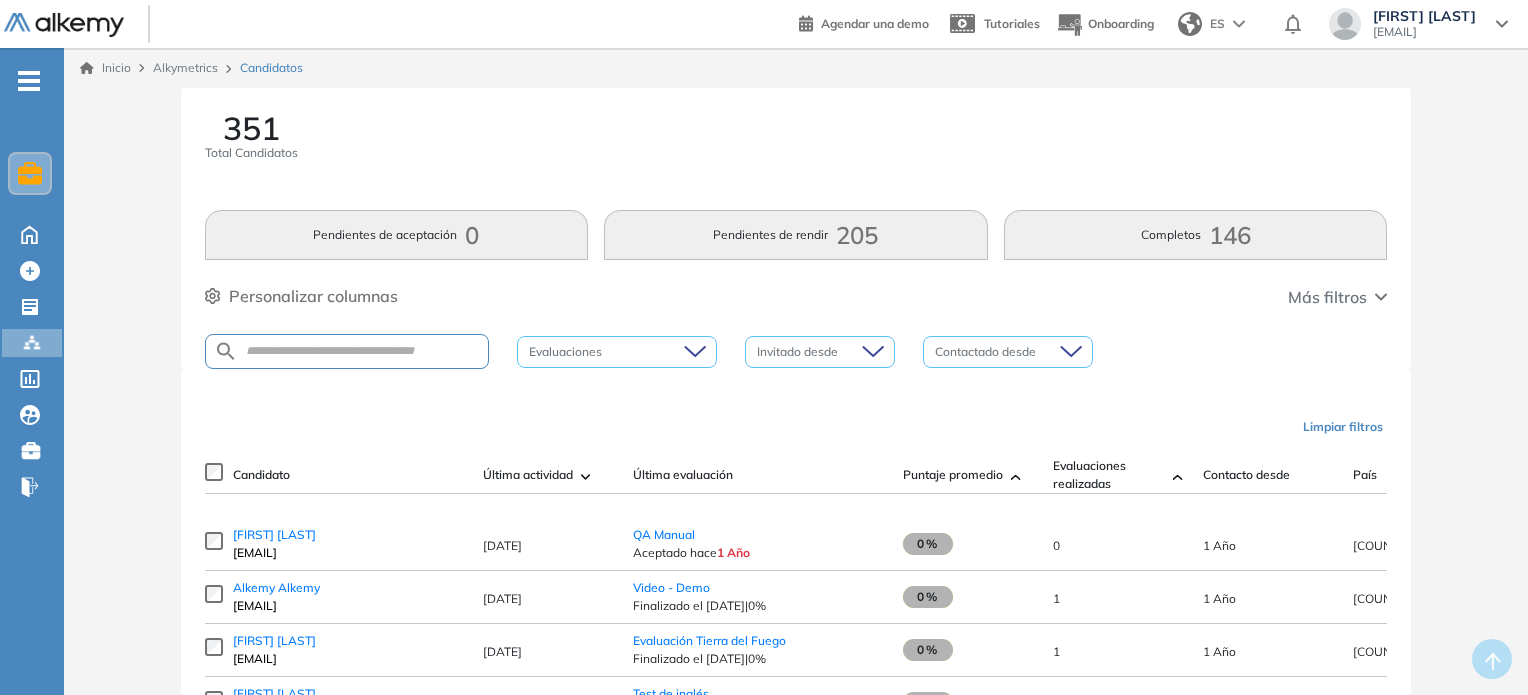 click on "Limpiar filtros" at bounding box center [1343, 427] 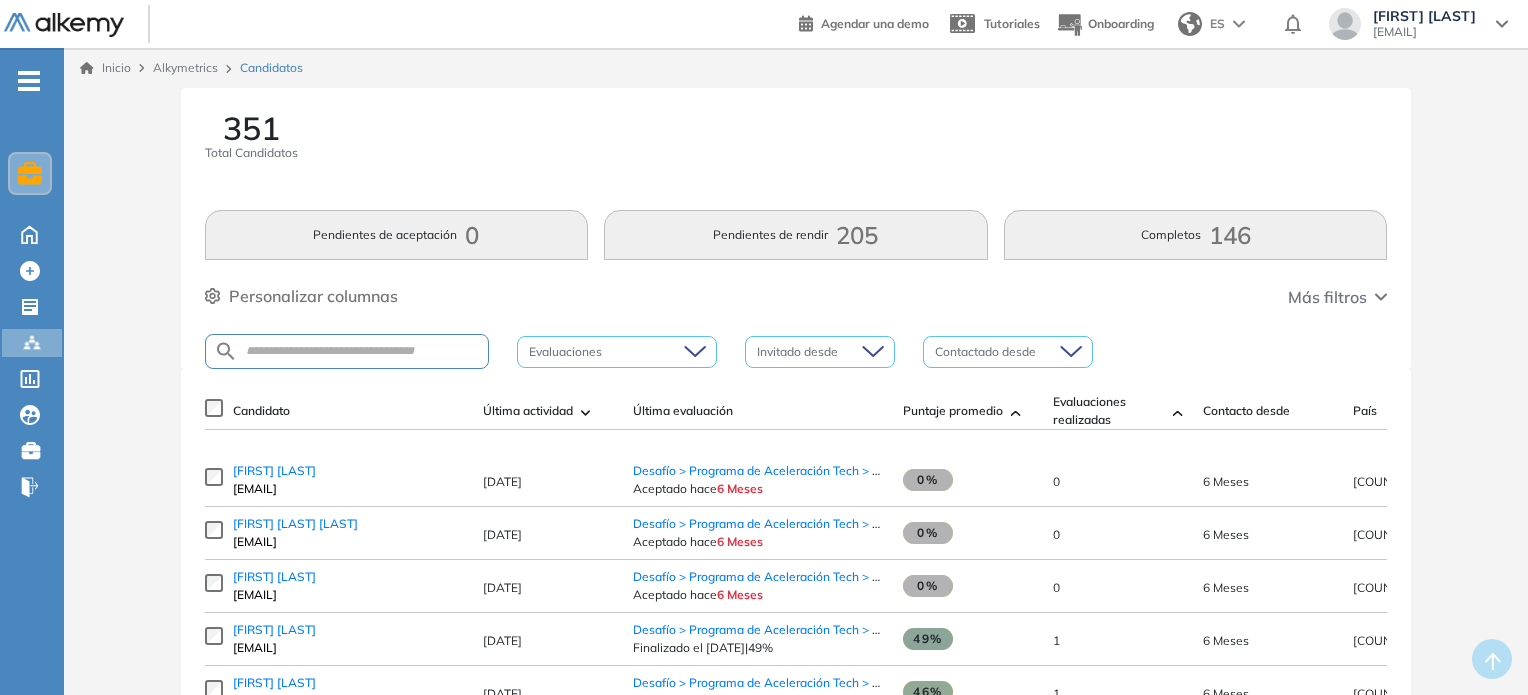 click on "Última actividad" at bounding box center [548, 411] 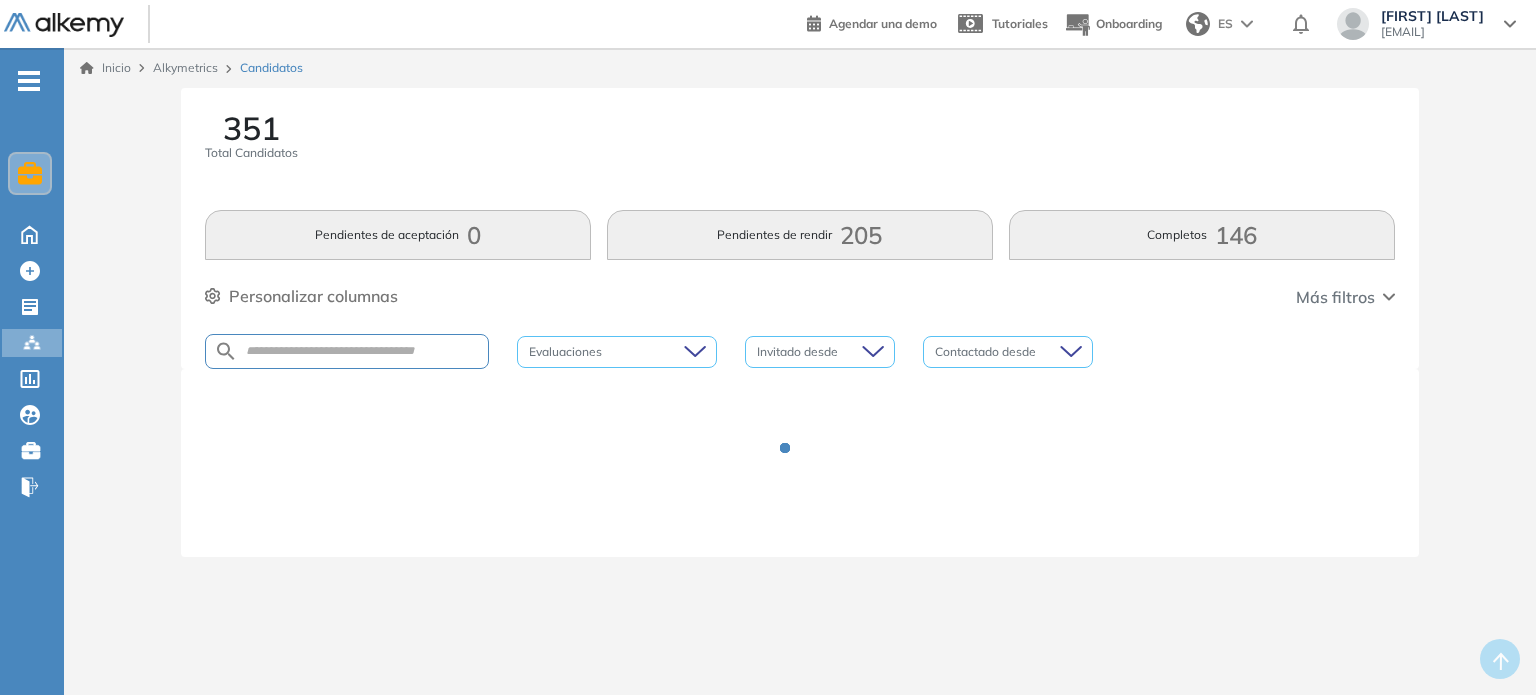 click on "Invitado desde" at bounding box center (820, 352) 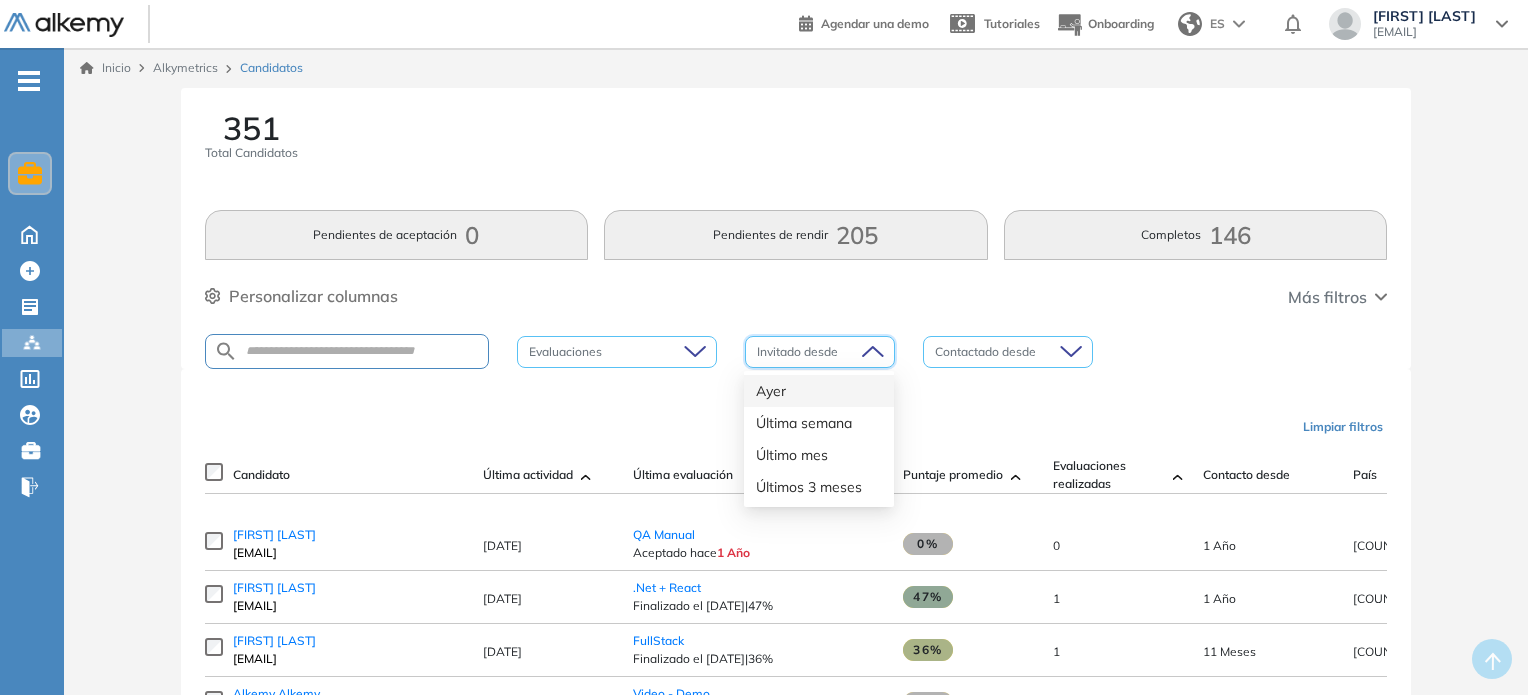 click on "Invitado desde" at bounding box center (820, 352) 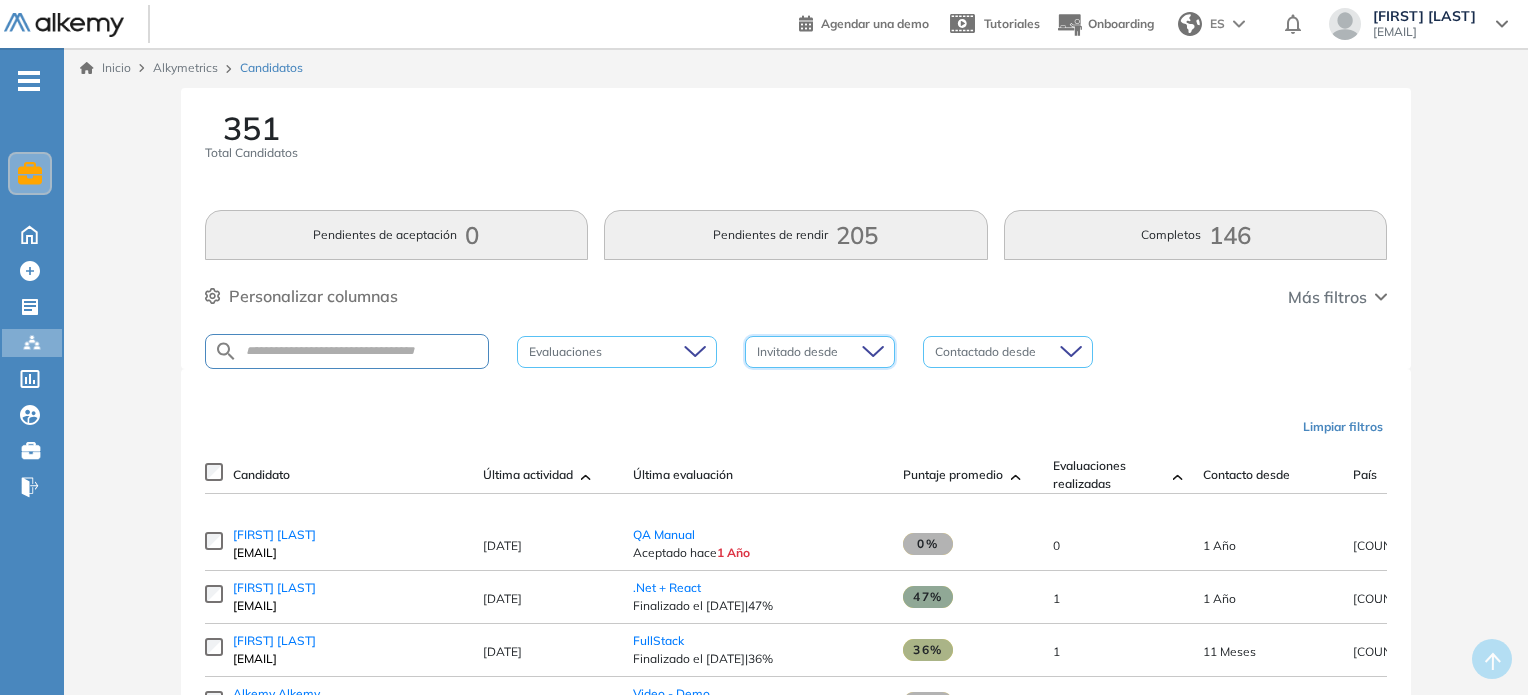 click on "Completos 146" at bounding box center [1196, 235] 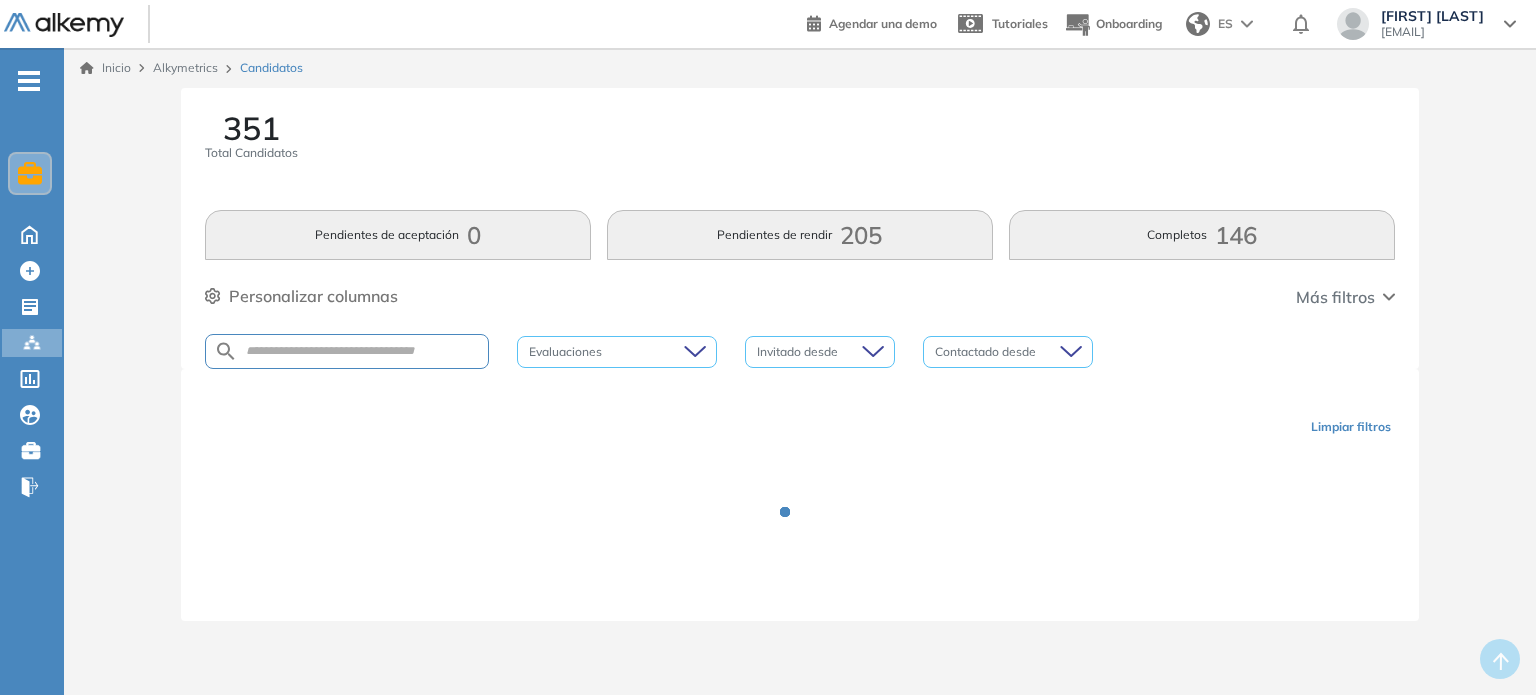 click on "Más filtros" at bounding box center (1345, 297) 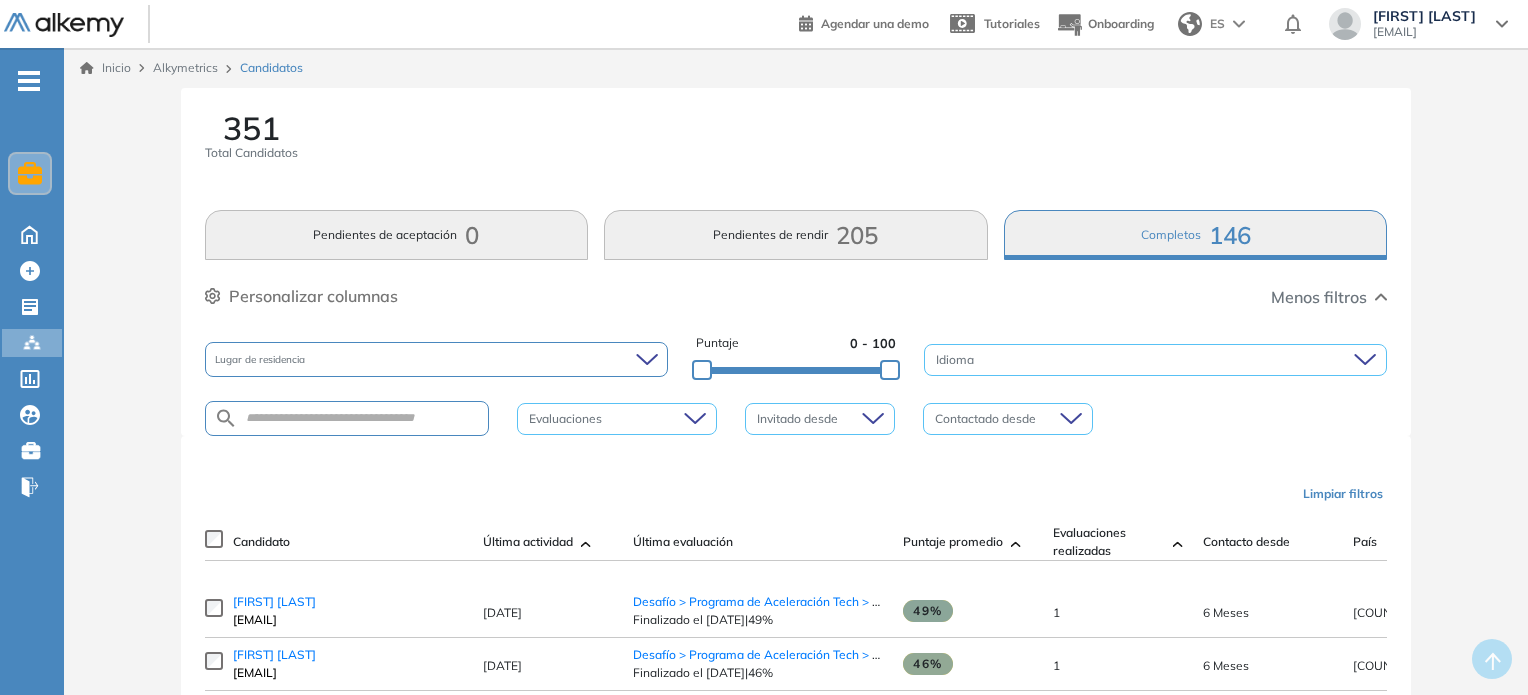click on "Lugar de residencia" at bounding box center (436, 359) 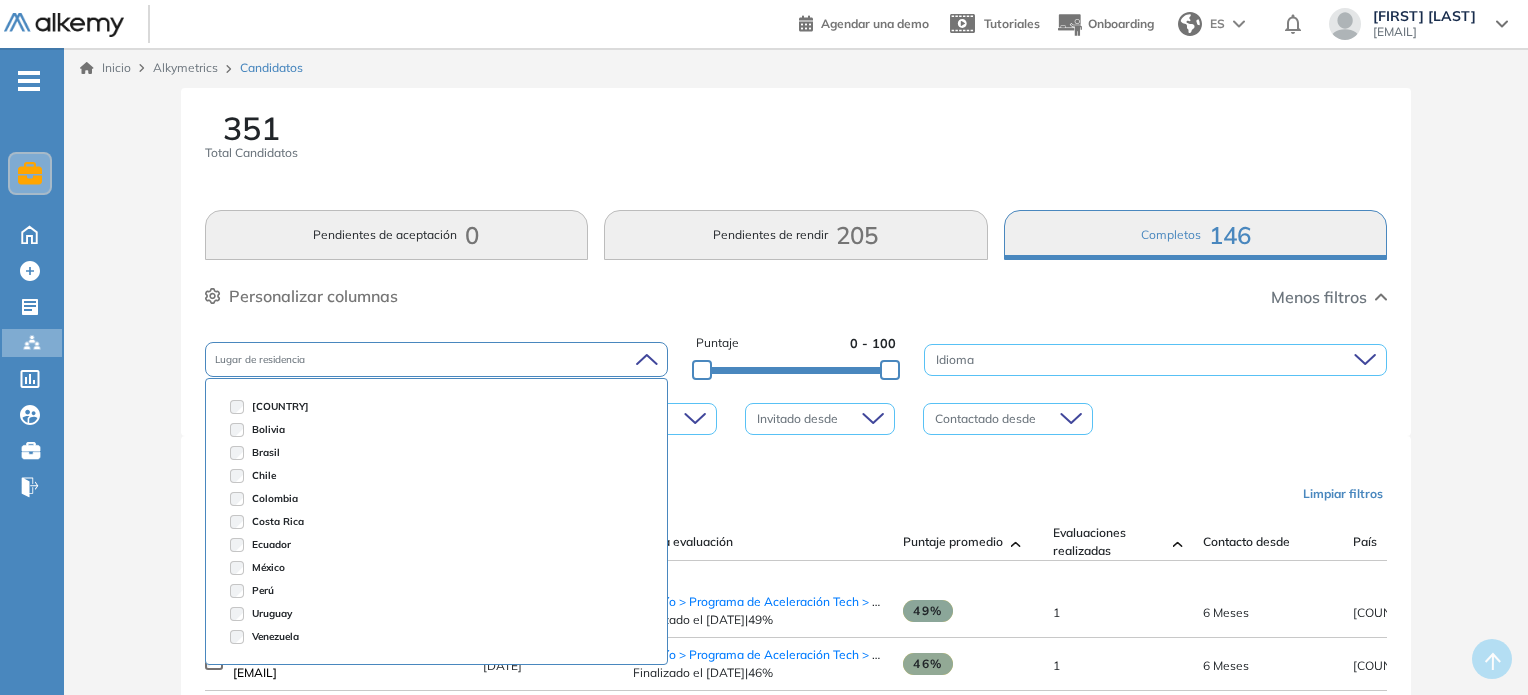 click on "[COUNTRY]" at bounding box center (280, 406) 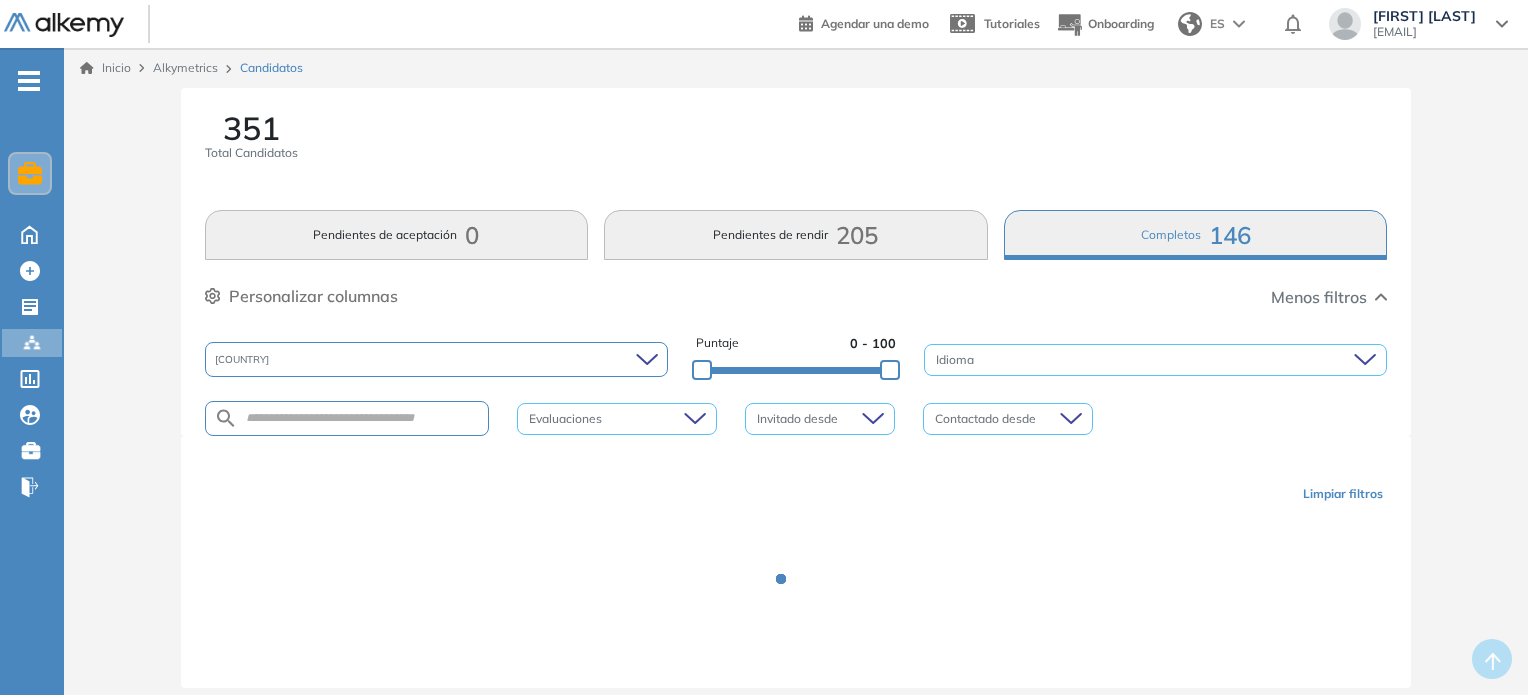 click on "Personalizar columnas Personalizar columnas Candidato Fijar columna Última actividad Fijar columna Última evaluación Fijar columna Último correo Puntaje promedio Fijar columna Evaluaciones realizadas Fijar columna Contacto desde Fijar columna País Fijar columna Provincia Fijar columna Acciones Fijar columna Cancelar Aplicar Menos filtros" at bounding box center (796, 297) 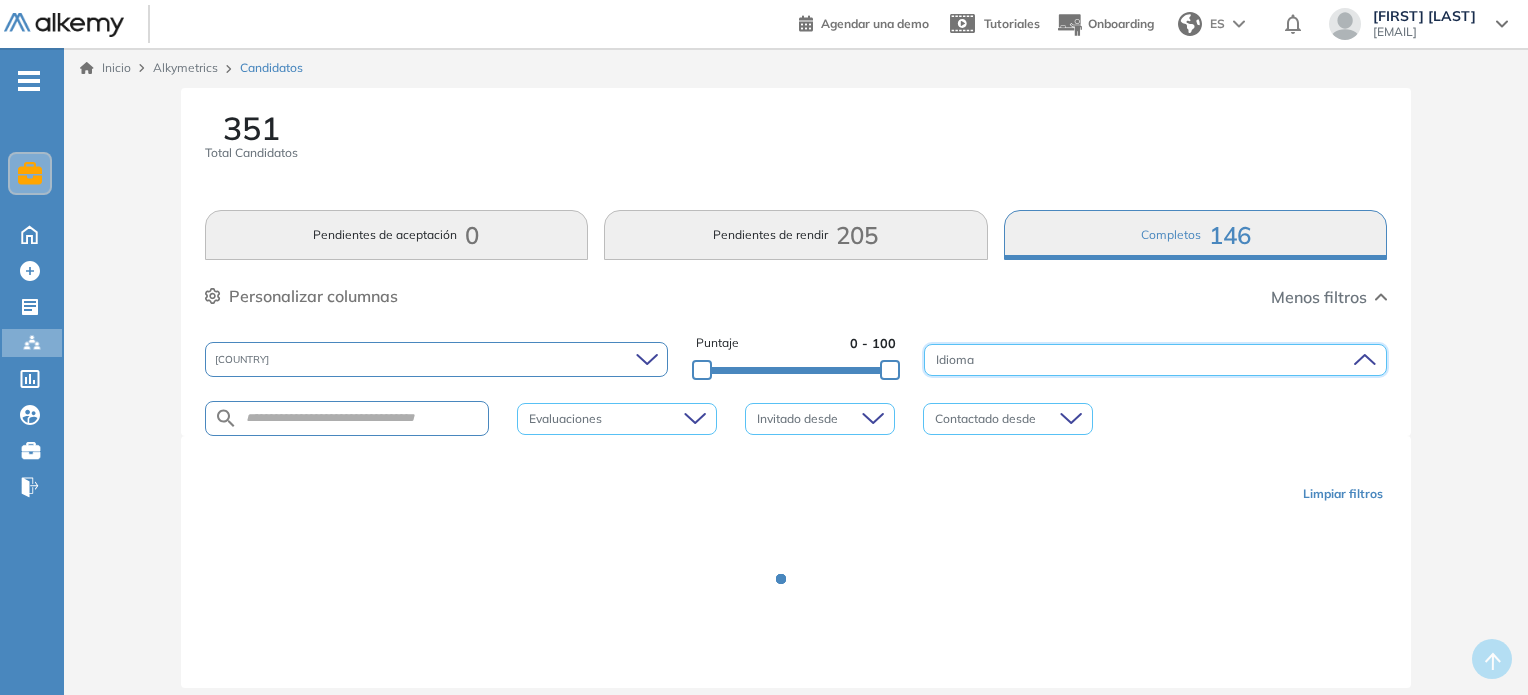 click at bounding box center (1148, 360) 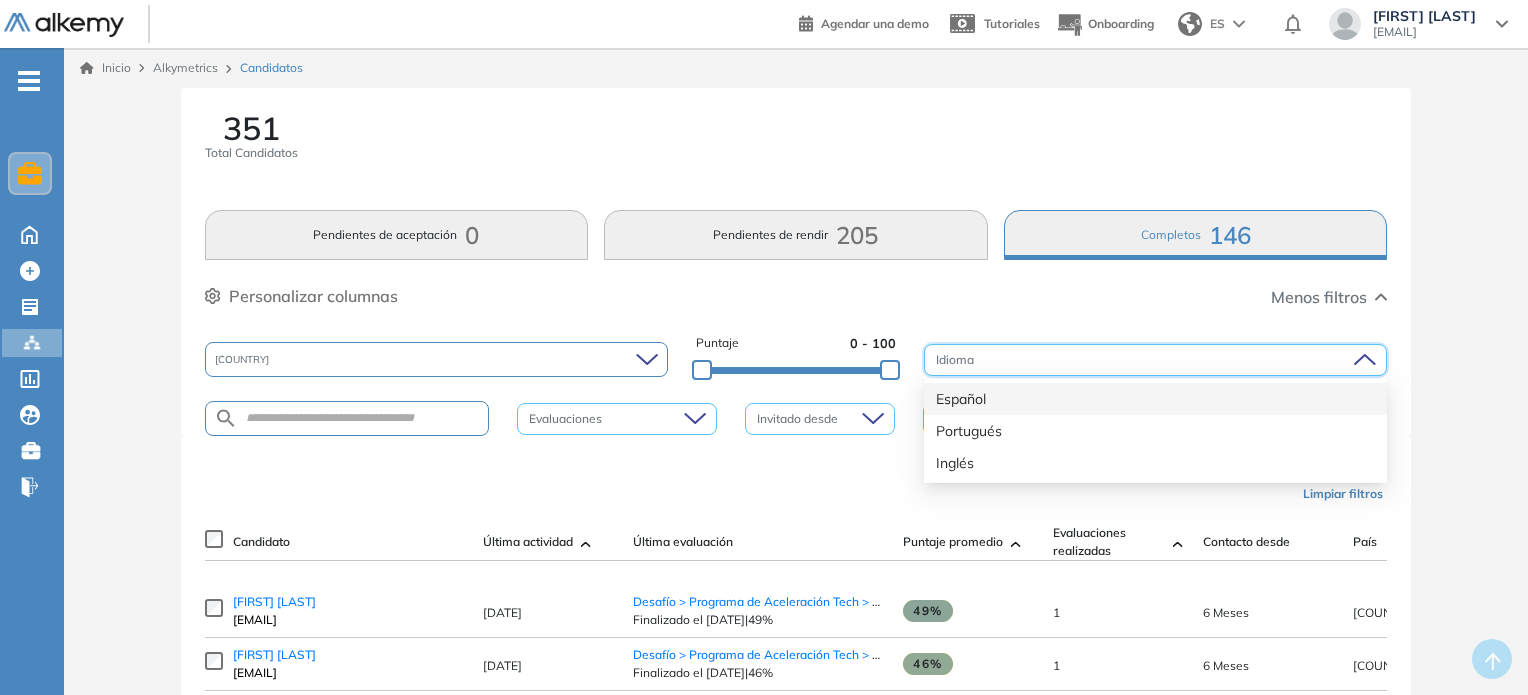 click on "Español" at bounding box center [1155, 399] 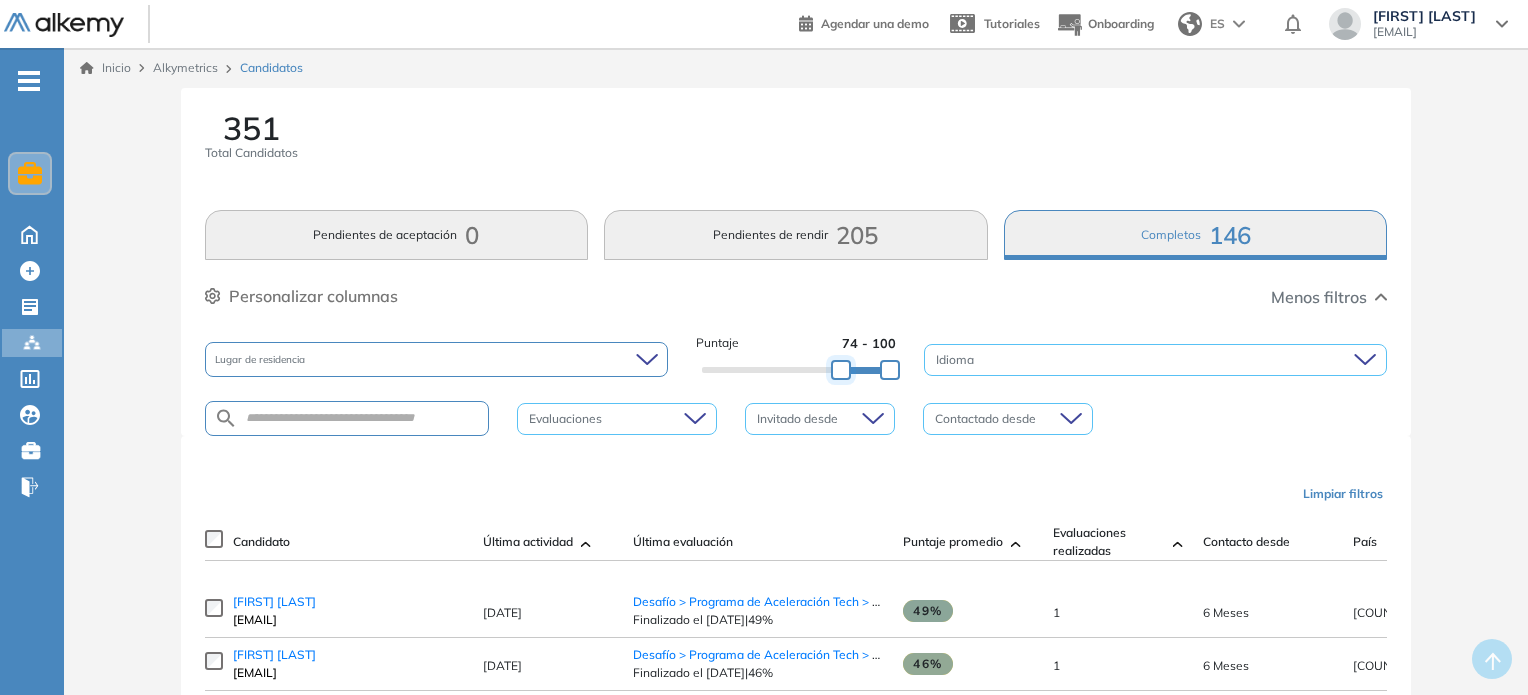 drag, startPoint x: 708, startPoint y: 369, endPoint x: 847, endPoint y: 371, distance: 139.01439 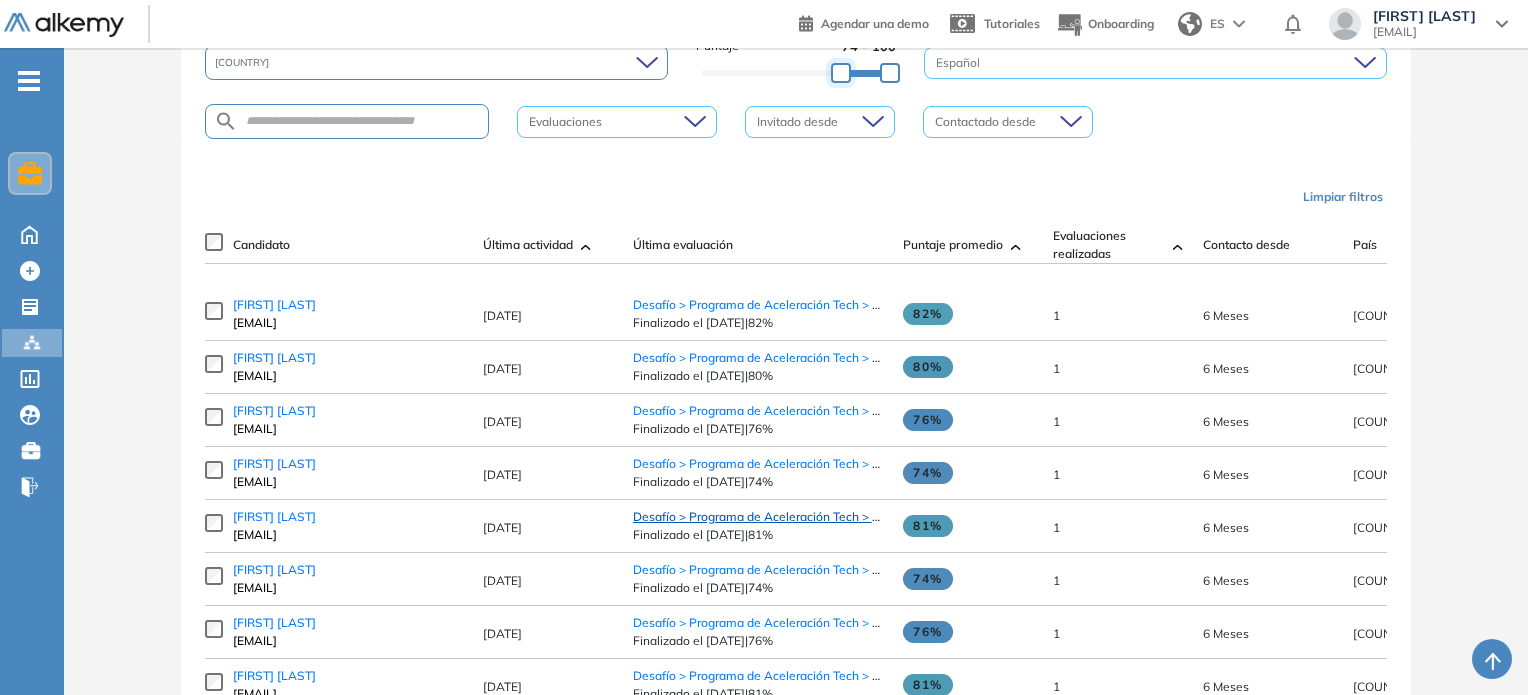 scroll, scrollTop: 197, scrollLeft: 0, axis: vertical 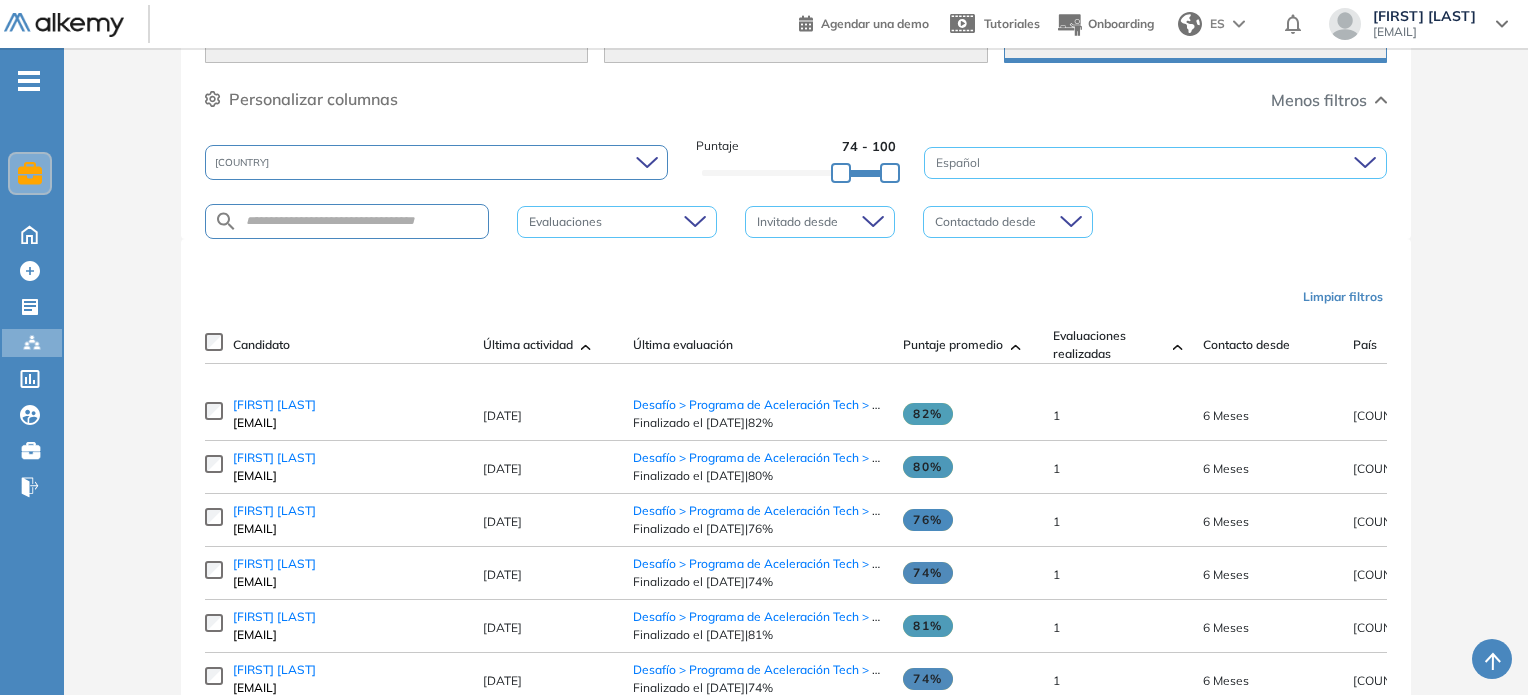 click on "[FIRST] [LAST]" at bounding box center [1424, 16] 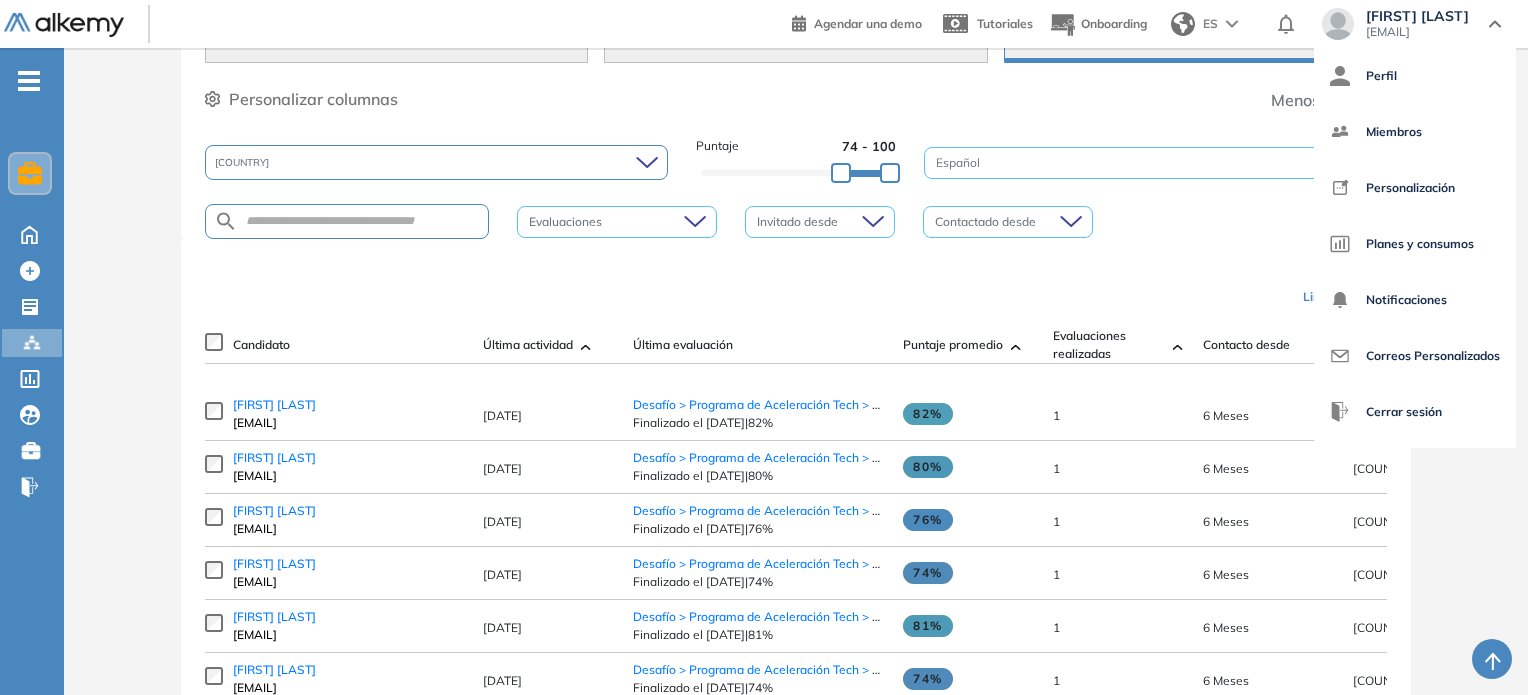 click on "351 Total Candidatos Pendientes de aceptación 0 Pendientes de rendir 205 Completos 146 Personalizar columnas Personalizar columnas Candidato Fijar columna Última actividad Fijar columna Última evaluación Fijar columna Último correo Puntaje promedio Fijar columna Evaluaciones realizadas Fijar columna Contacto desde Fijar columna País Fijar columna Provincia Fijar columna Acciones Fijar columna Cancelar Aplicar Menos filtros [COUNTRY] Puntaje 74 - 100 Español Evaluaciones Invitado desde Contactado desde" at bounding box center [796, 65] 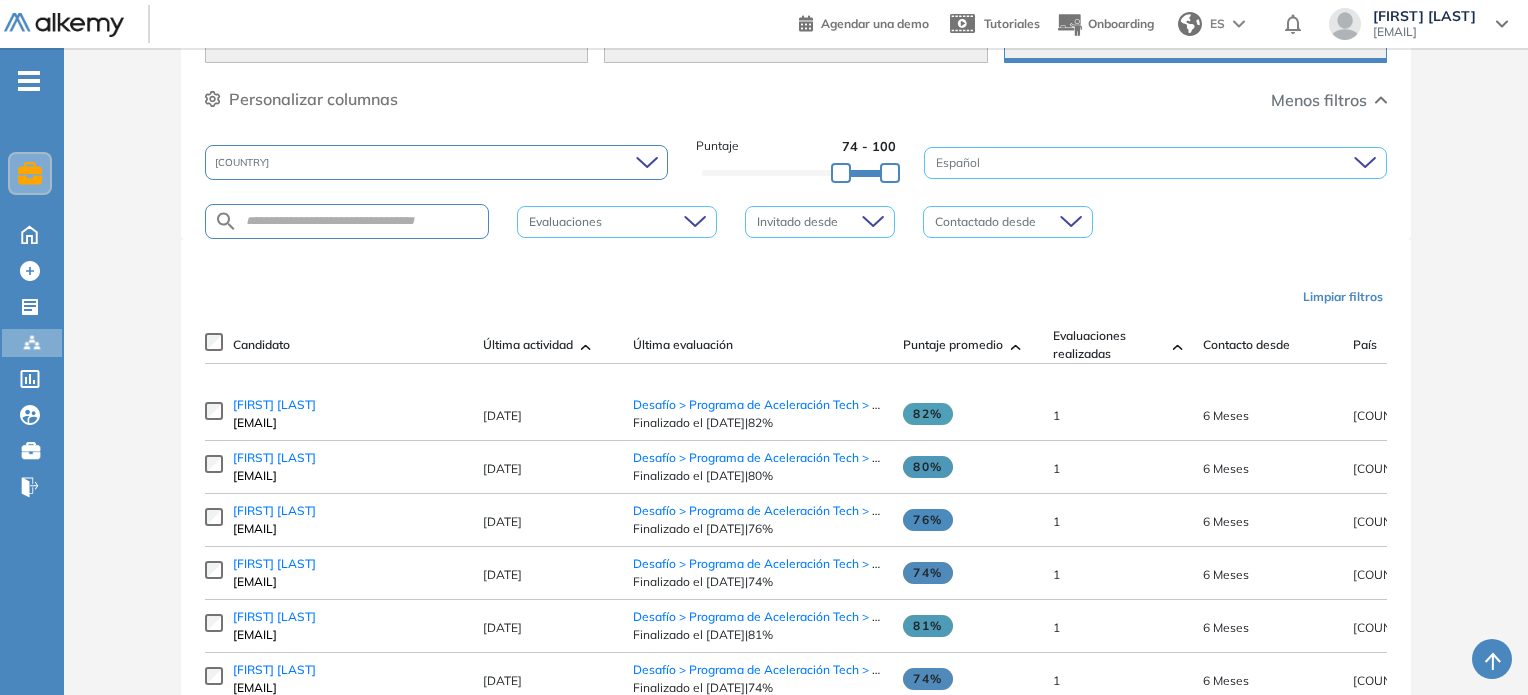 click on "ES" at bounding box center (1213, 24) 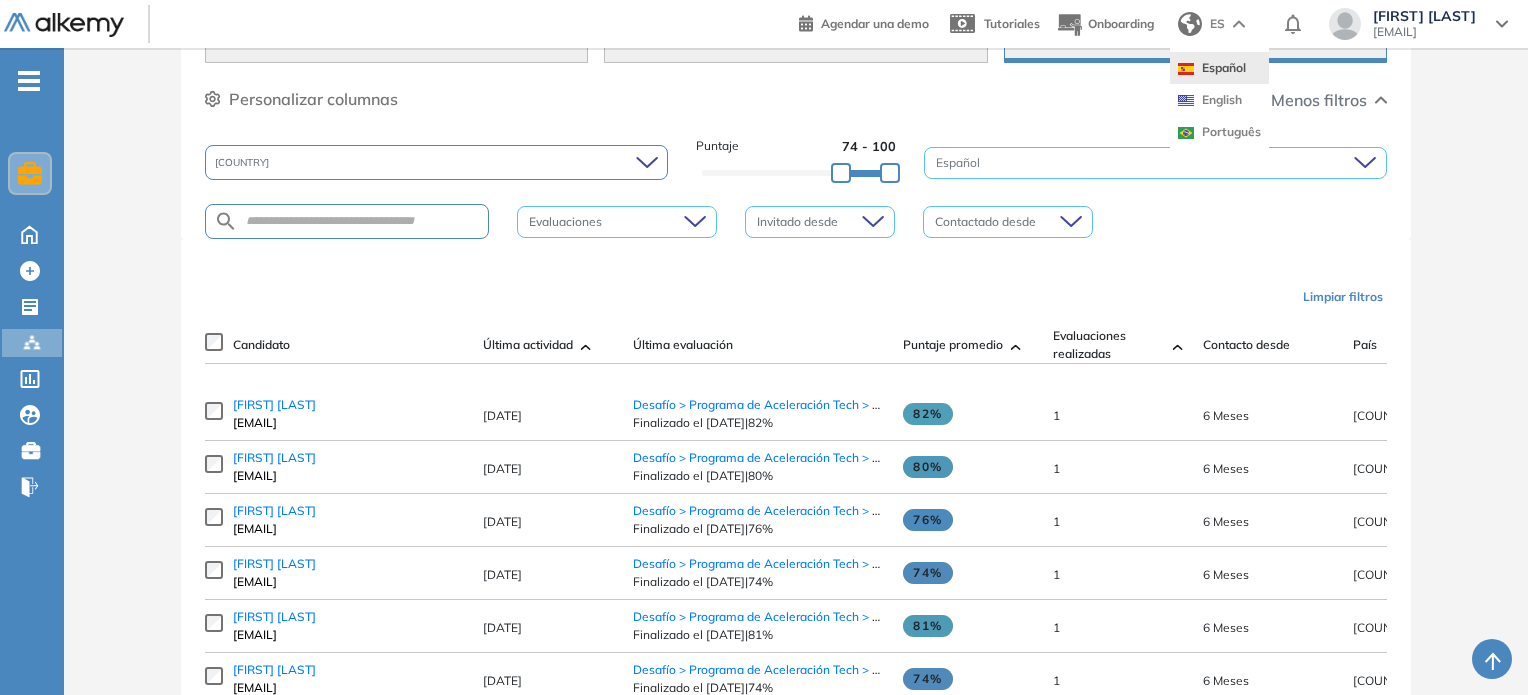 click on "ES" at bounding box center [1213, 24] 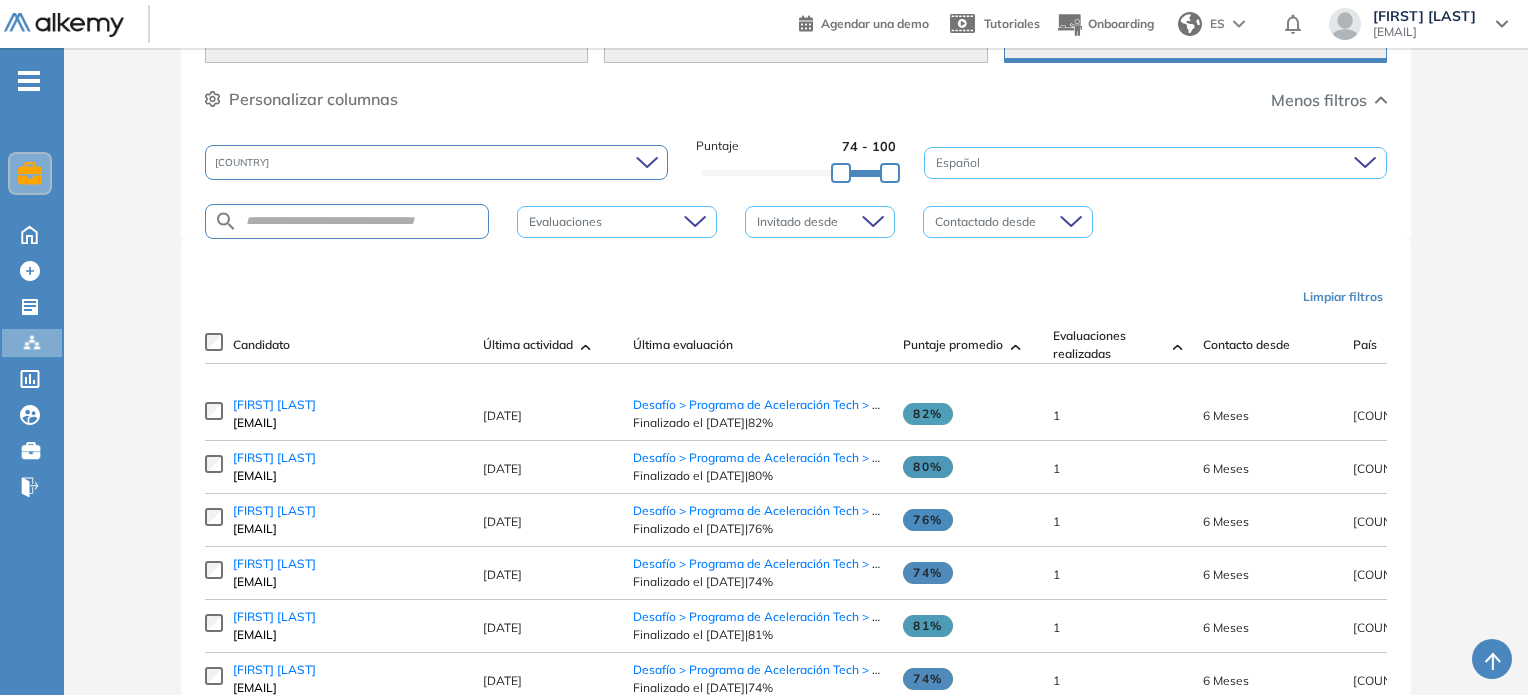 click on "[FIRST] [LAST]" at bounding box center (1424, 16) 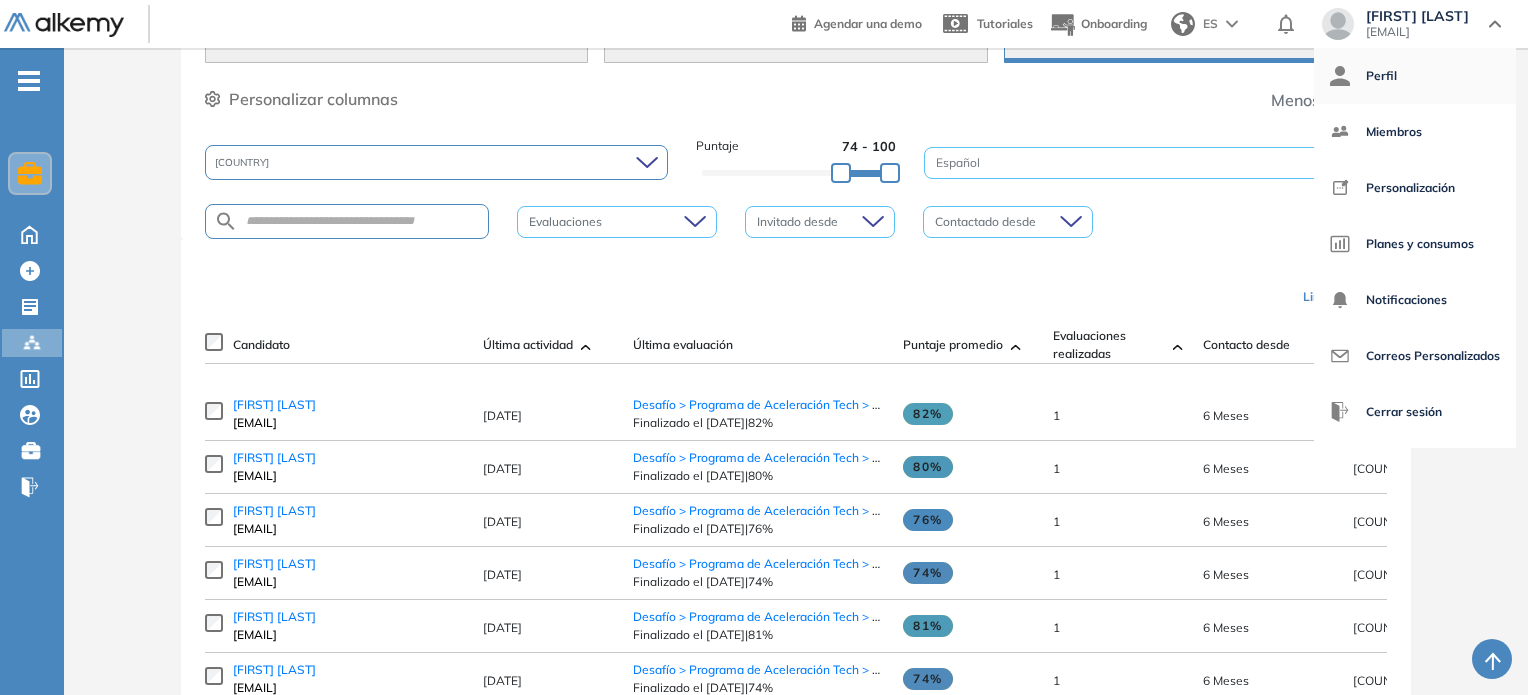 click on "Perfil" at bounding box center [1415, 76] 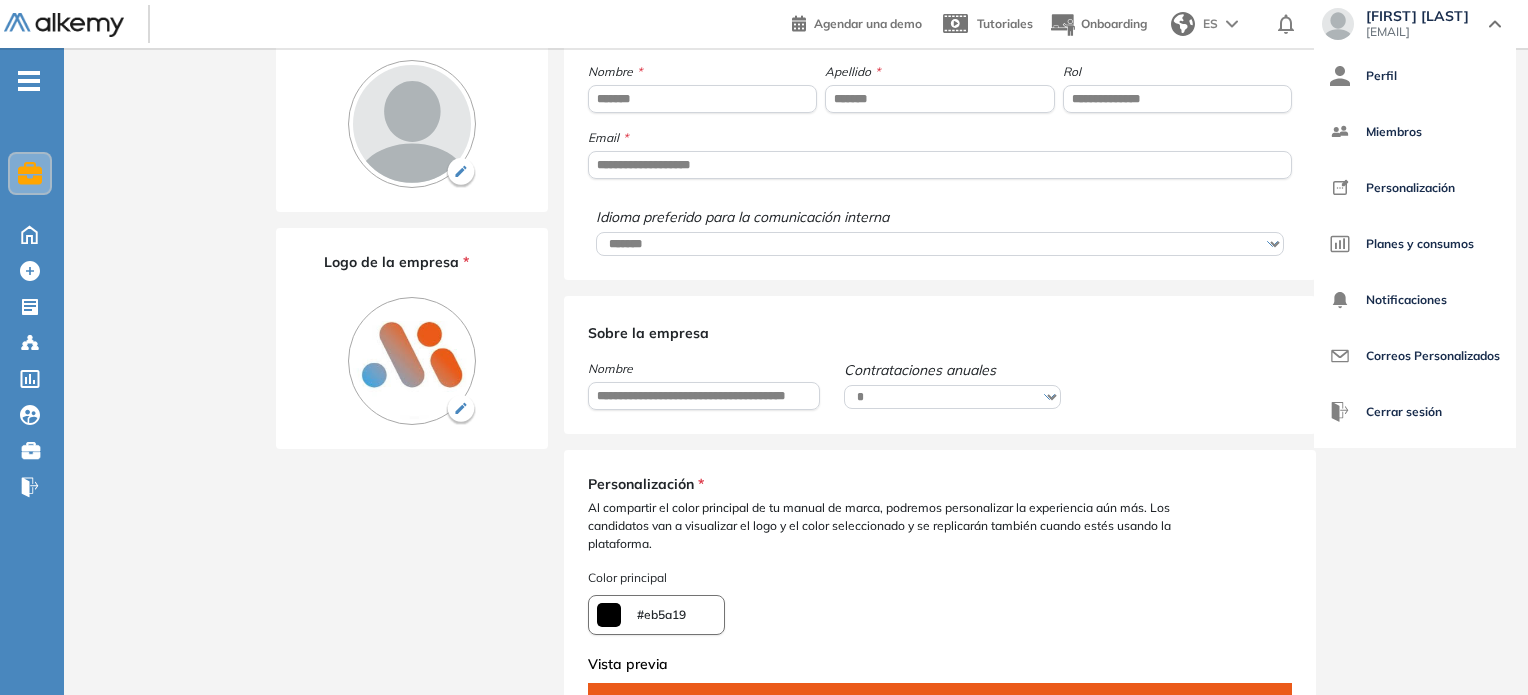 scroll, scrollTop: 0, scrollLeft: 0, axis: both 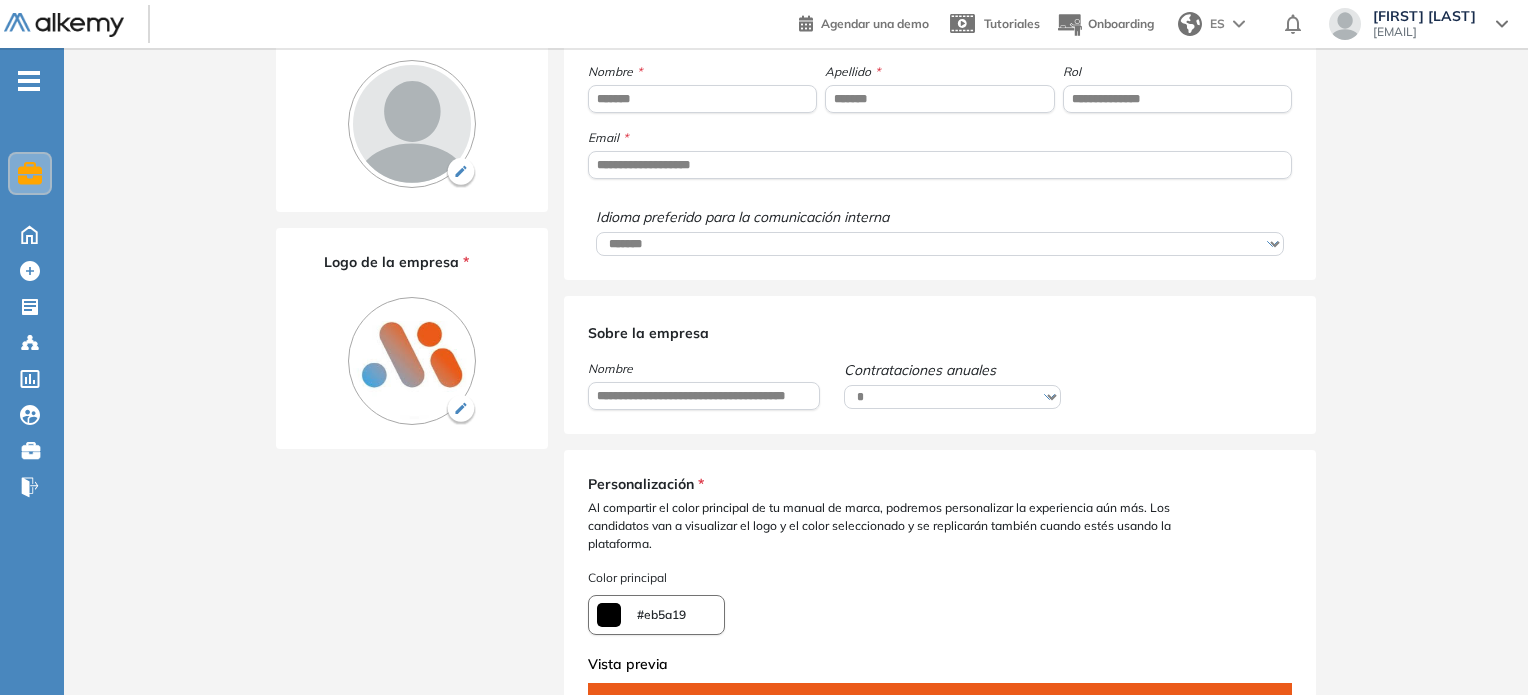 click at bounding box center [461, 173] 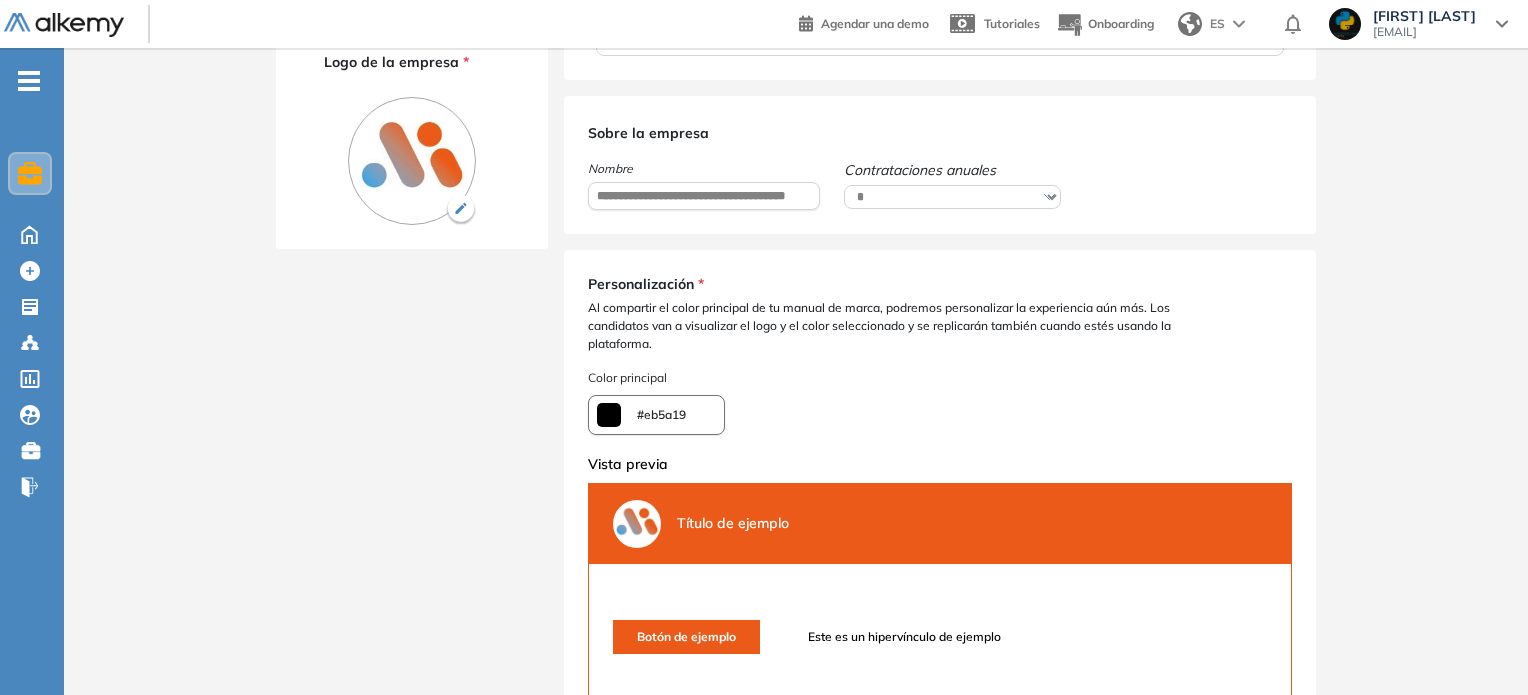 scroll, scrollTop: 429, scrollLeft: 0, axis: vertical 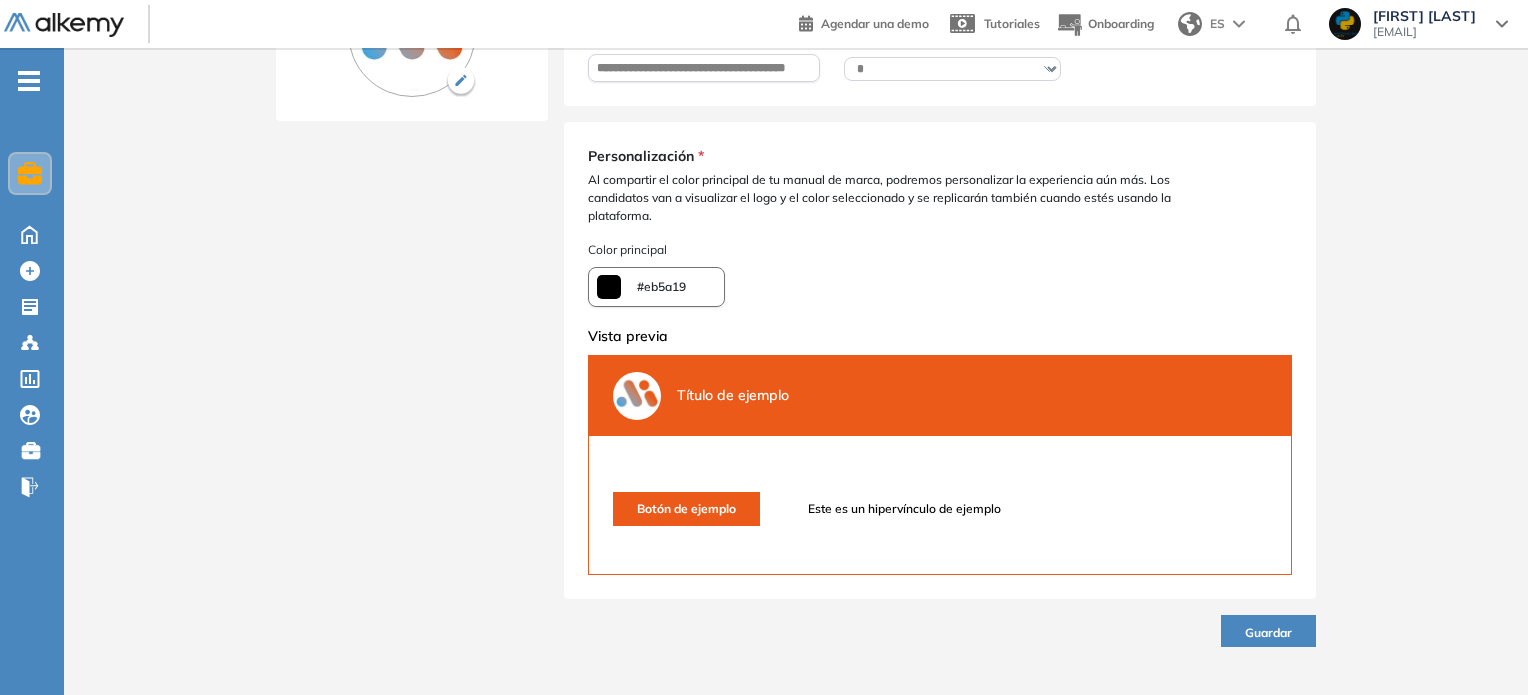 click on "Guardar" at bounding box center (1268, 631) 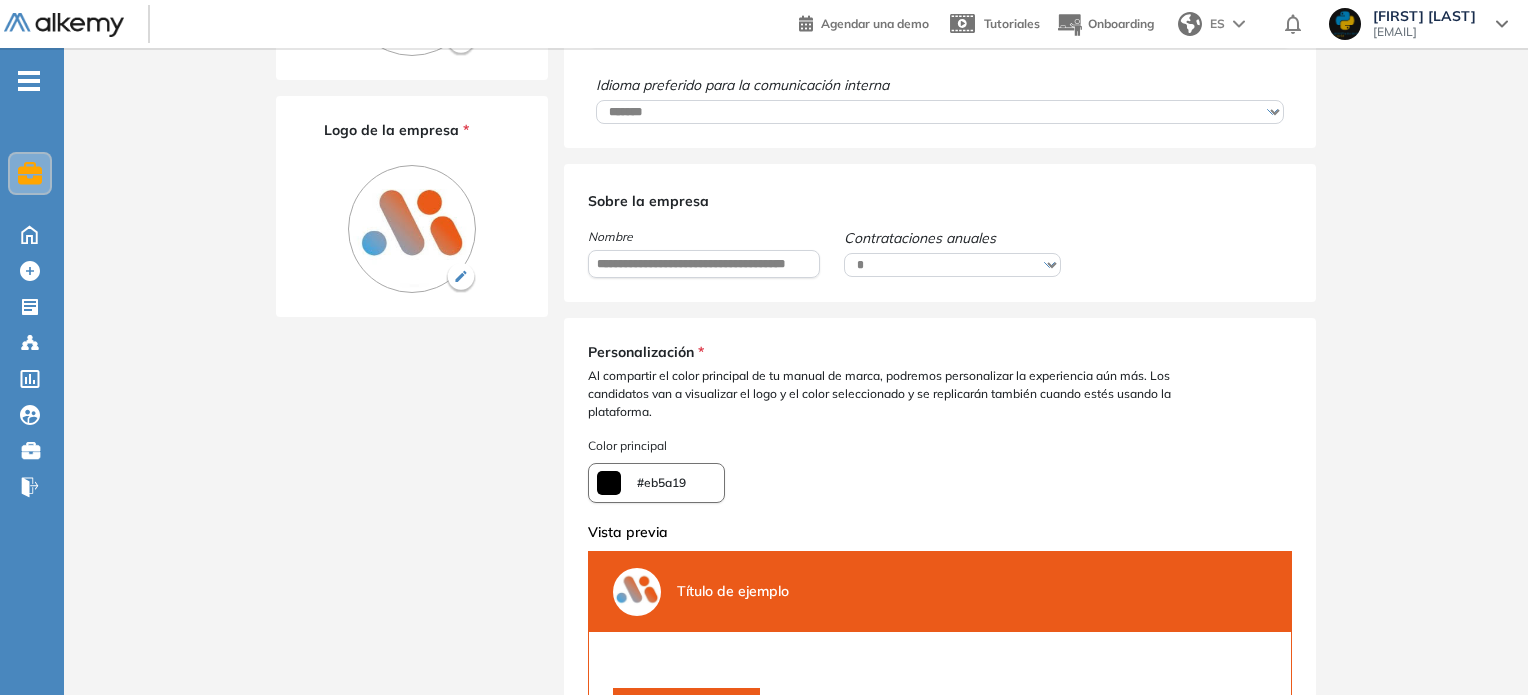 scroll, scrollTop: 0, scrollLeft: 0, axis: both 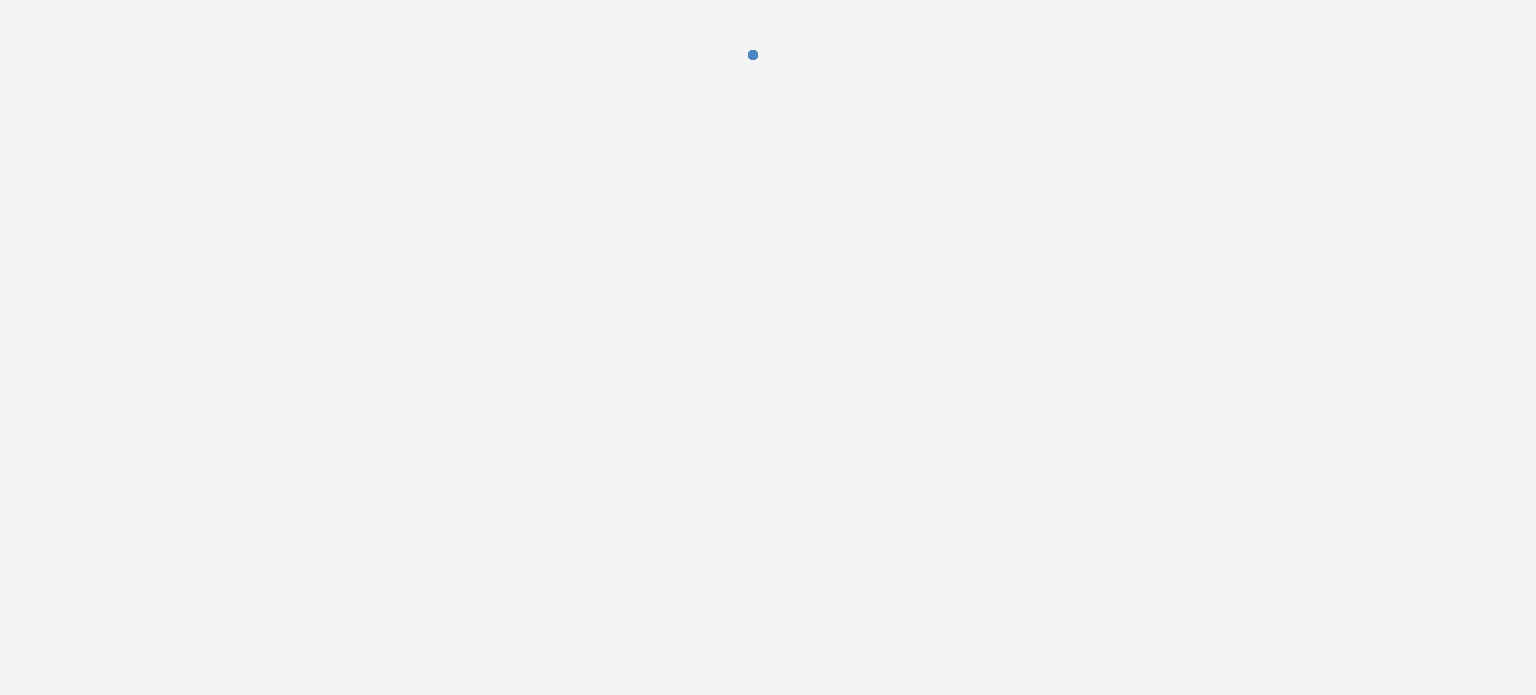select on "**" 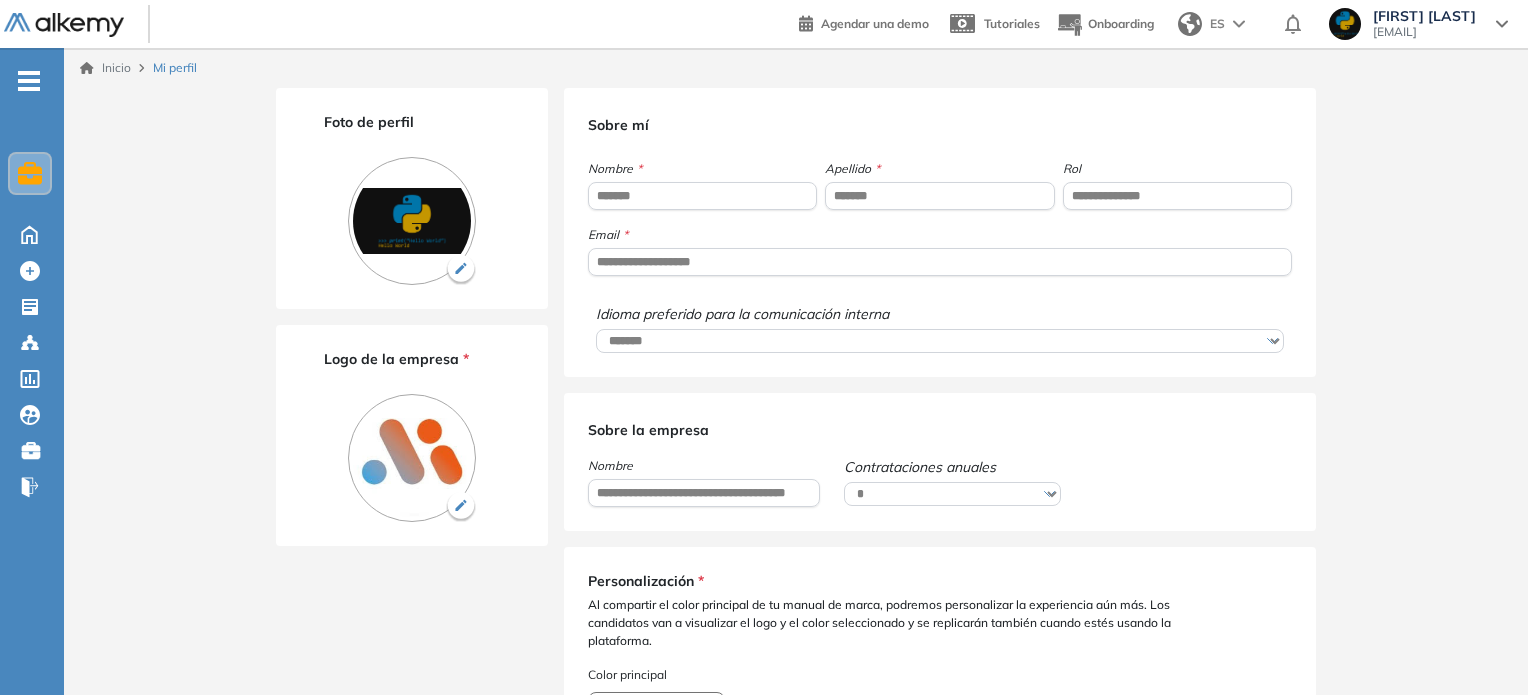 click on "[EMAIL]" at bounding box center [1424, 32] 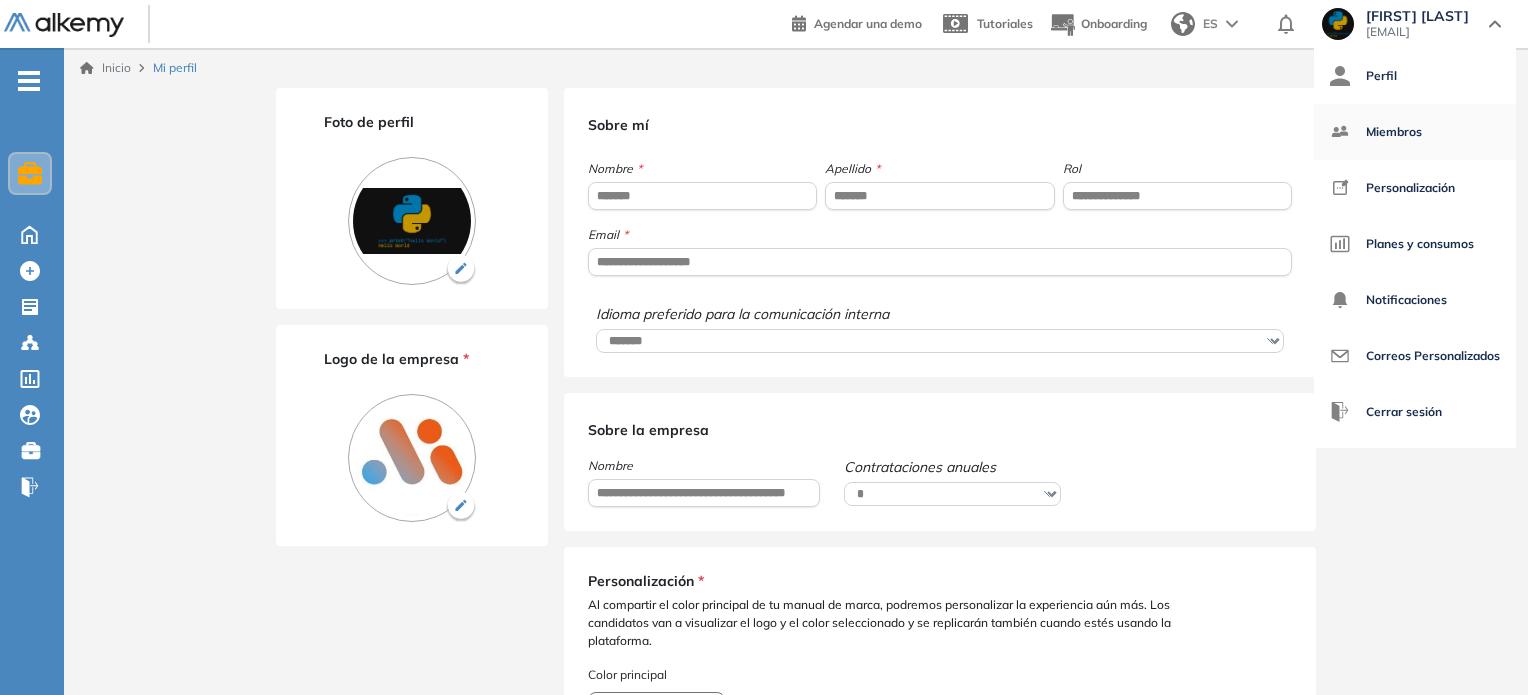 click on "Miembros" at bounding box center [1394, 132] 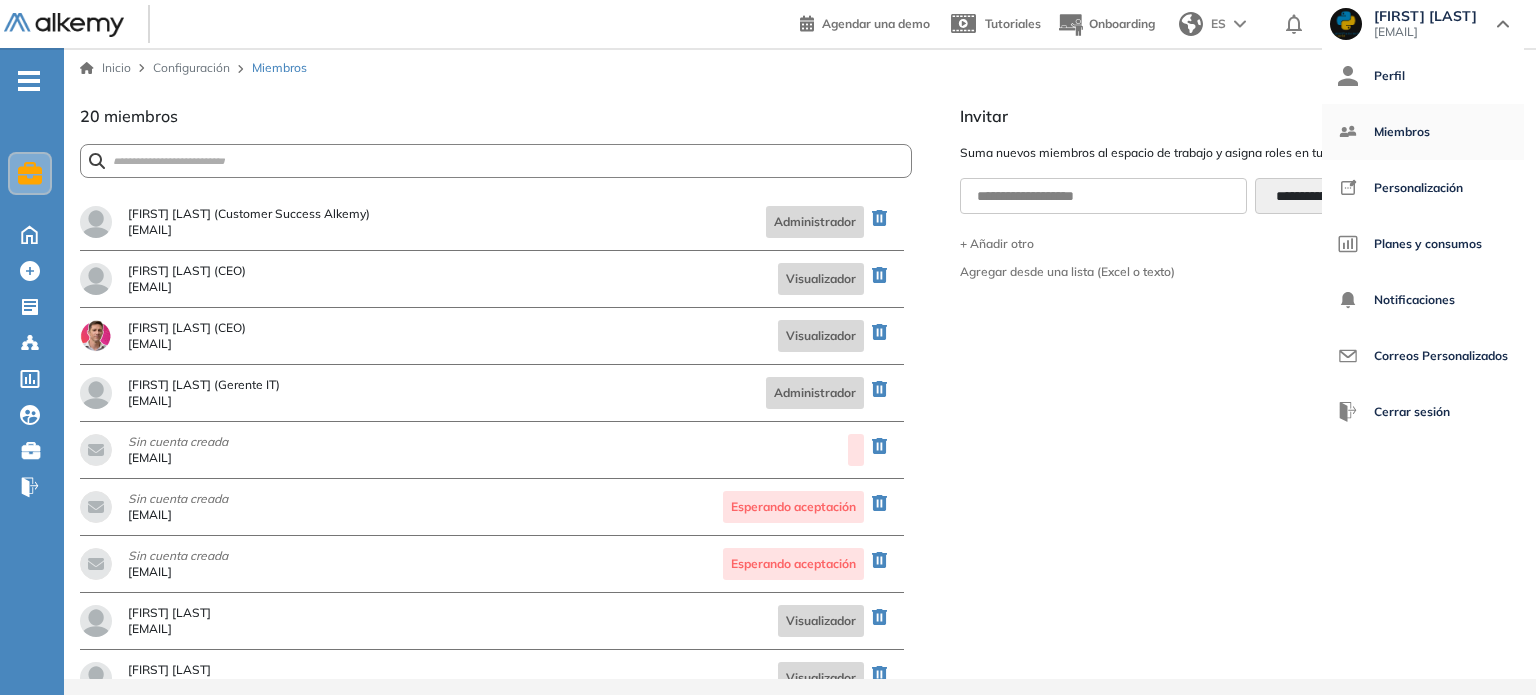 scroll, scrollTop: 0, scrollLeft: 0, axis: both 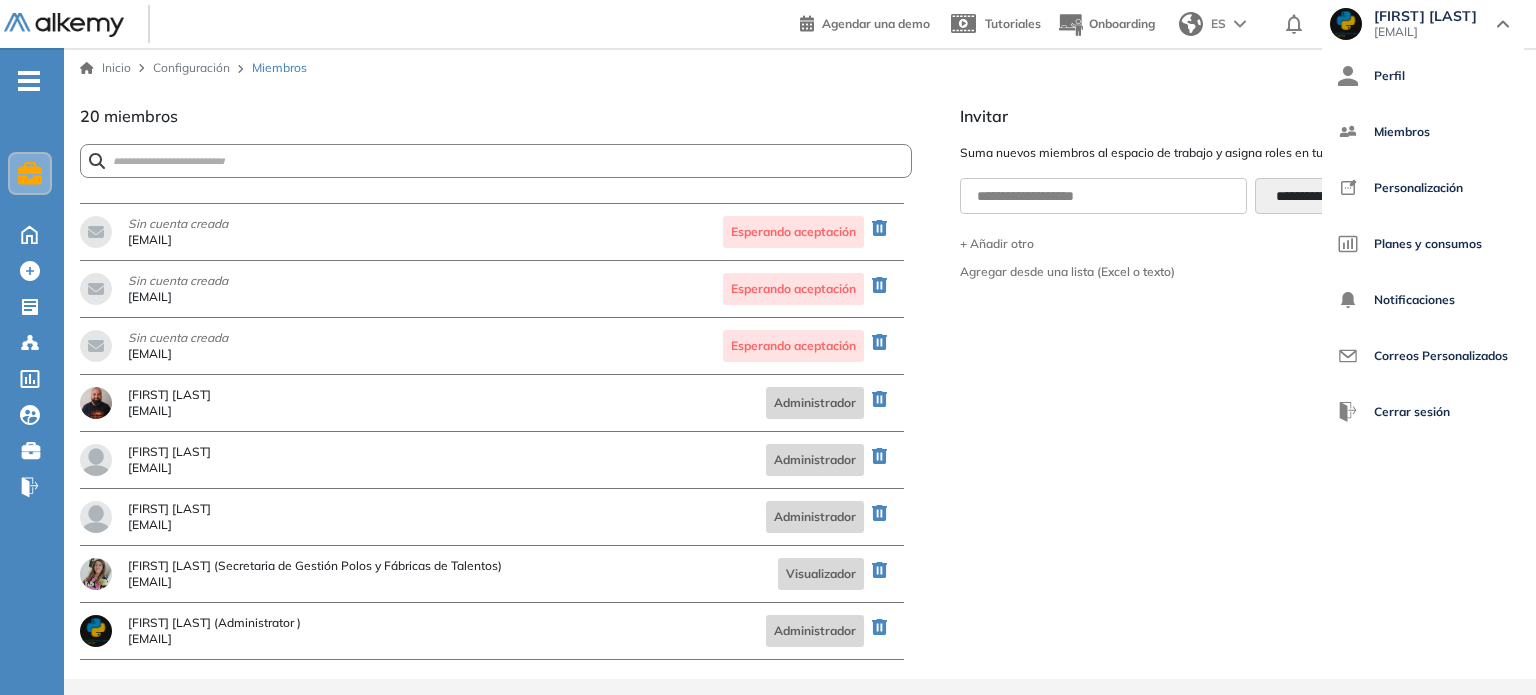 click on "Administrador" at bounding box center (815, 517) 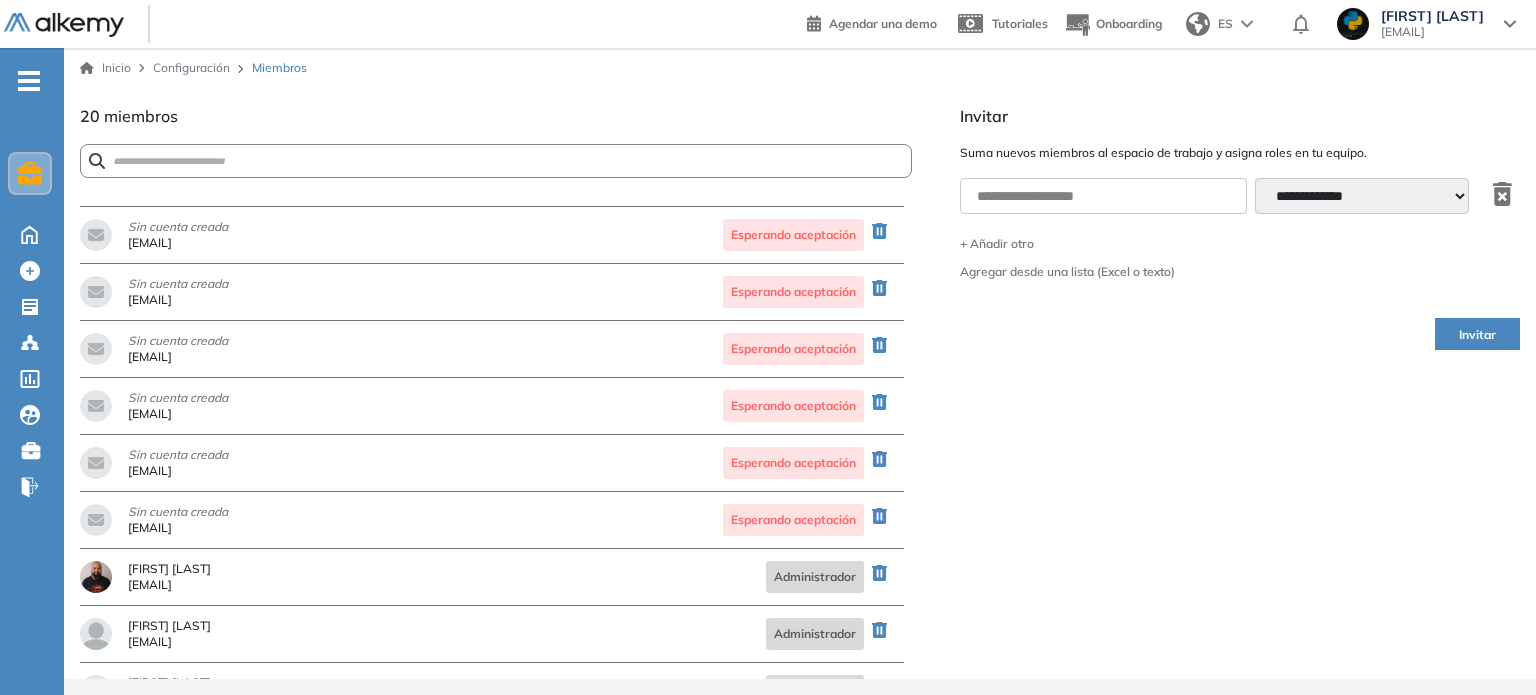 scroll, scrollTop: 674, scrollLeft: 0, axis: vertical 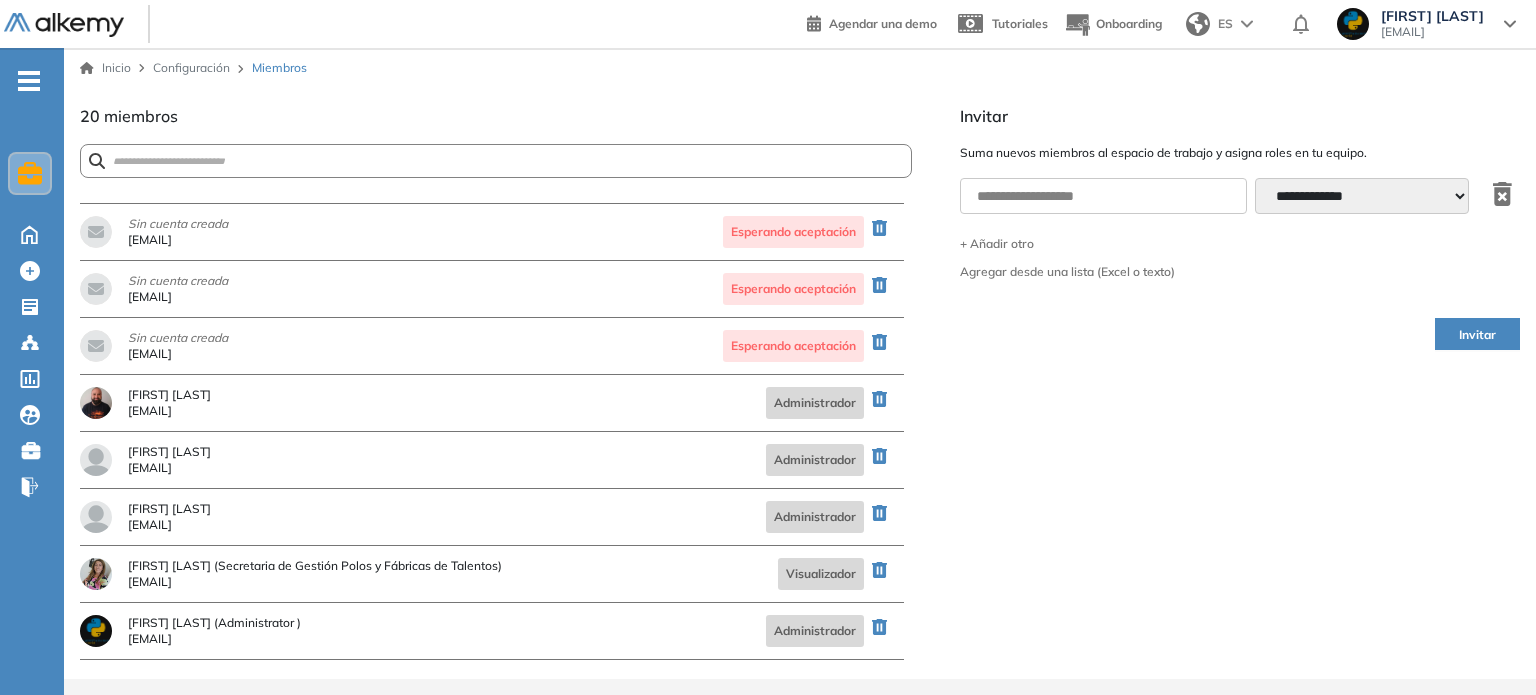 click on "Abel Cortez aocortez@aif.gob.ar" at bounding box center (145, 517) 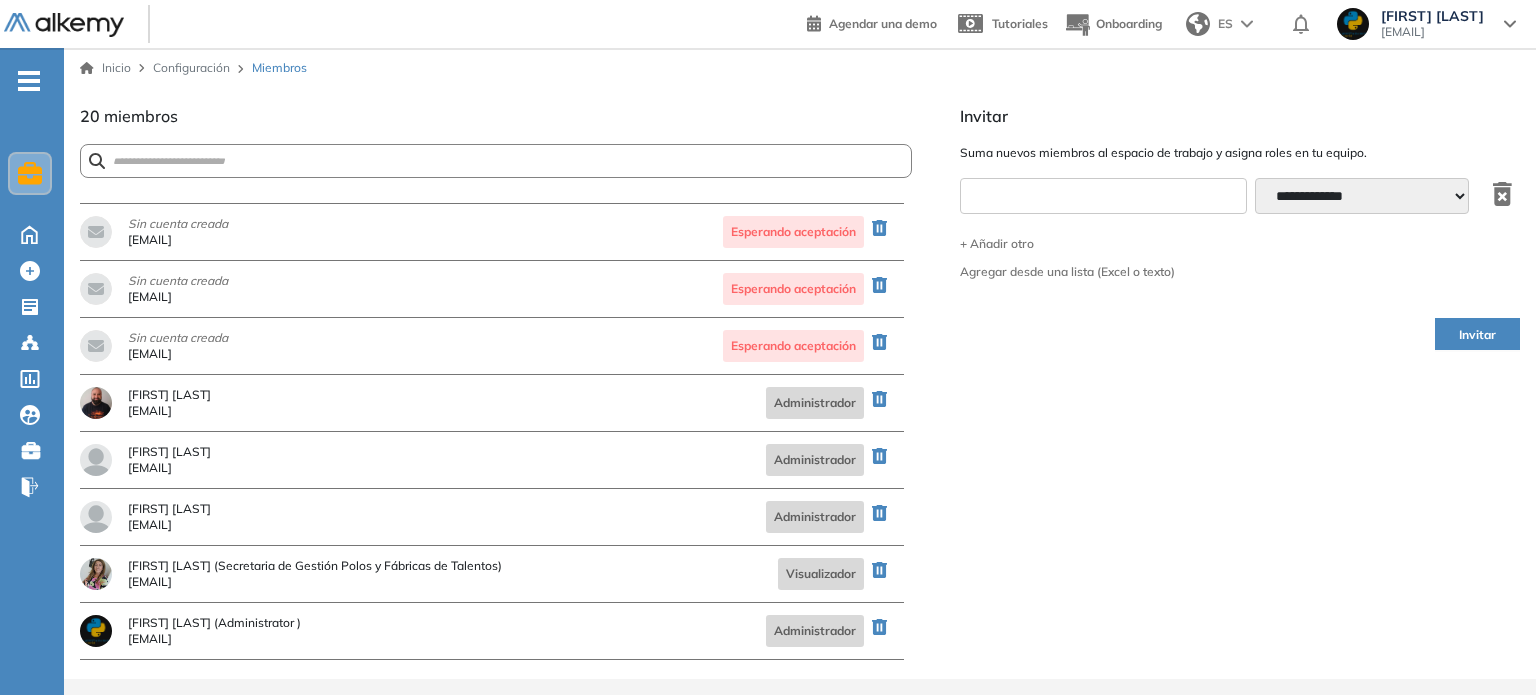 click at bounding box center [1103, 196] 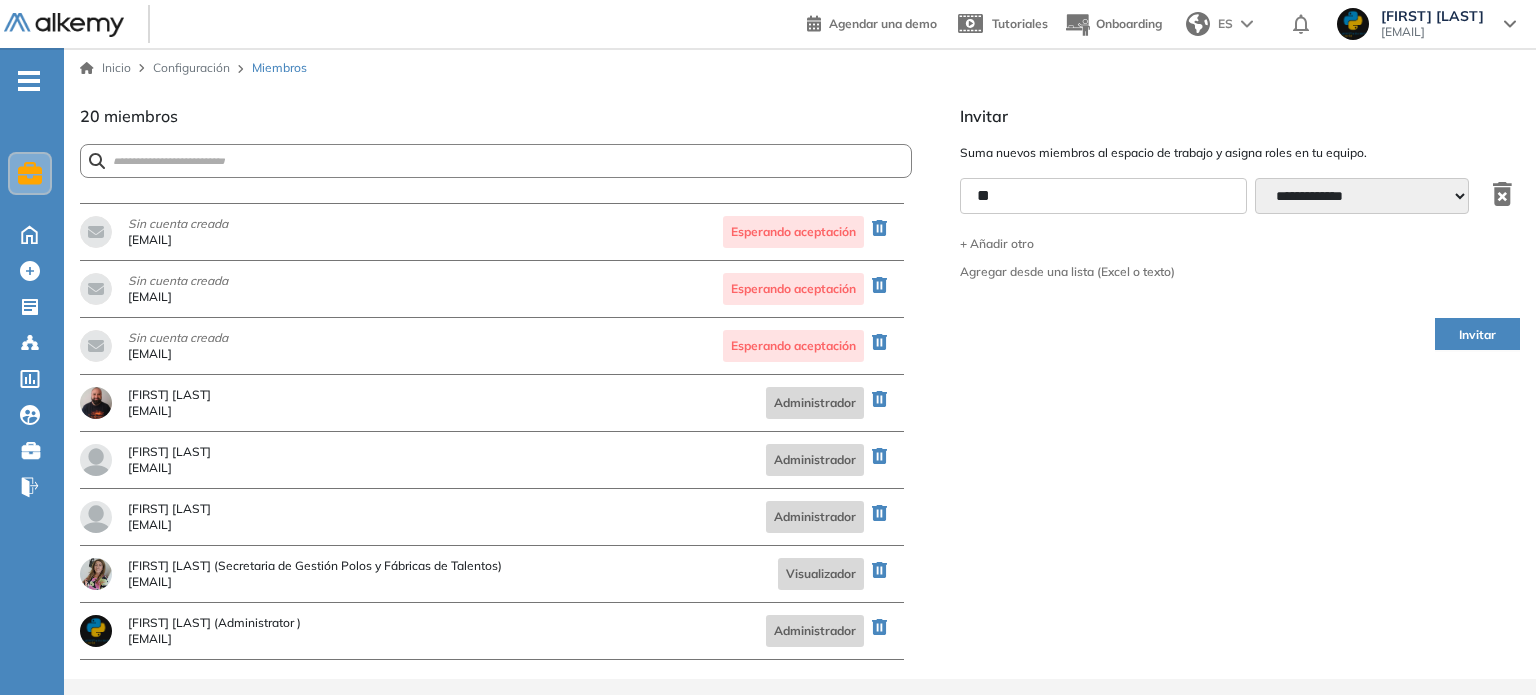 click on "Administrador" at bounding box center [815, 517] 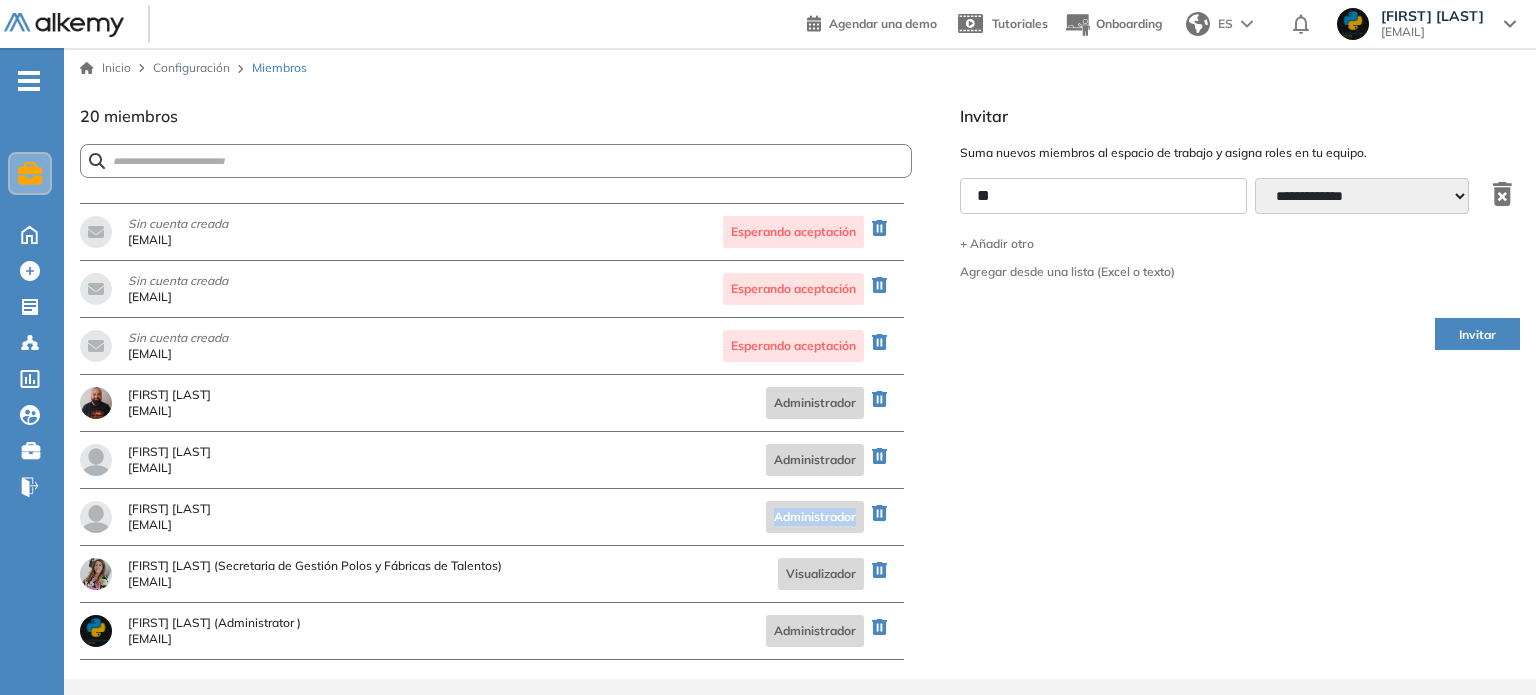 click on "Administrador" at bounding box center [815, 517] 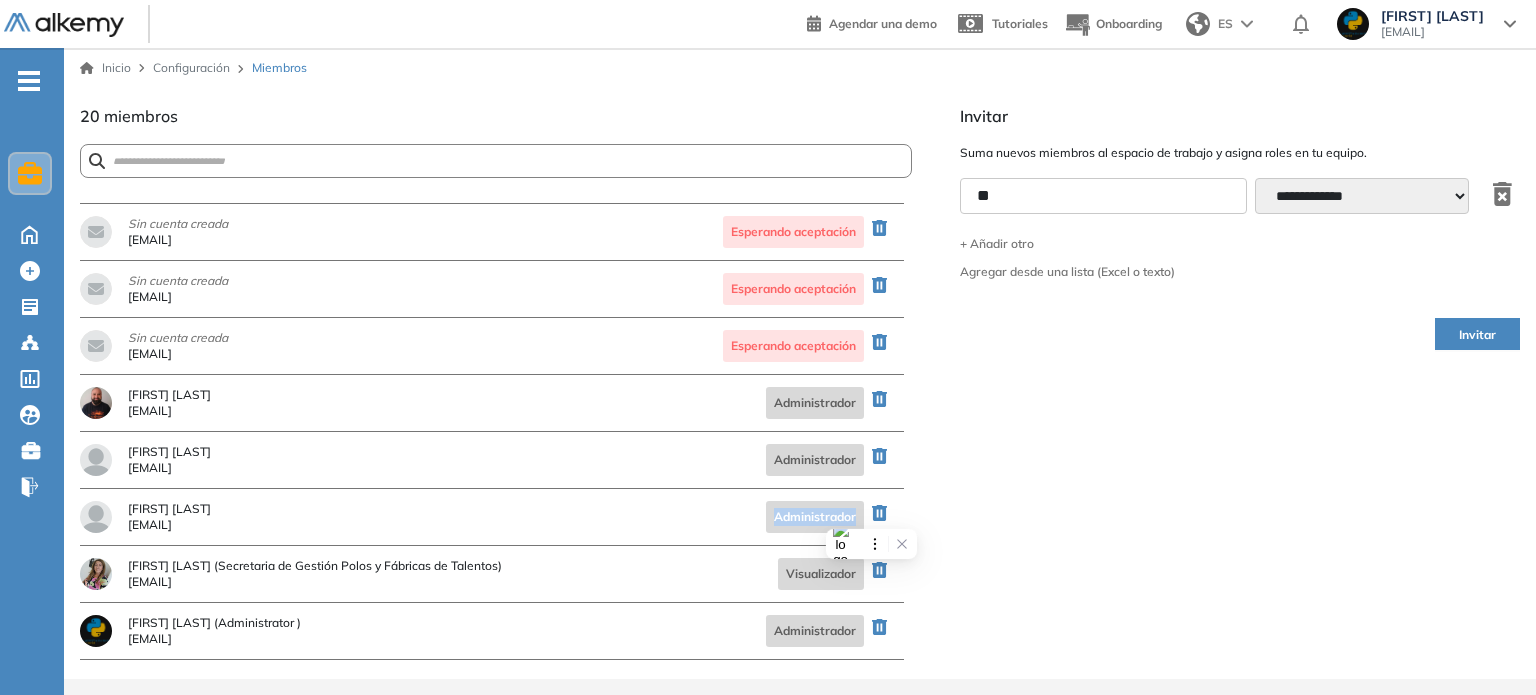click on "Administrador" at bounding box center (815, 517) 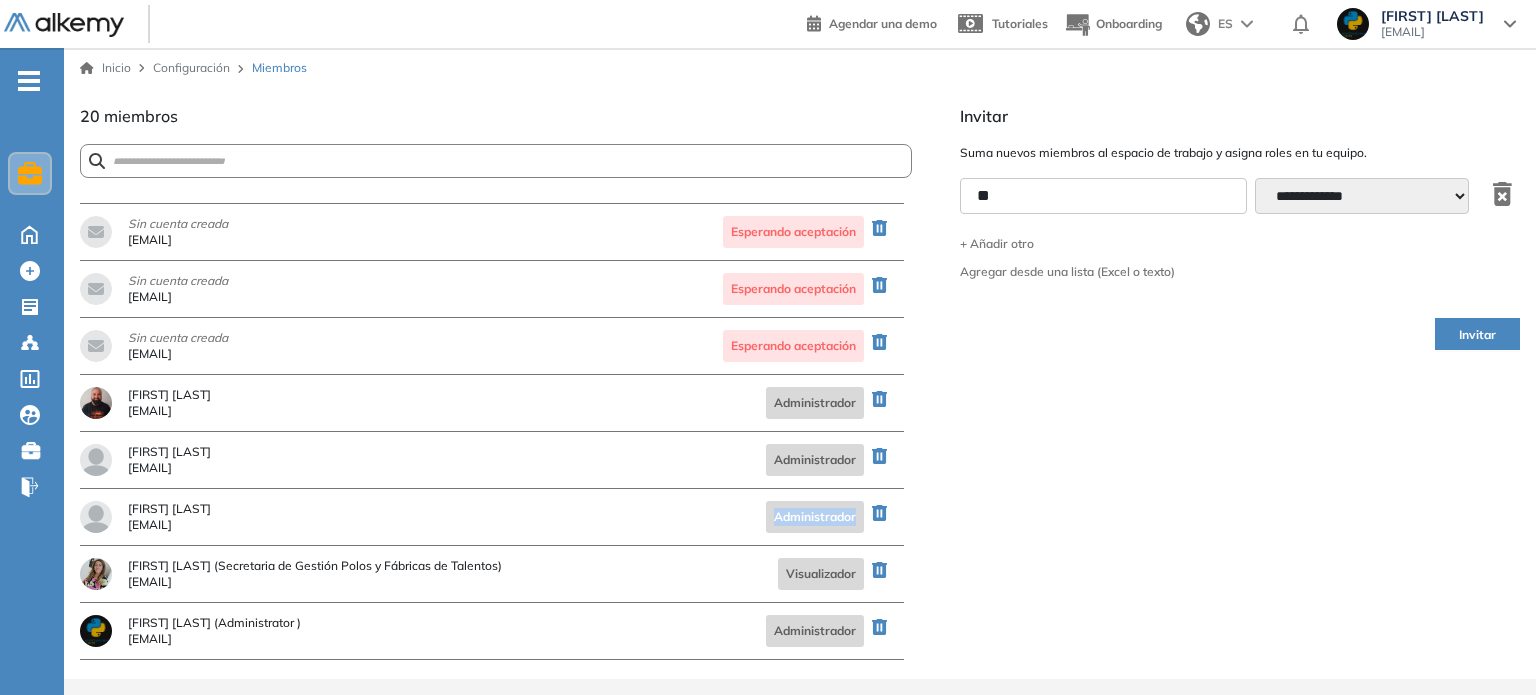 click on "Administrador" at bounding box center [815, 517] 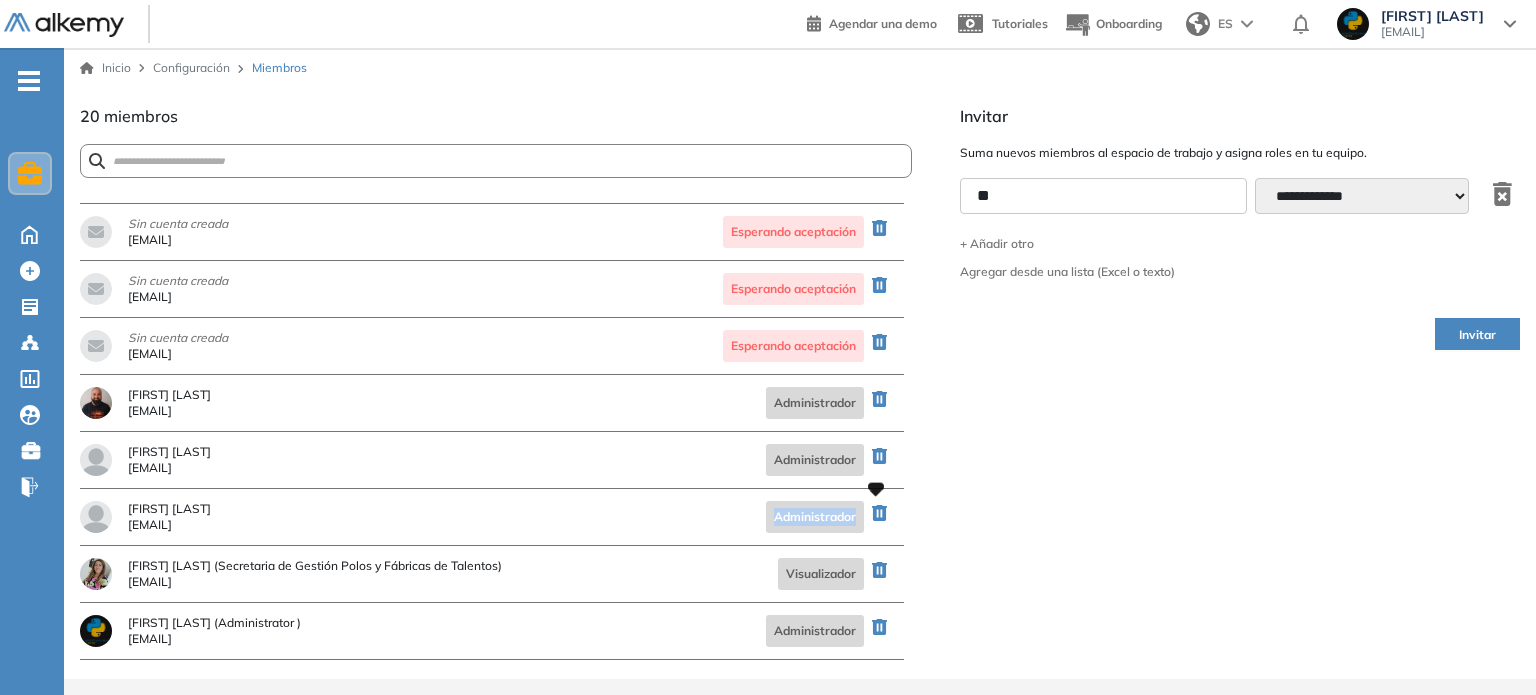 click 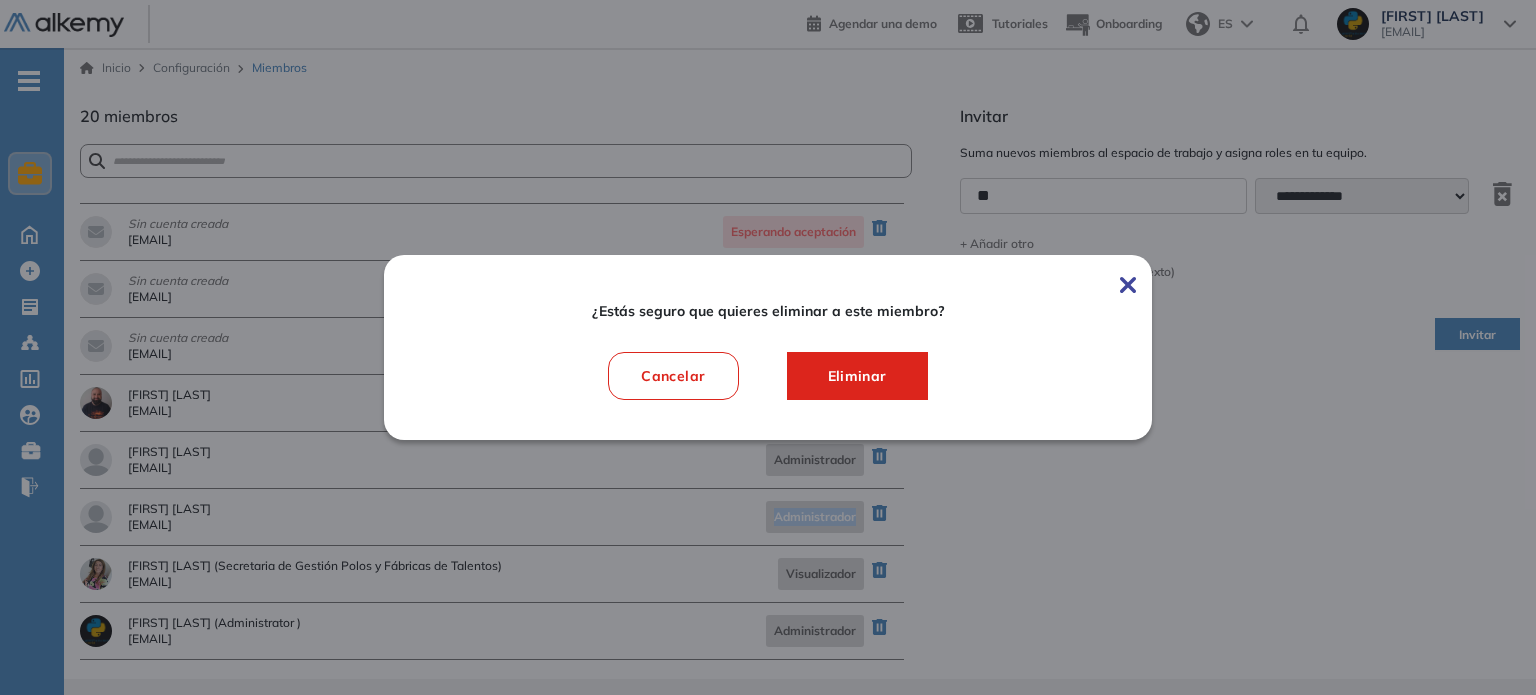 click on "Eliminar" at bounding box center [857, 376] 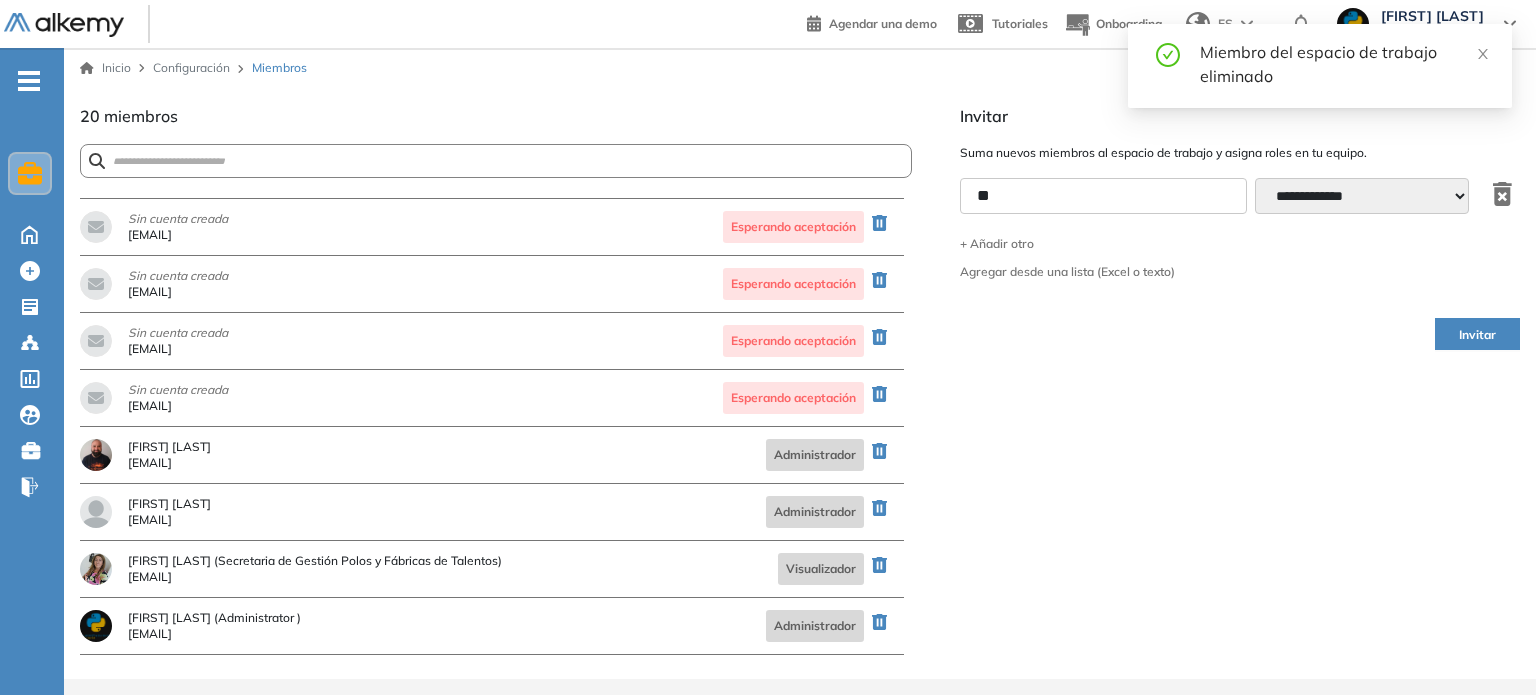 scroll, scrollTop: 617, scrollLeft: 0, axis: vertical 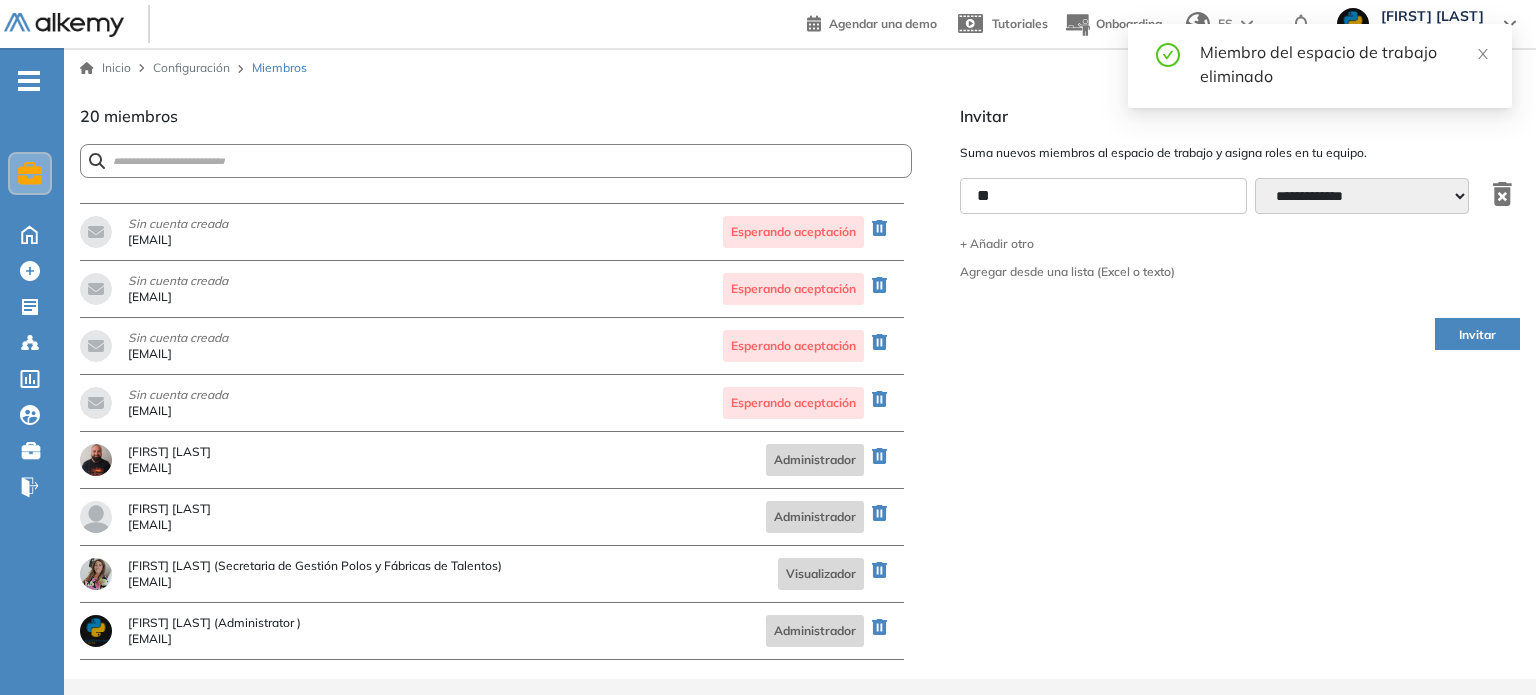 click on "Sin cuenta creada maarroyo@aif.gob.ar Esperando aceptación" at bounding box center [492, 403] 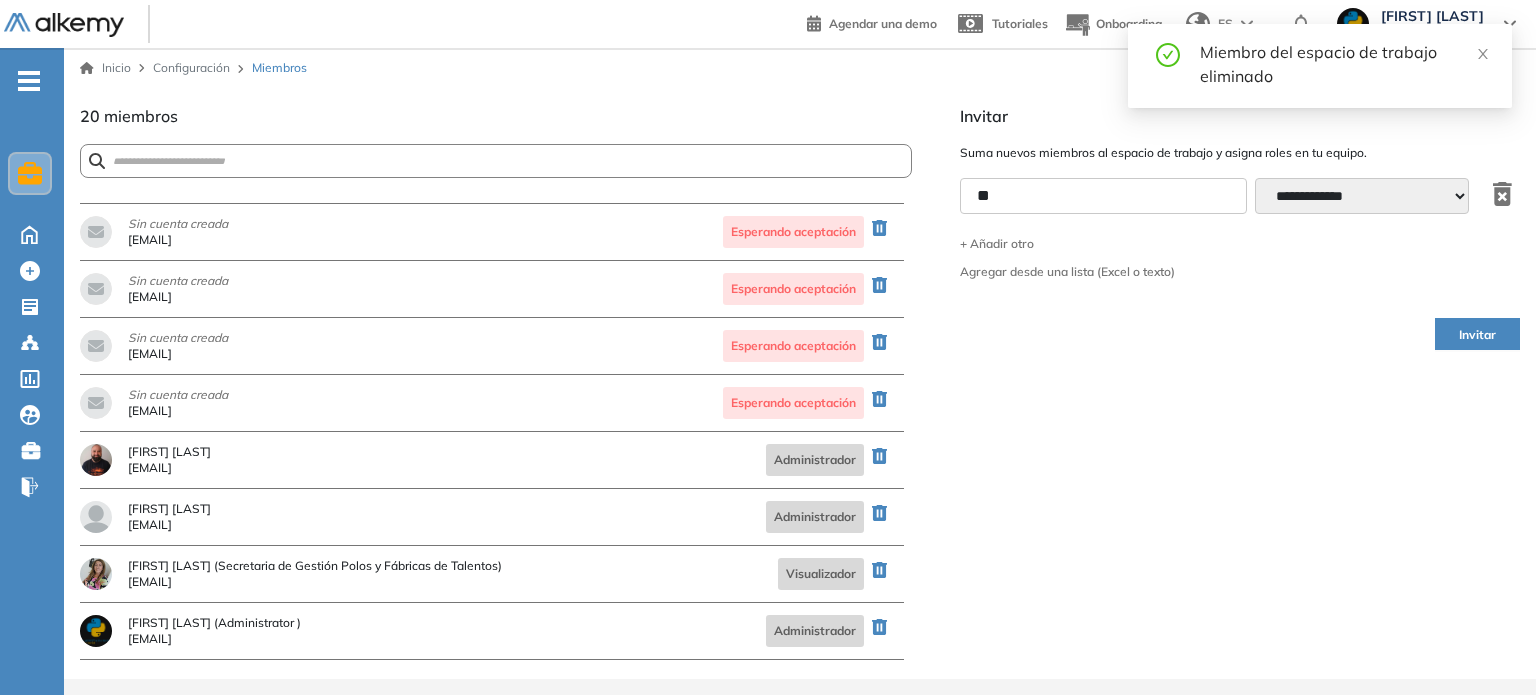 click on "**********" at bounding box center (1240, 391) 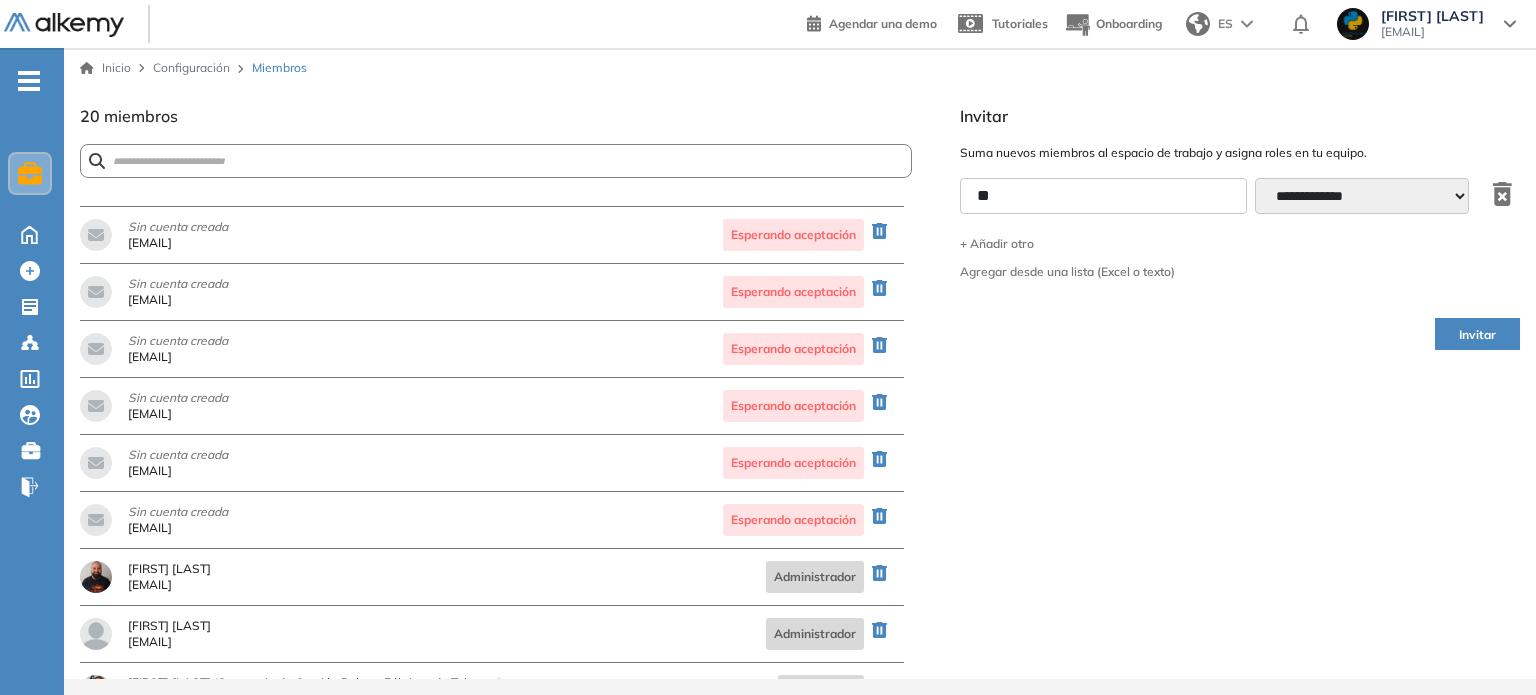 scroll, scrollTop: 617, scrollLeft: 0, axis: vertical 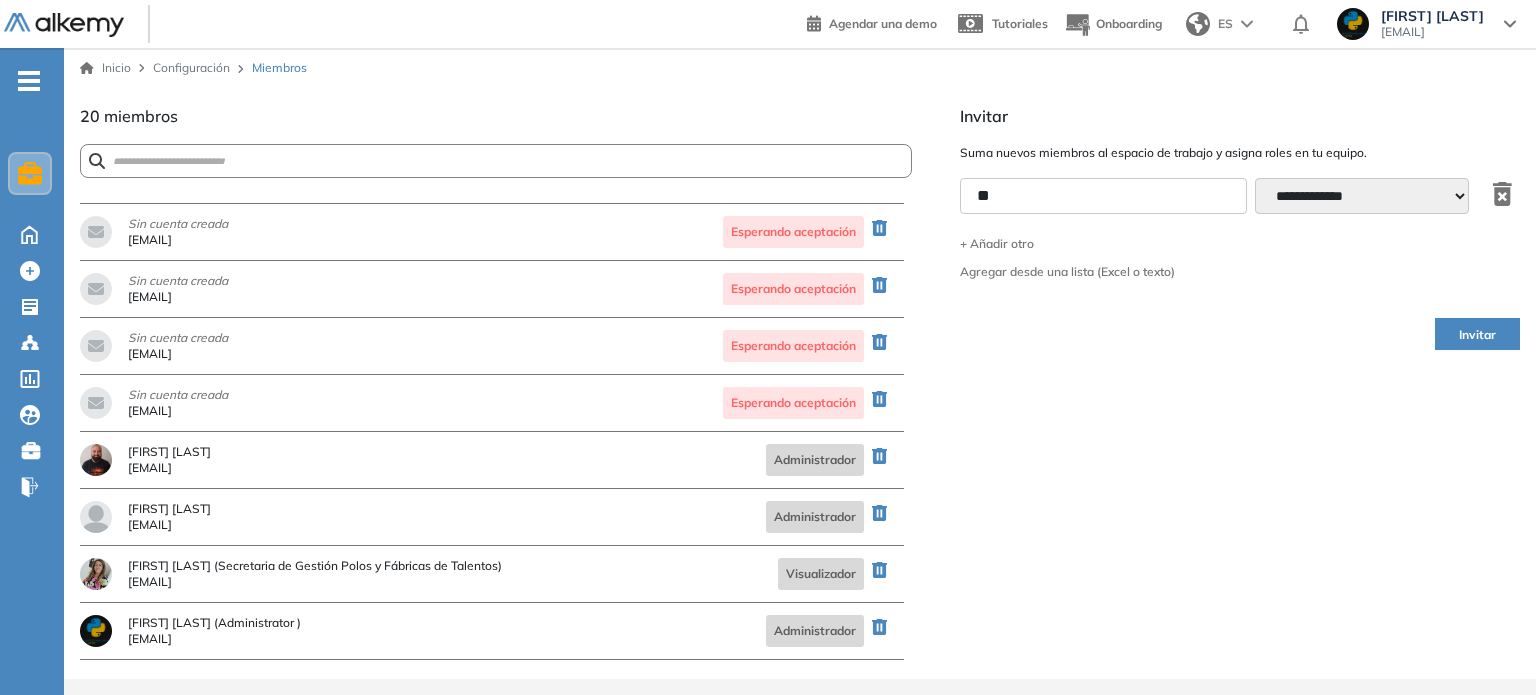 click on "**" at bounding box center [1103, 196] 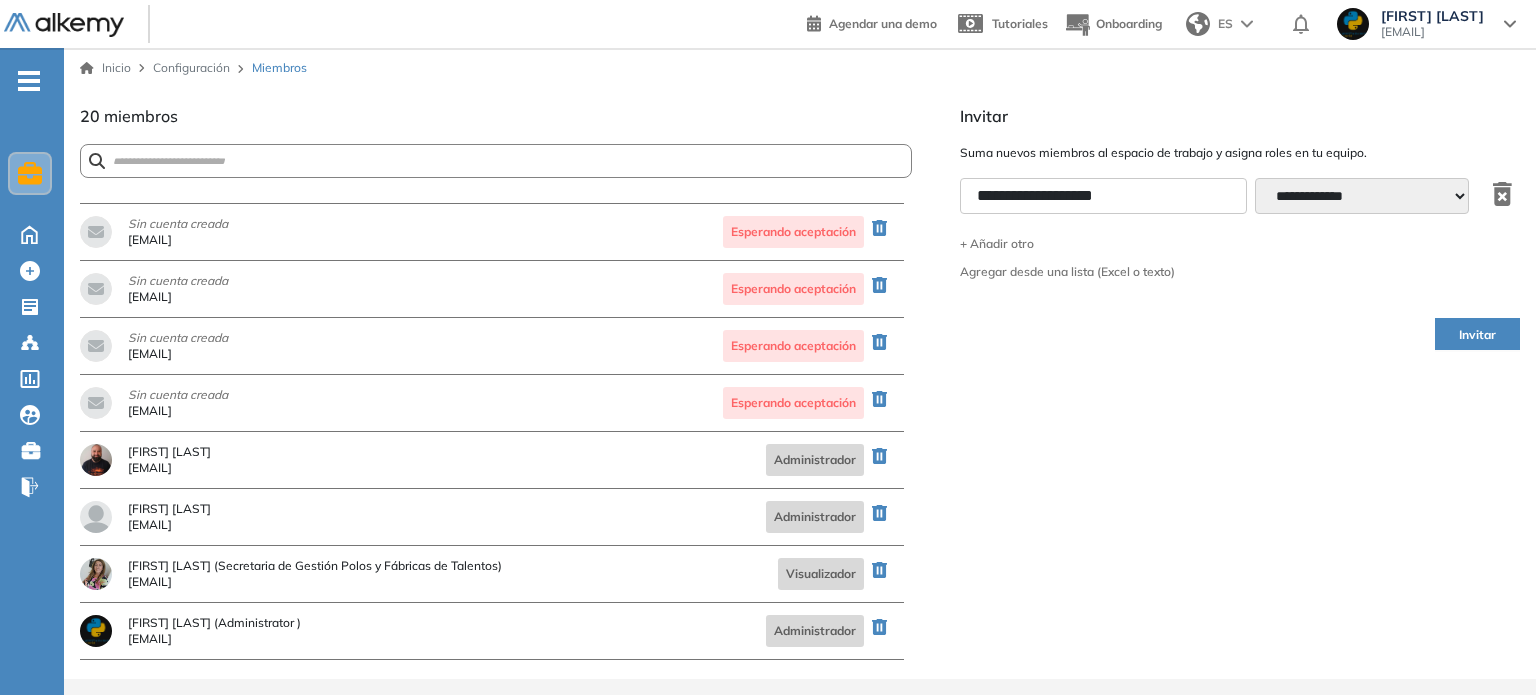 type on "**********" 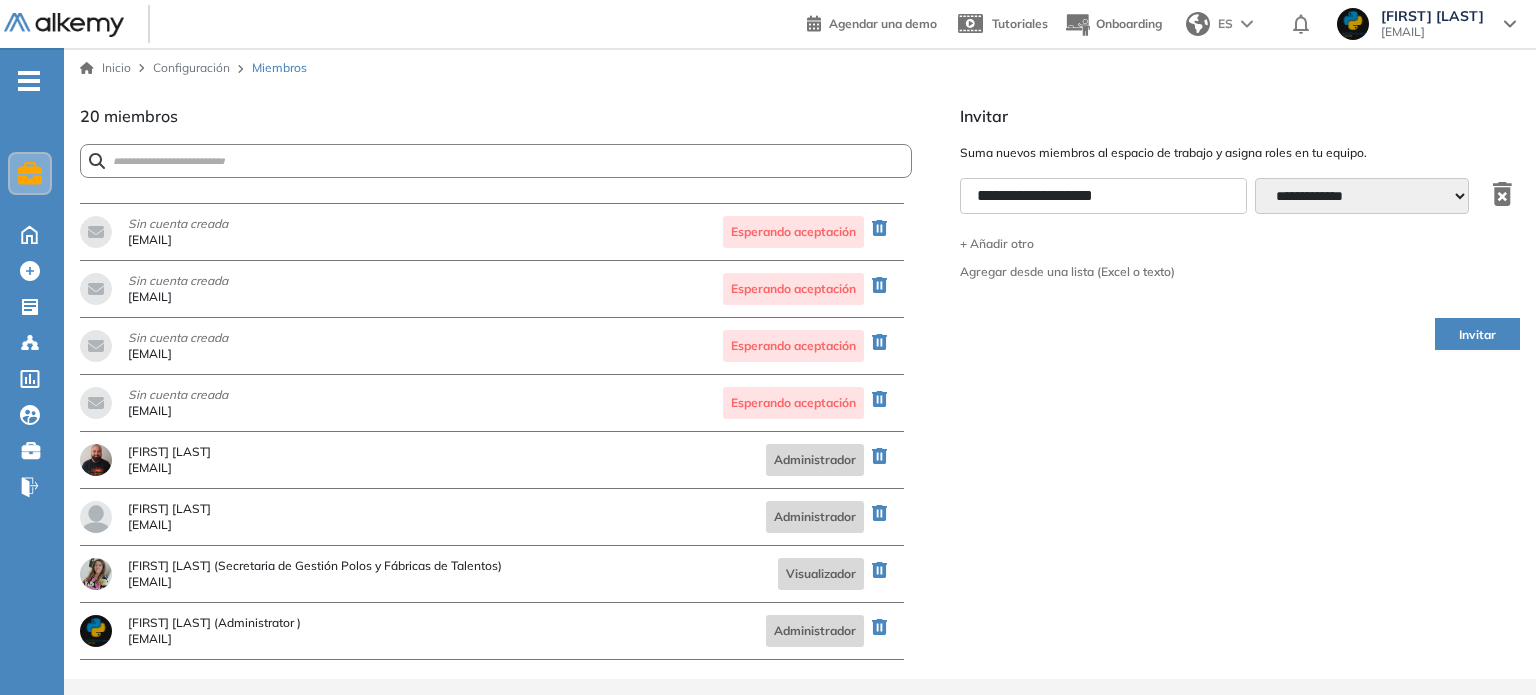 click on "**********" at bounding box center (1362, 196) 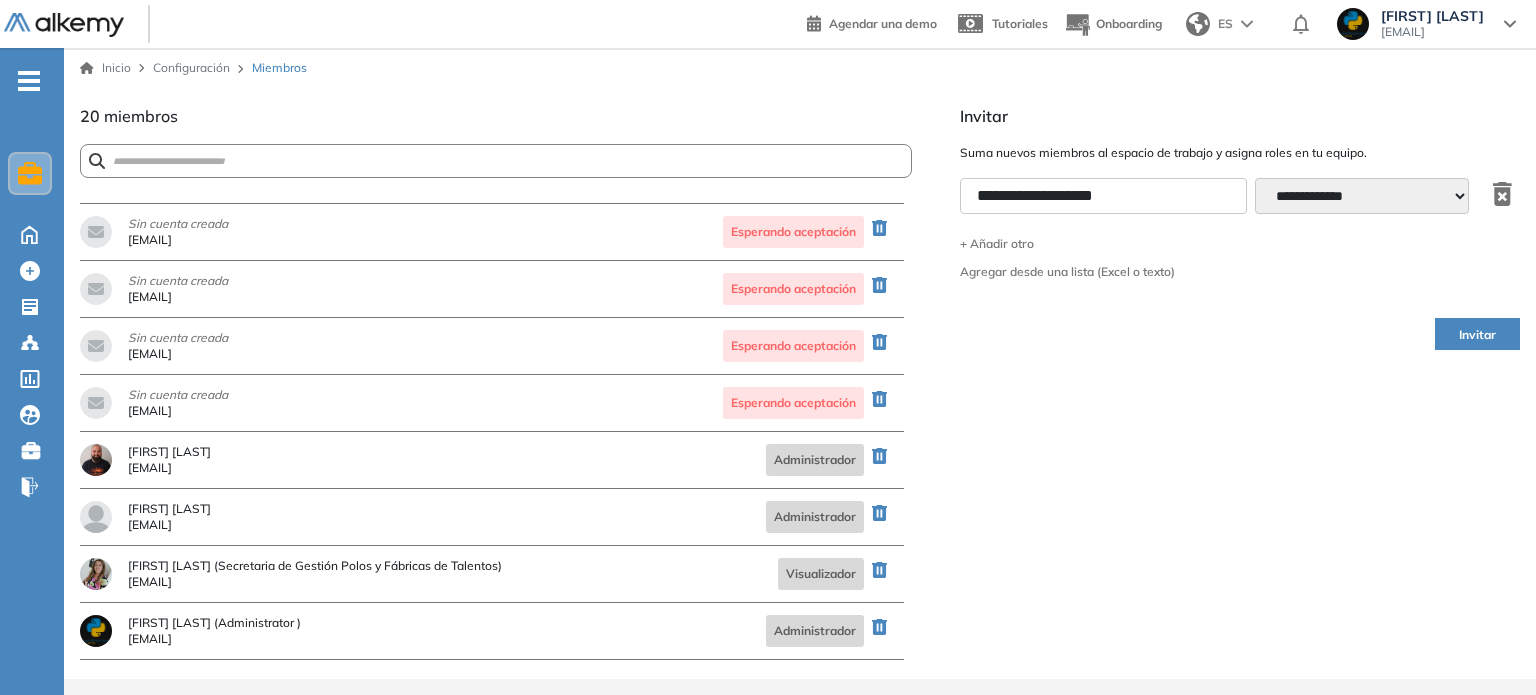 select on "**********" 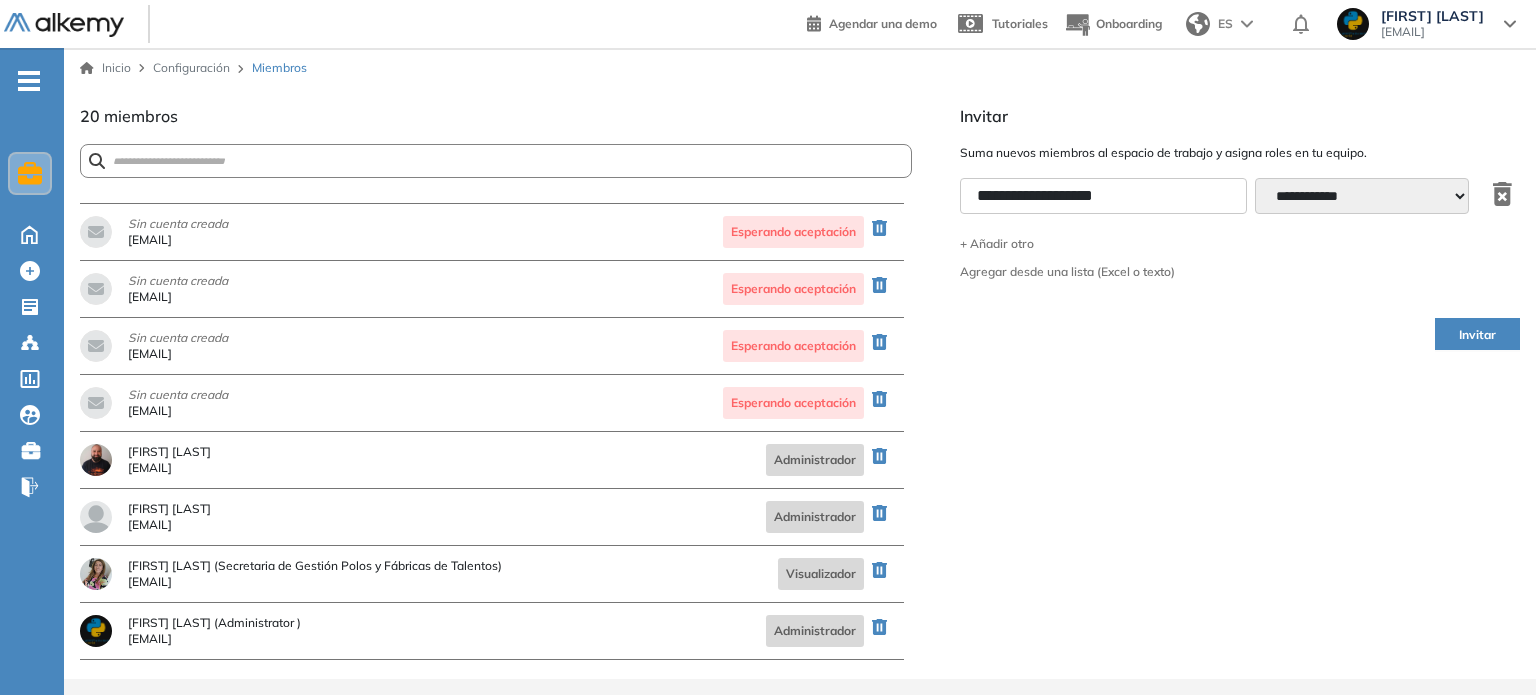 click on "**********" at bounding box center (1362, 196) 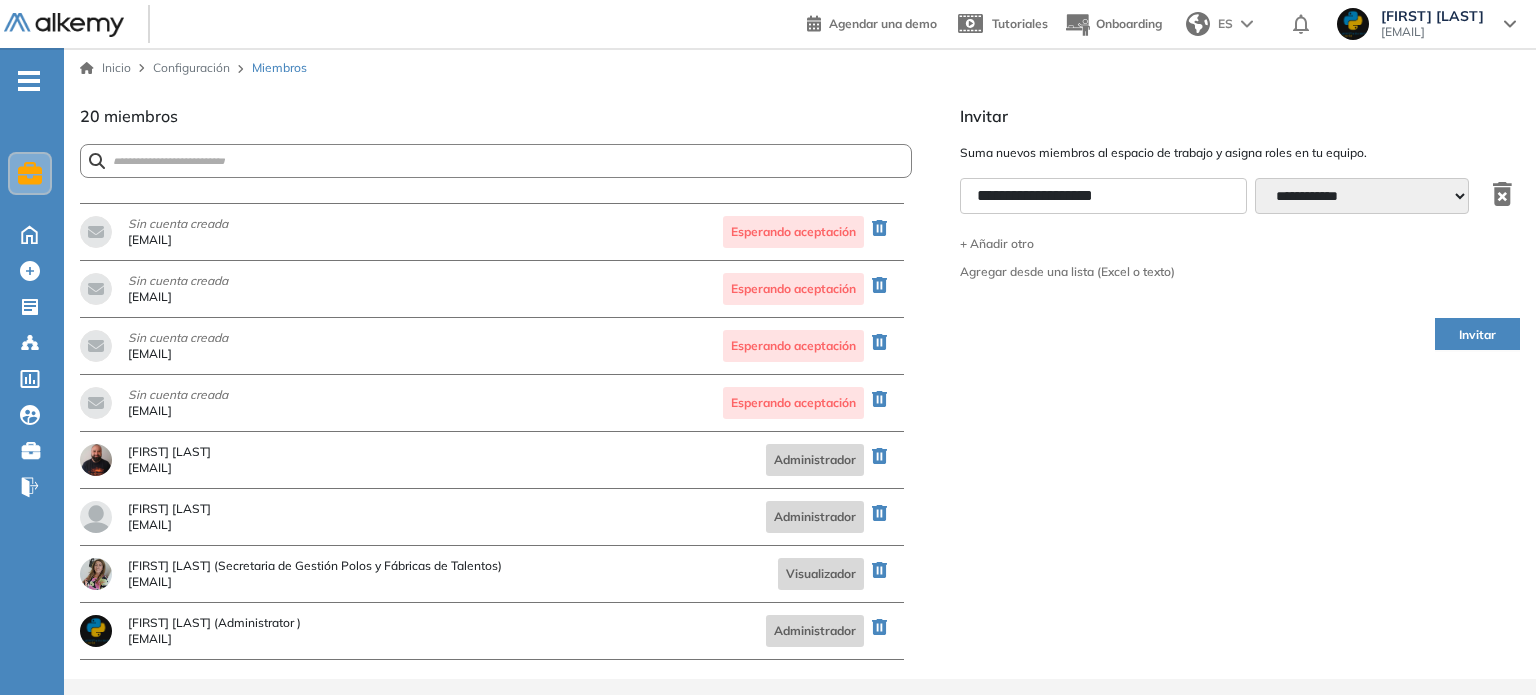 click on "Invitar" at bounding box center [1477, 335] 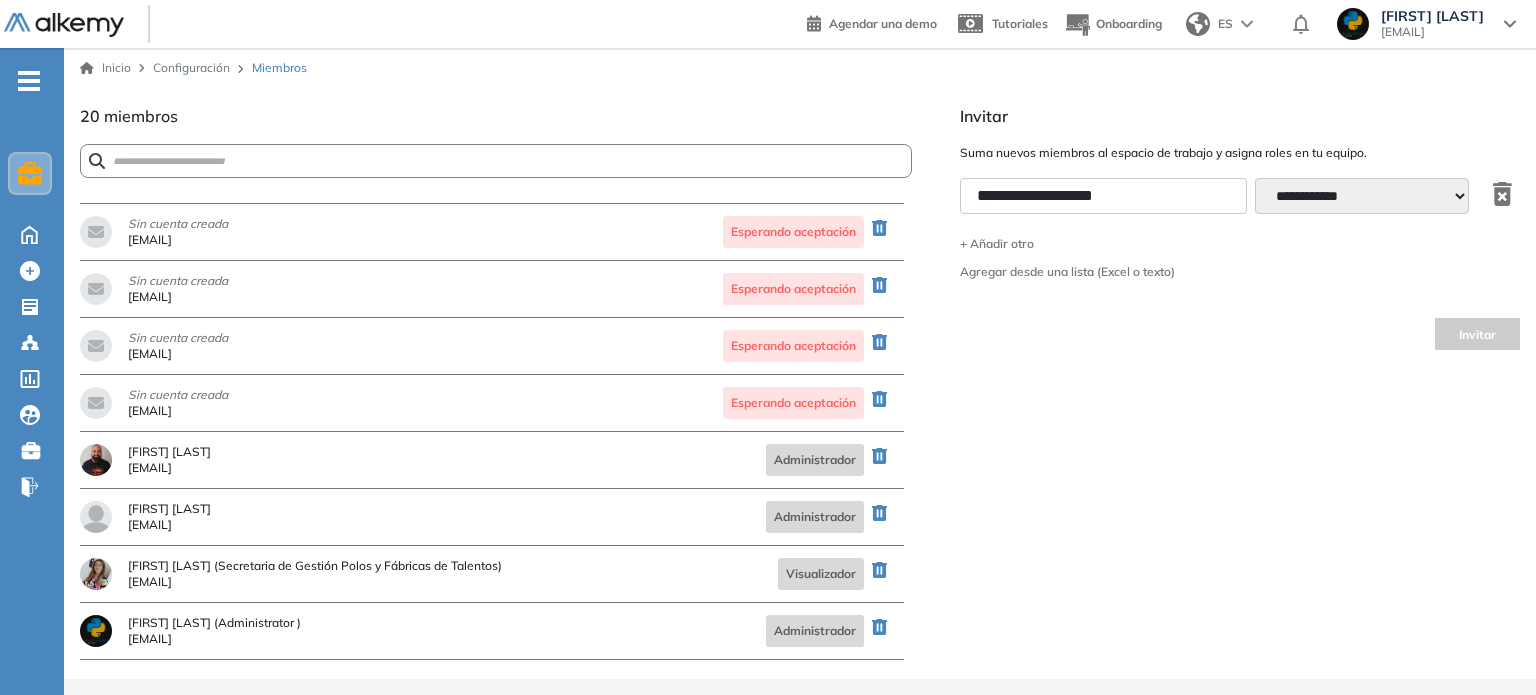 type 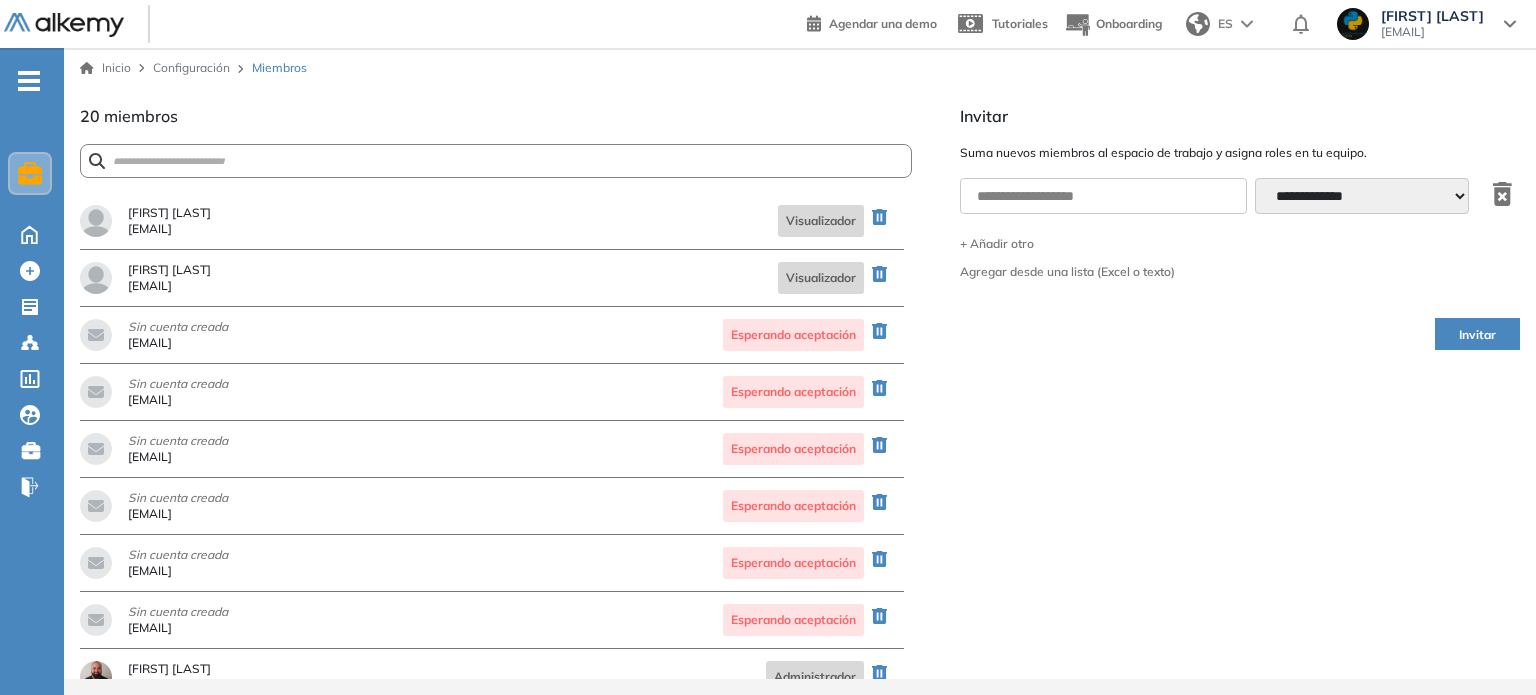 scroll, scrollTop: 674, scrollLeft: 0, axis: vertical 